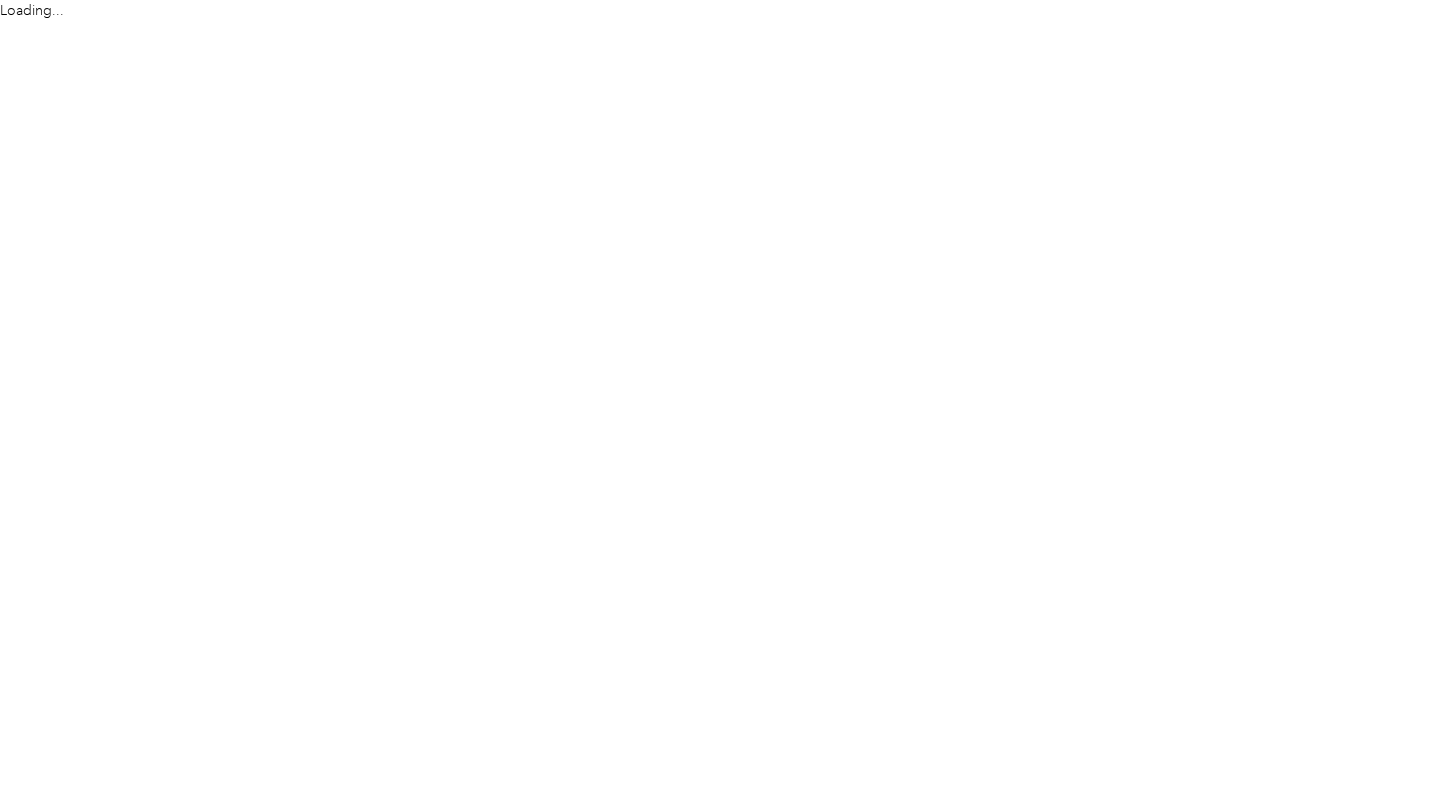 scroll, scrollTop: 0, scrollLeft: 0, axis: both 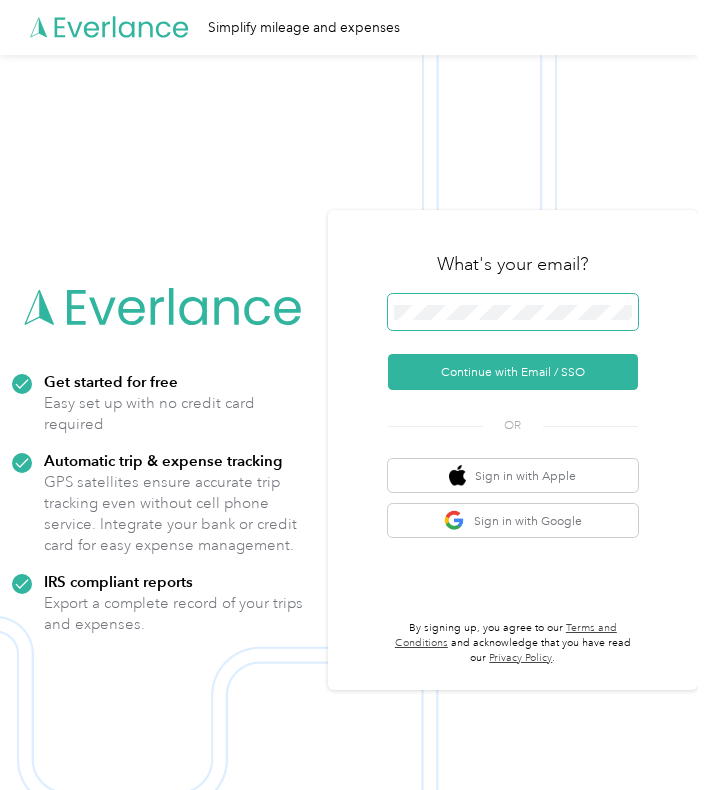 click at bounding box center (513, 312) 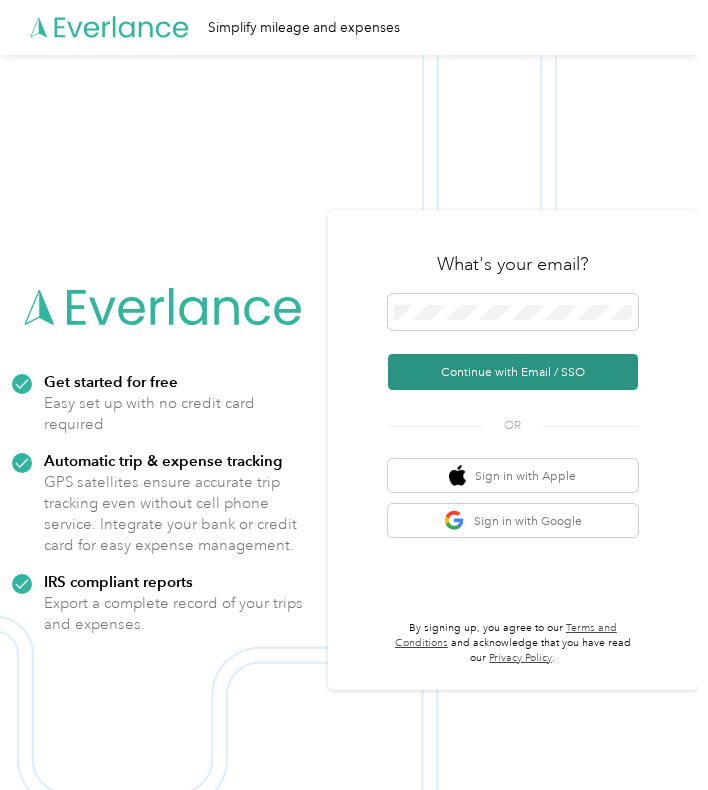 click on "Continue with Email / SSO" at bounding box center [513, 372] 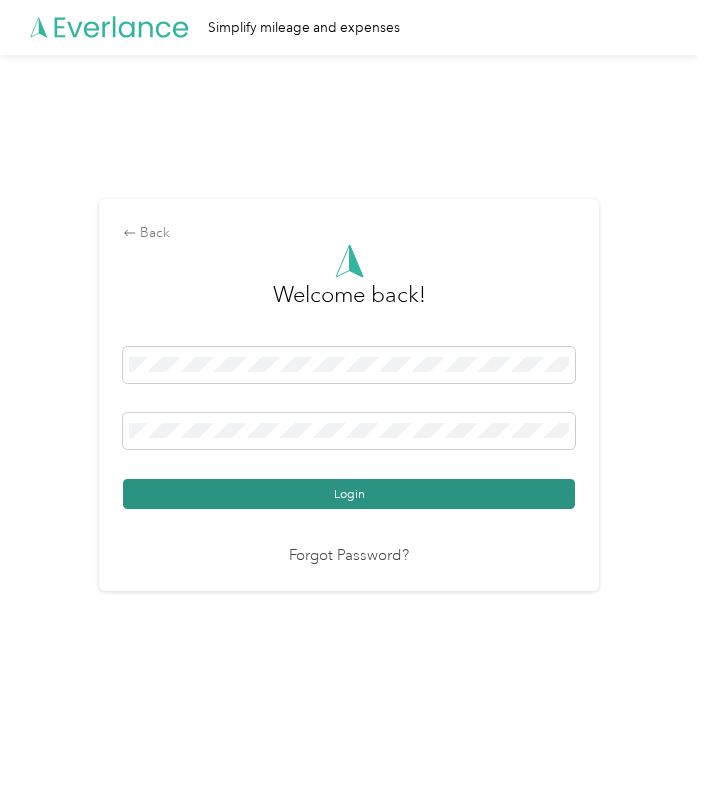 click on "Login" at bounding box center [349, 494] 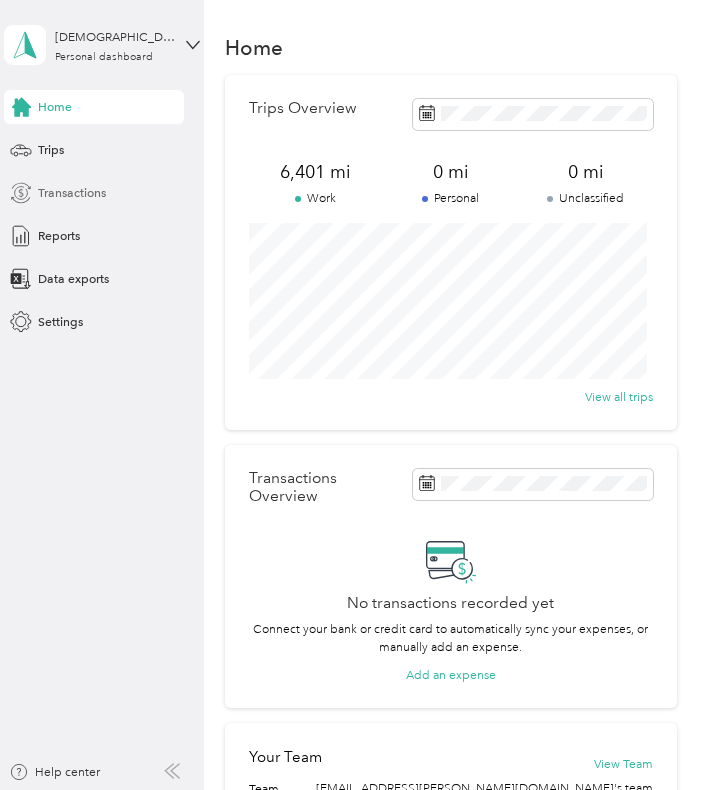 click on "Transactions" at bounding box center [94, 193] 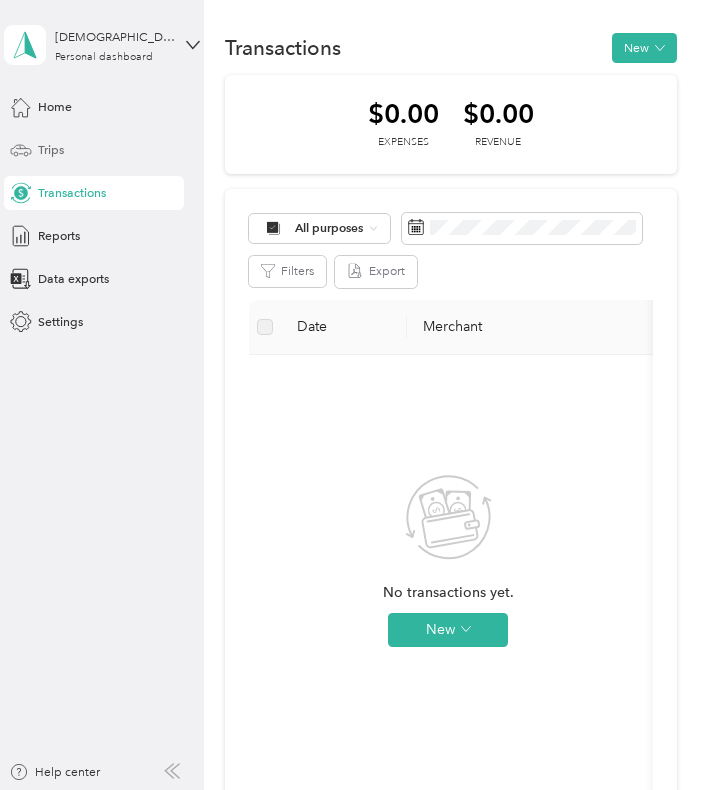 click on "Trips" at bounding box center [51, 150] 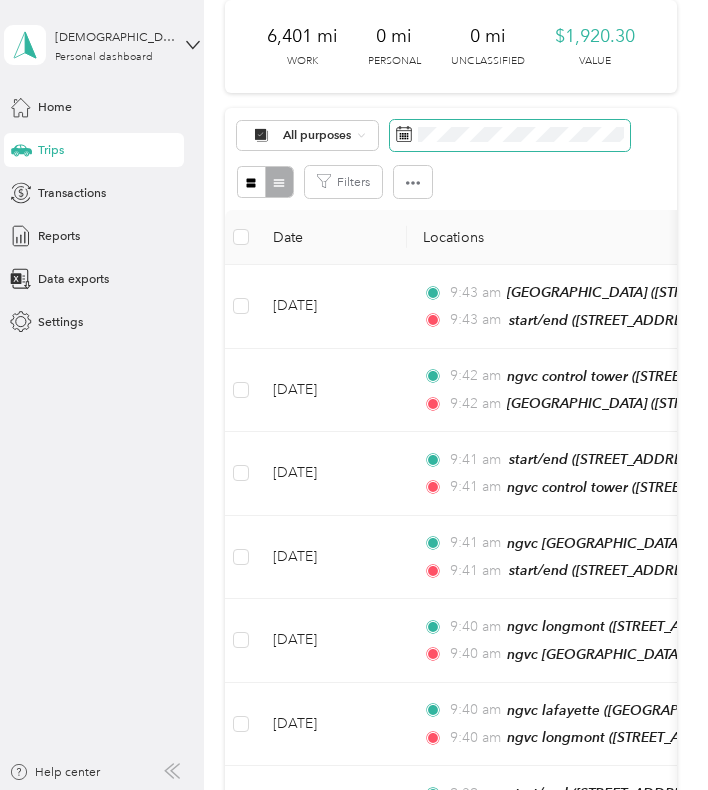 scroll, scrollTop: 0, scrollLeft: 0, axis: both 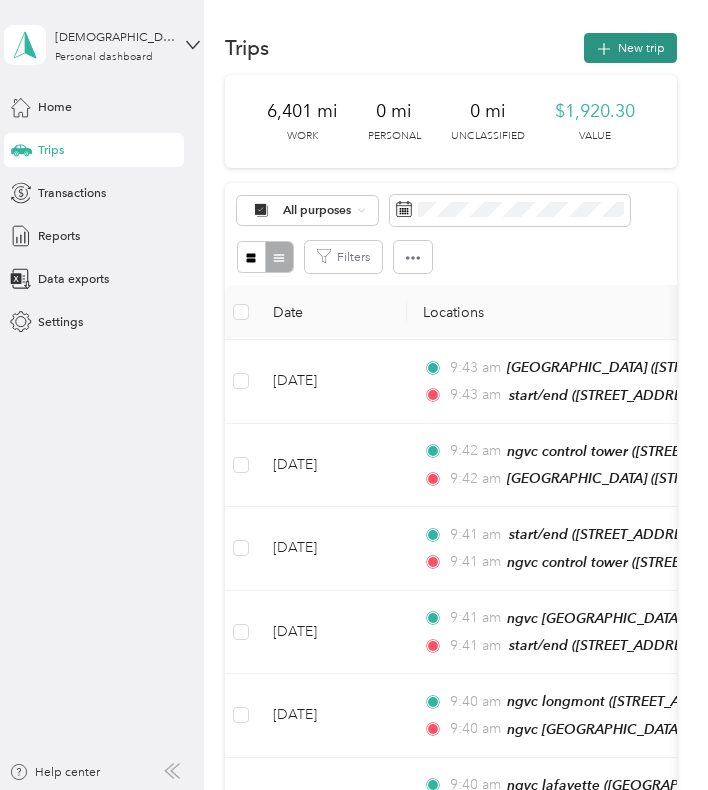click on "New trip" at bounding box center (630, 48) 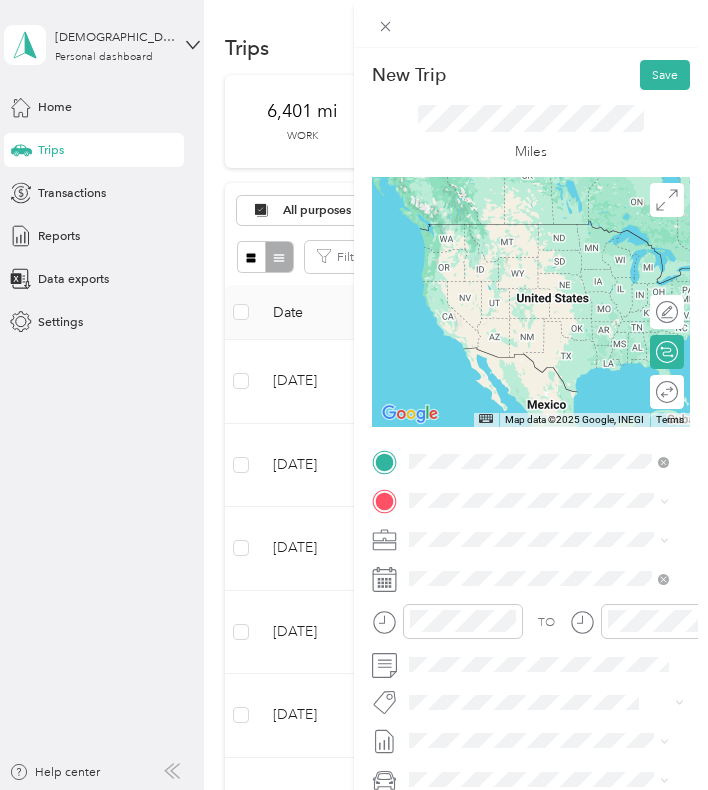 click on "[STREET_ADDRESS][US_STATE]" at bounding box center (531, 550) 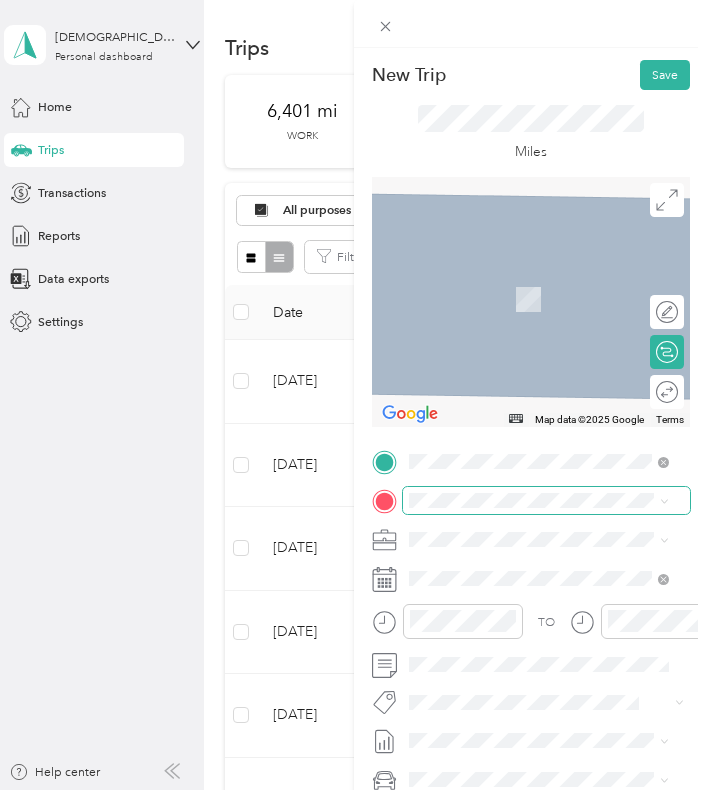 click at bounding box center [546, 500] 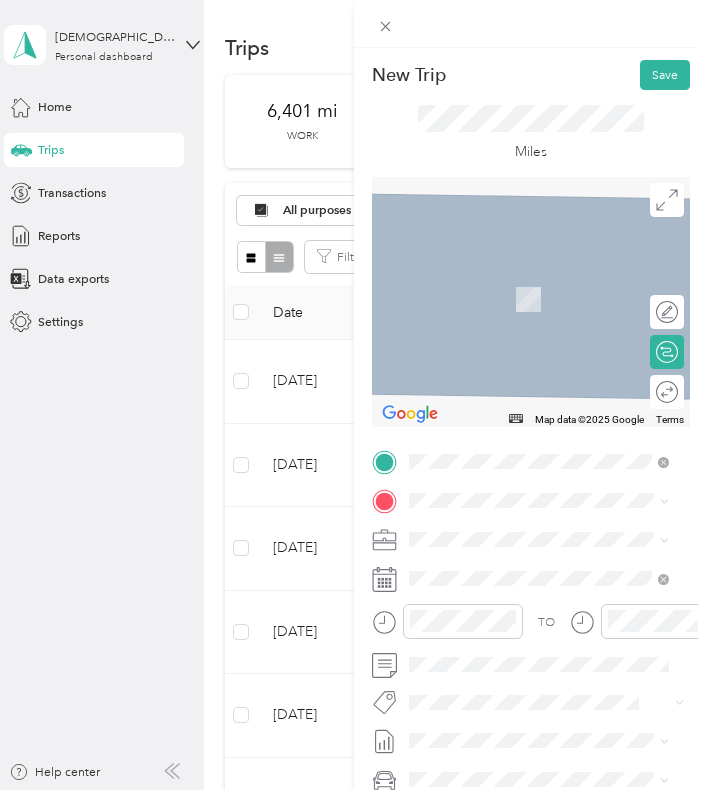 click on "ngvc design [GEOGRAPHIC_DATA], [US_STATE], [GEOGRAPHIC_DATA]" at bounding box center (553, 583) 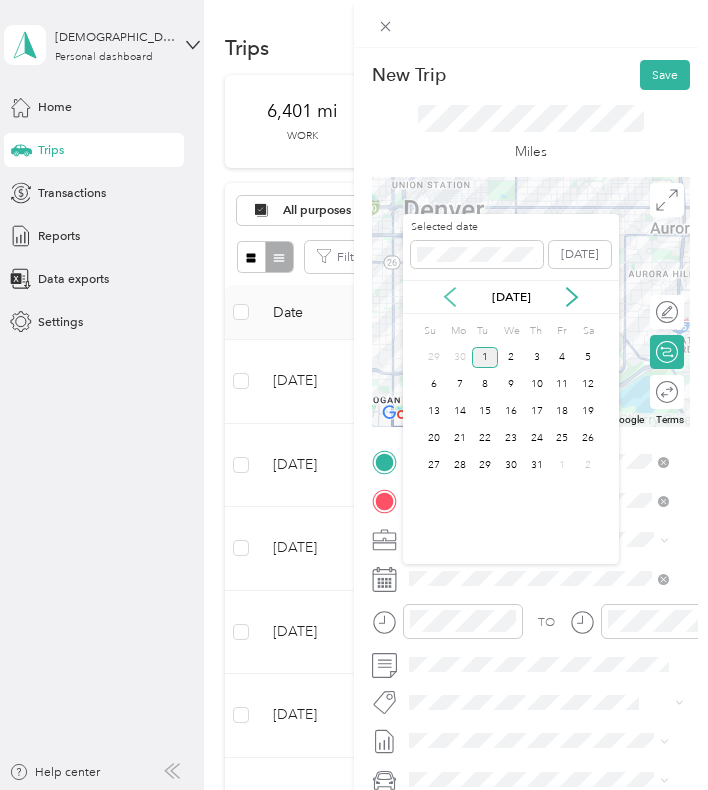 click 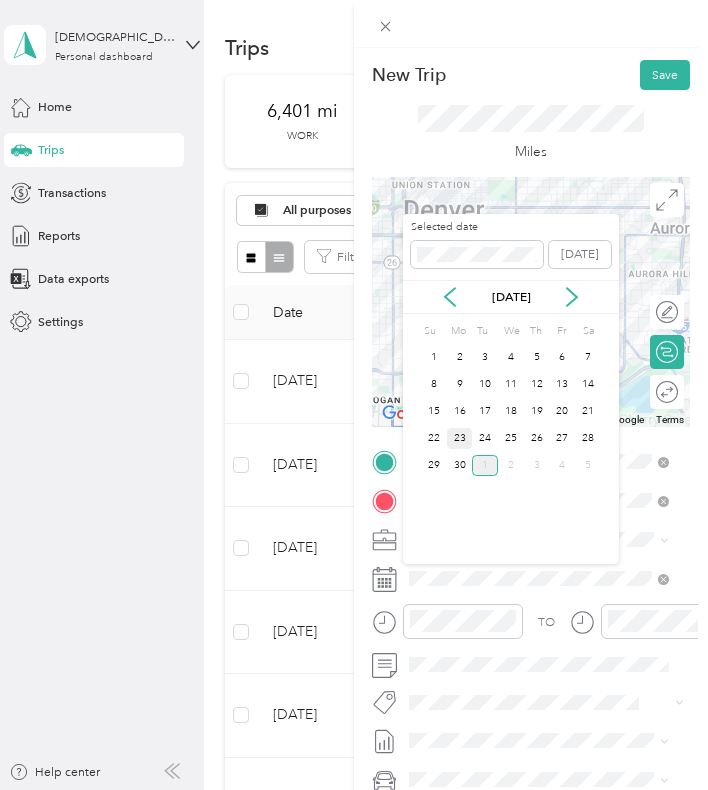 click on "23" at bounding box center [460, 438] 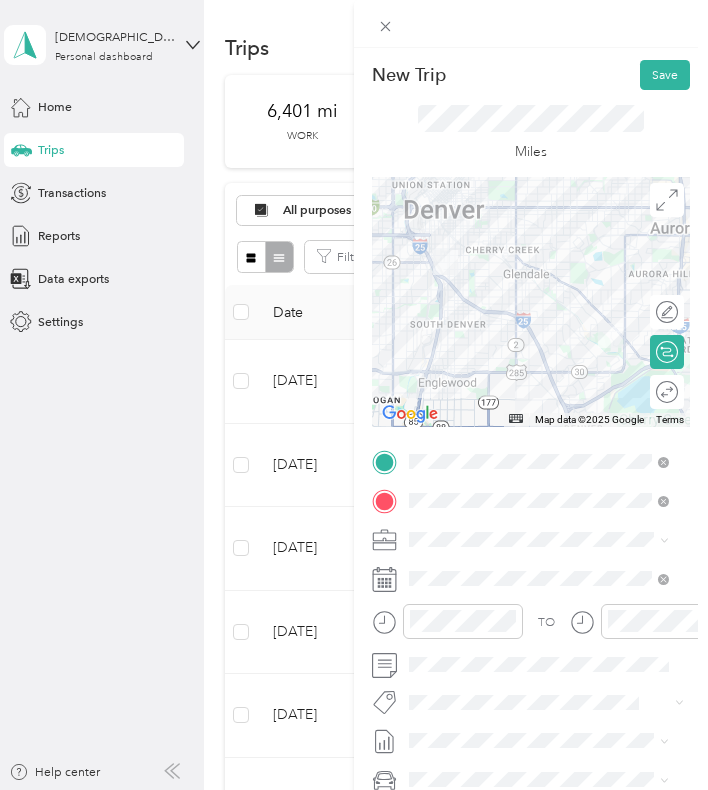 click on "To navigate, press the arrow keys." at bounding box center (531, 302) 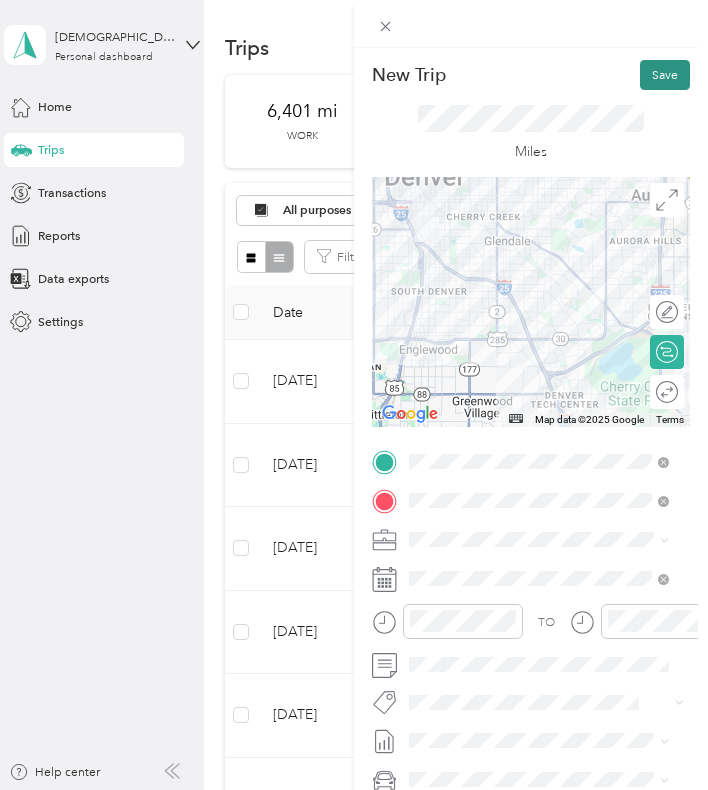 click on "Save" at bounding box center [665, 75] 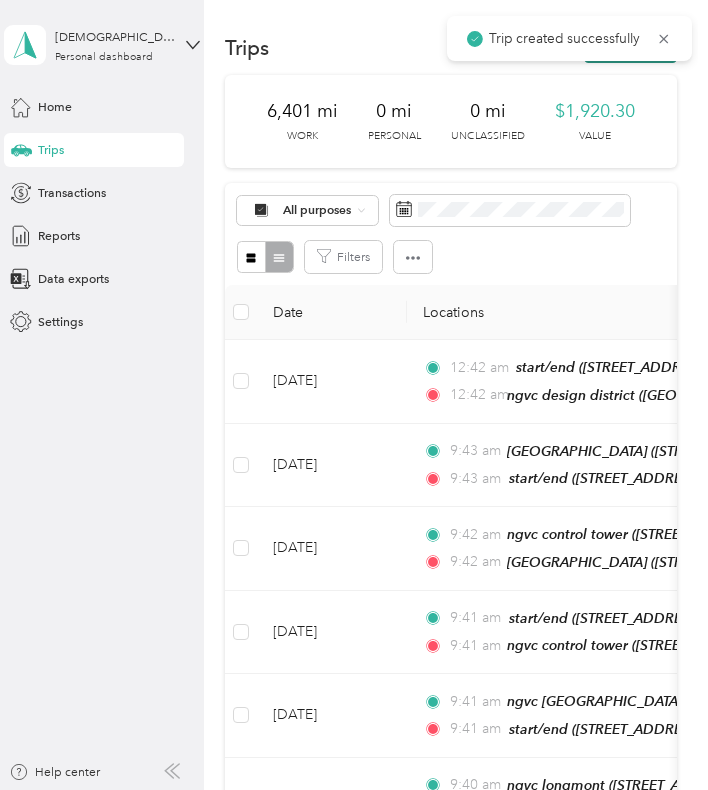 click on "New trip" at bounding box center (630, 48) 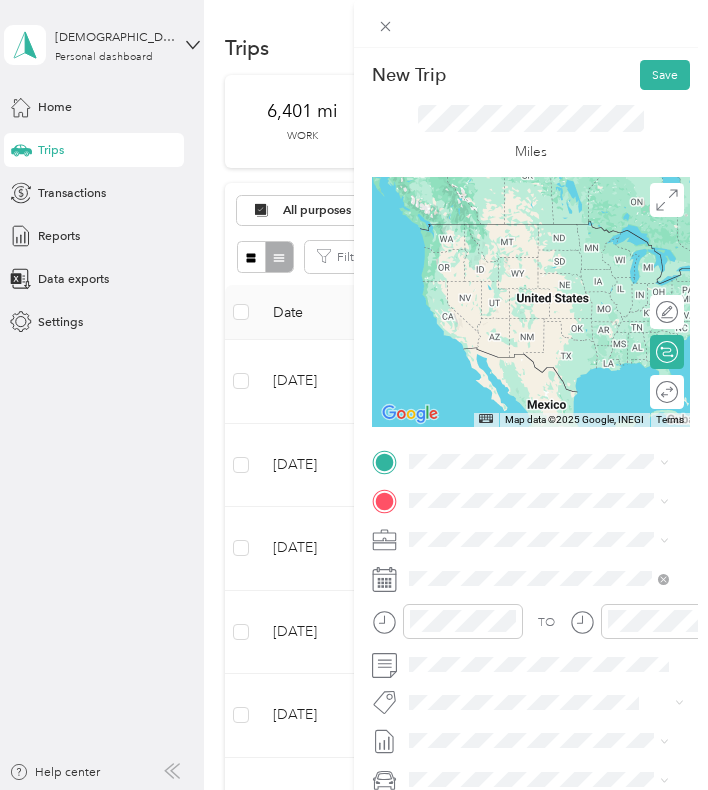 click on "ngvc design [GEOGRAPHIC_DATA], [US_STATE], [GEOGRAPHIC_DATA]" at bounding box center [553, 545] 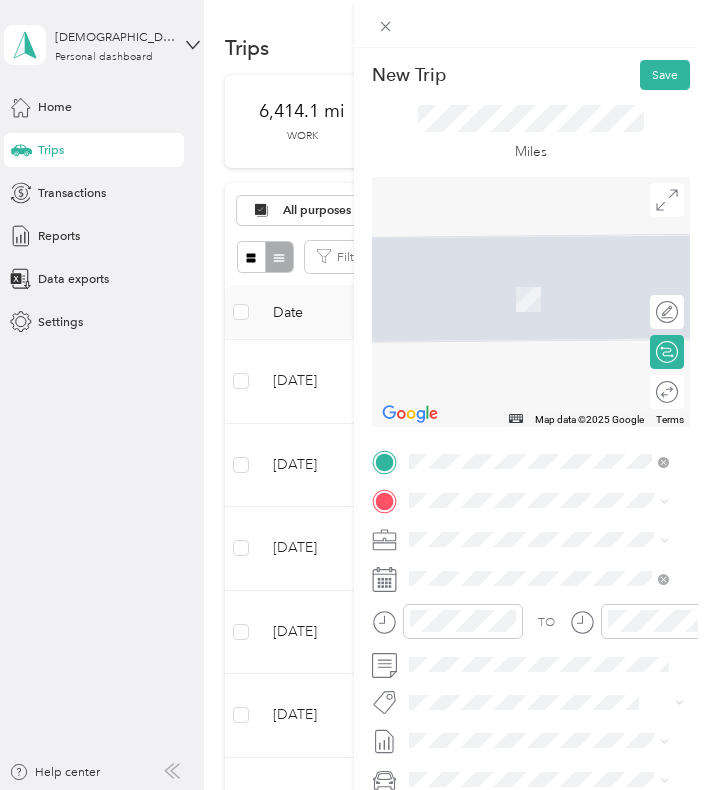 click on "ngvc tennyson [STREET_ADDRESS]" at bounding box center (499, 570) 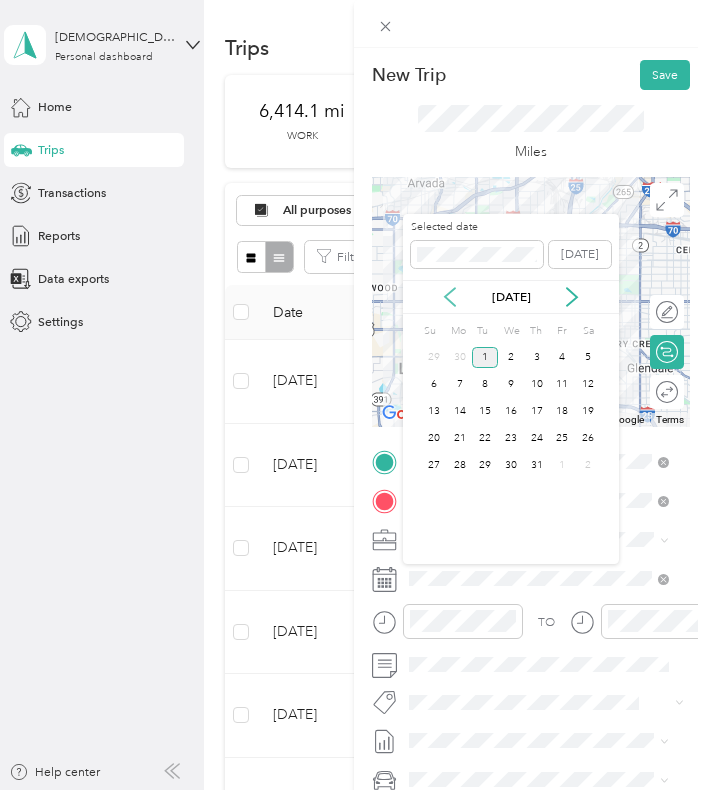 click 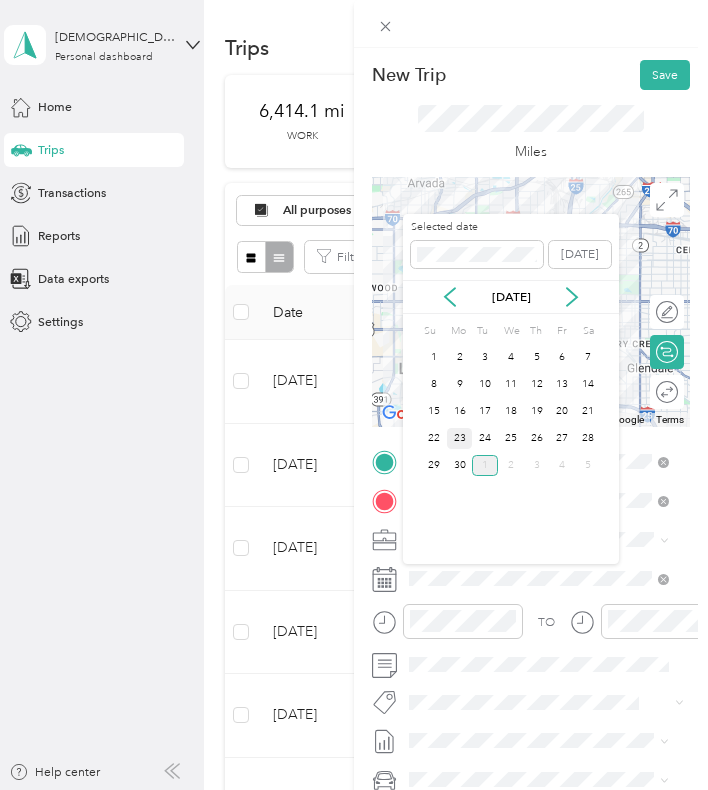 click on "23" at bounding box center [460, 438] 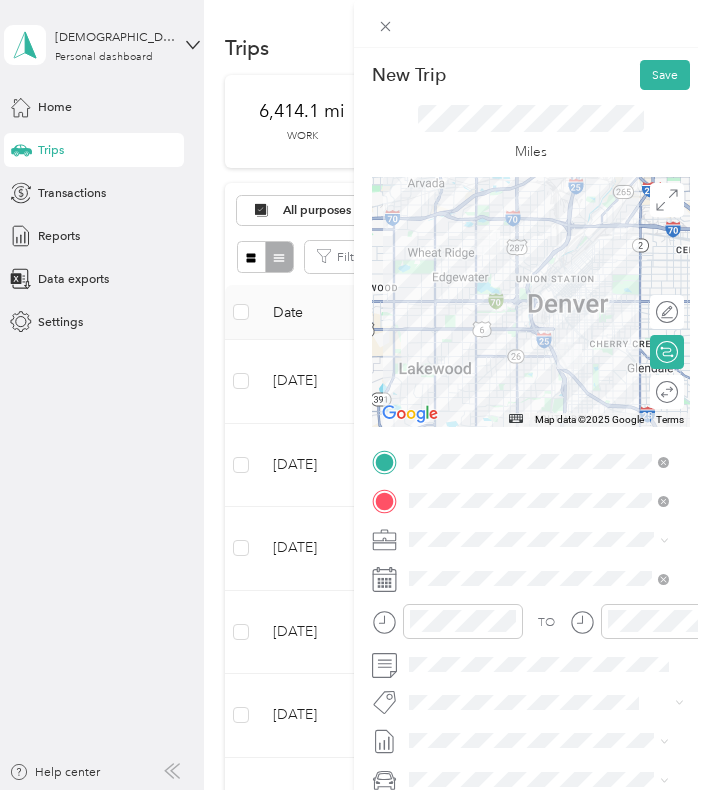 click on "To navigate, press the arrow keys." at bounding box center (531, 302) 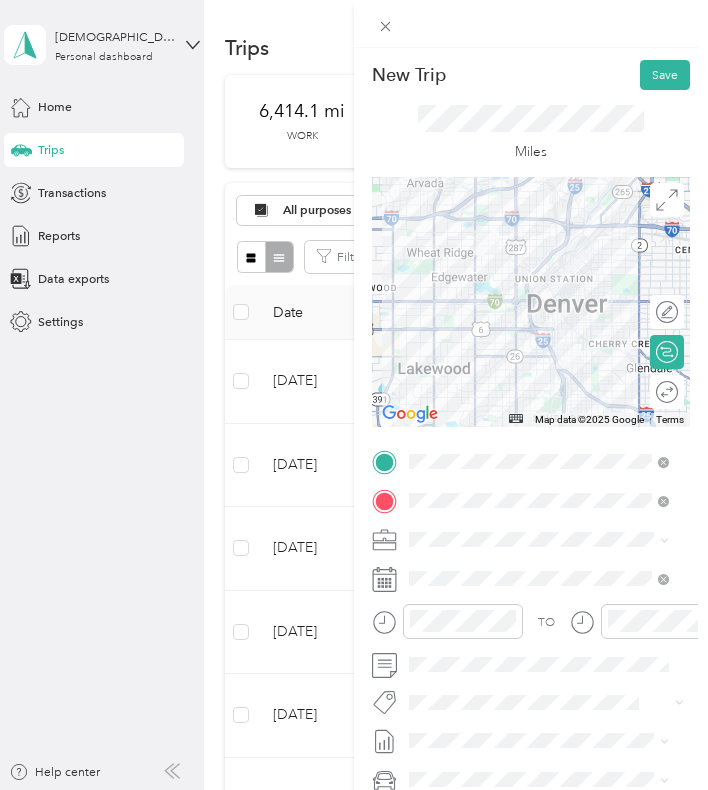 click on "To navigate, press the arrow keys." at bounding box center [531, 302] 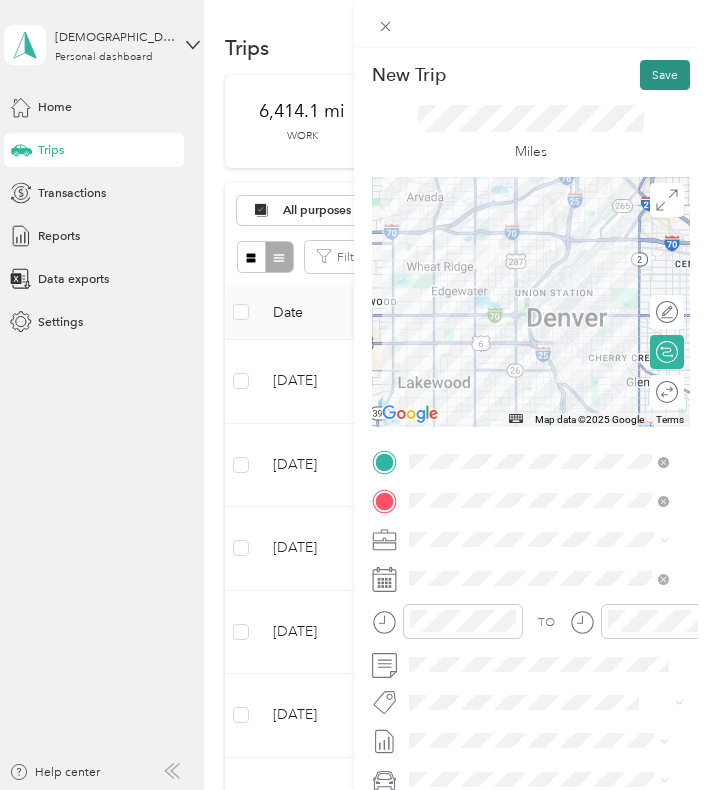 click on "Save" at bounding box center [665, 75] 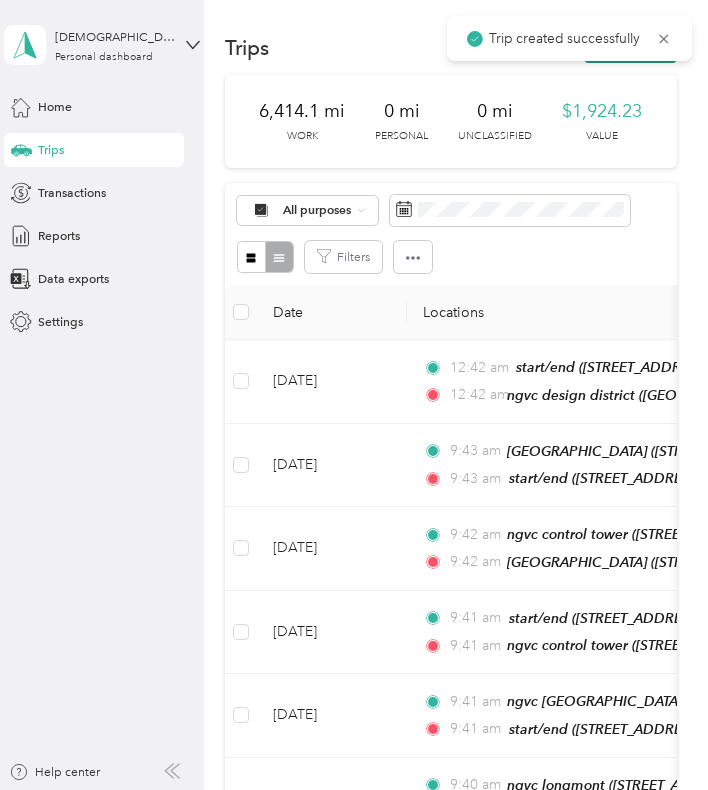 click on "New trip" at bounding box center [630, 48] 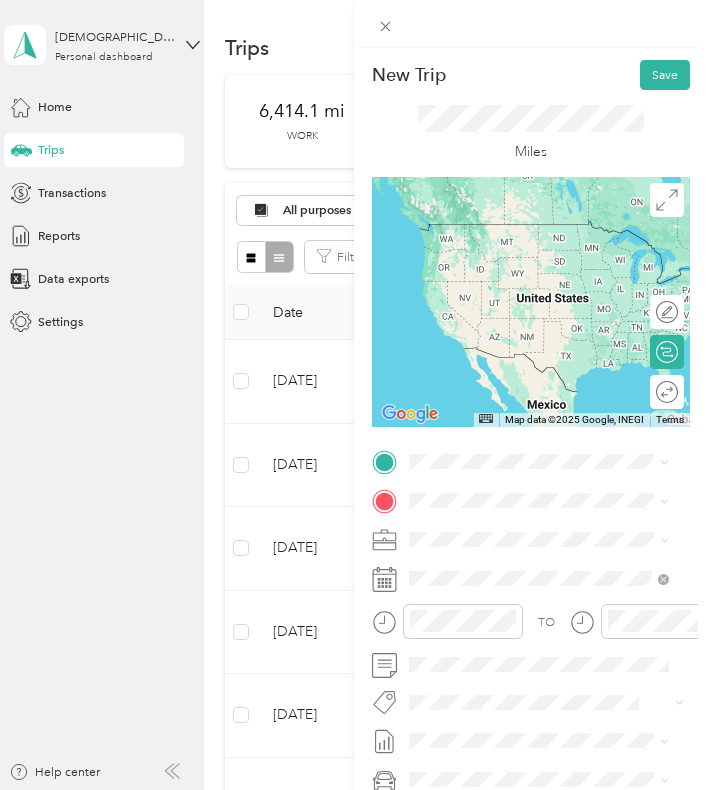 click on "ngvc tennyson" at bounding box center [484, 527] 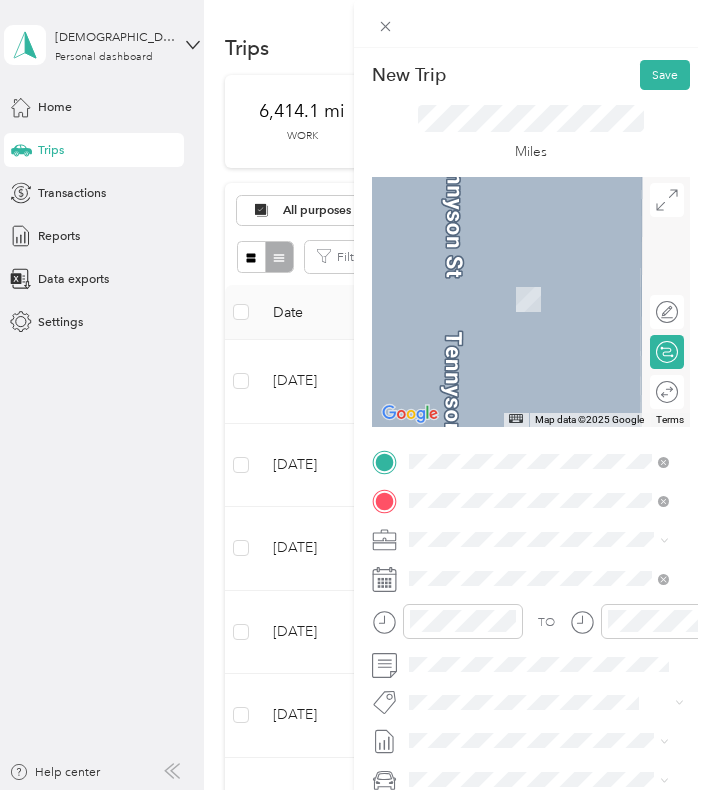 click on "Natural Grocers, [STREET_ADDRESS][US_STATE]" at bounding box center [544, 598] 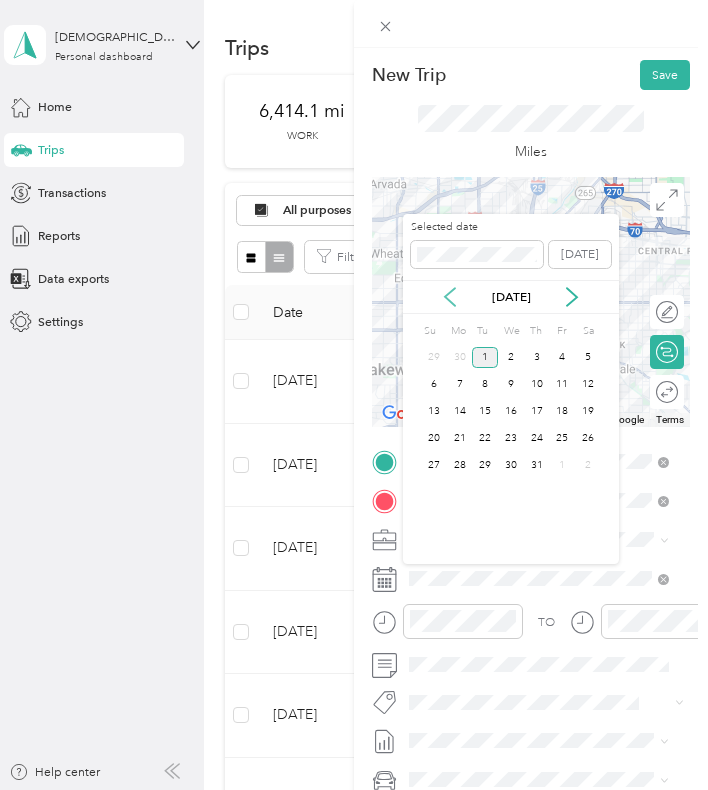 click 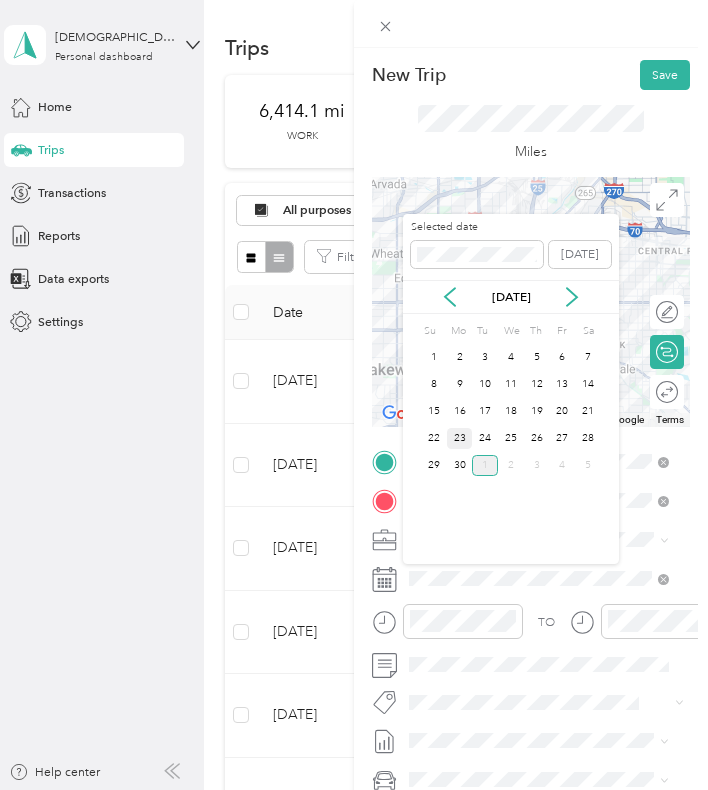 click on "23" at bounding box center (460, 438) 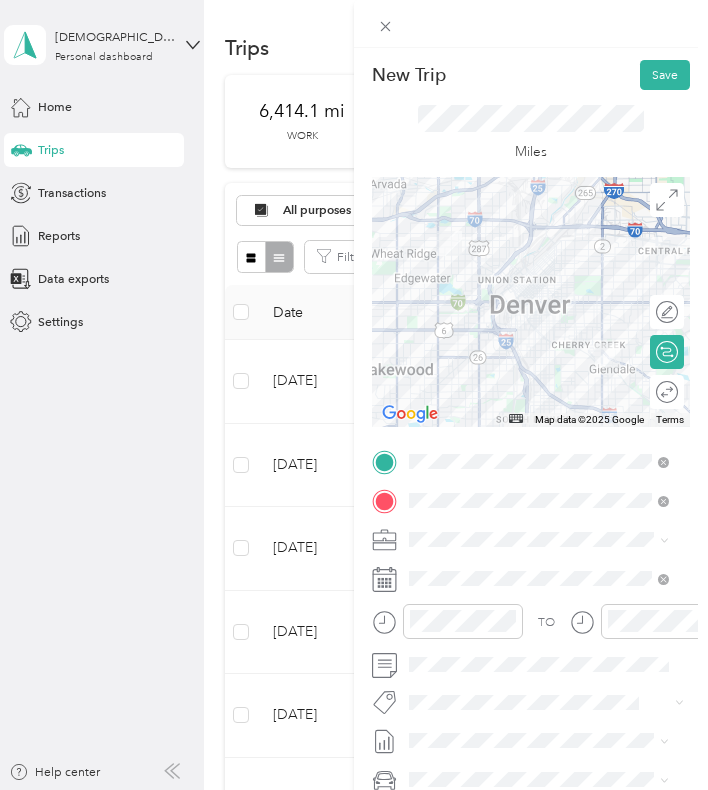 click on "To navigate, press the arrow keys." at bounding box center (531, 302) 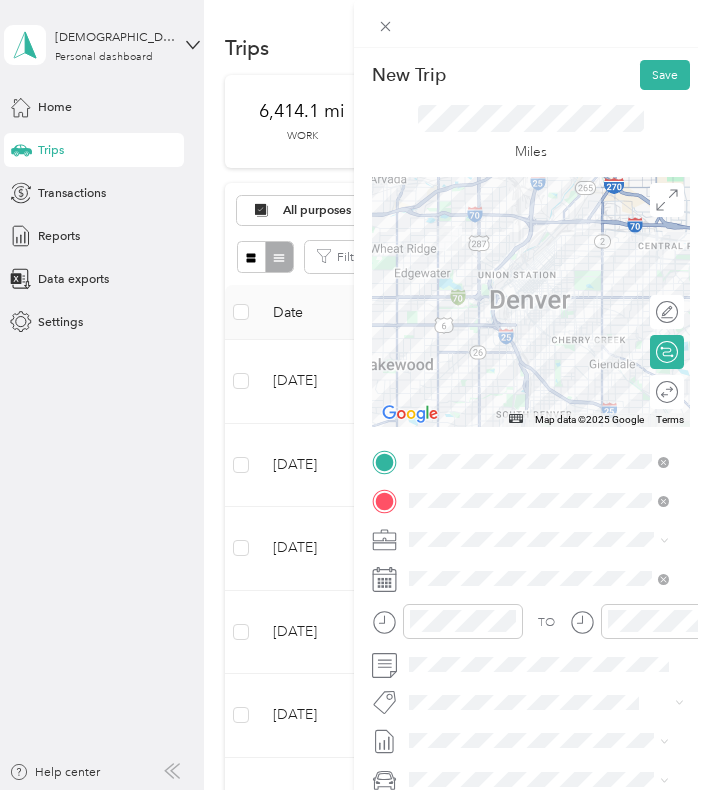 click on "To navigate, press the arrow keys." at bounding box center (531, 302) 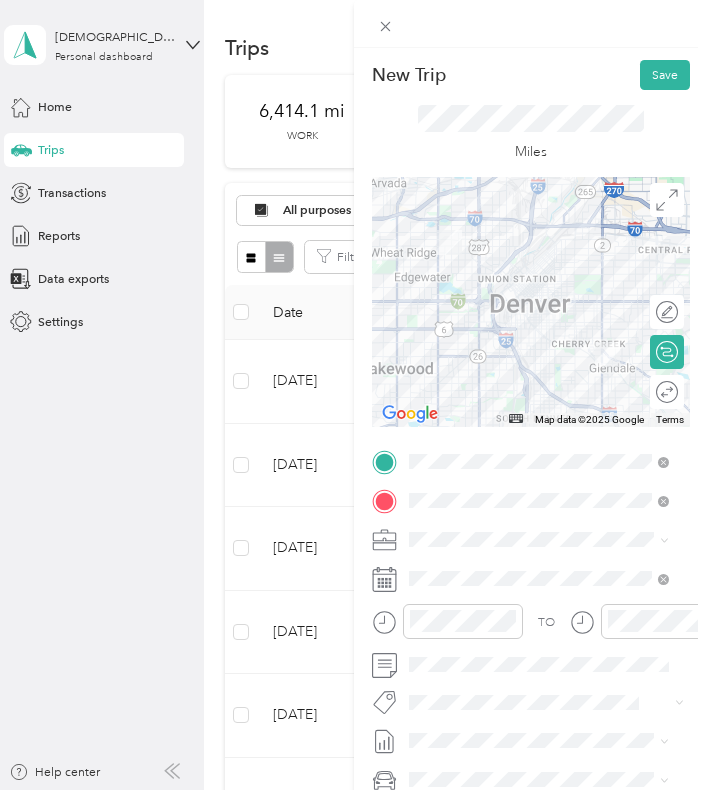 click on "To navigate, press the arrow keys." at bounding box center [531, 302] 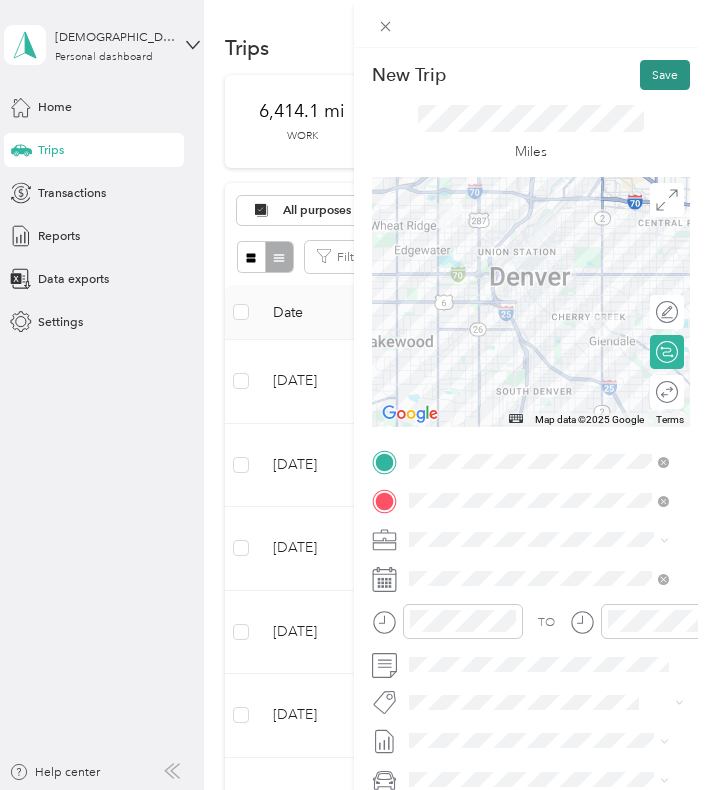 click on "Save" at bounding box center (665, 75) 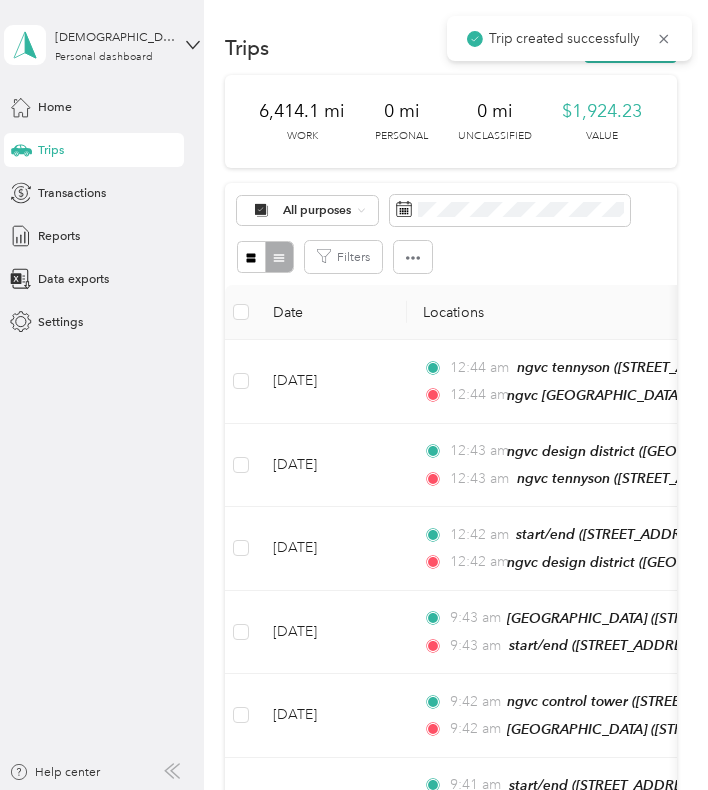 click on "Trip created successfully" at bounding box center [569, 38] 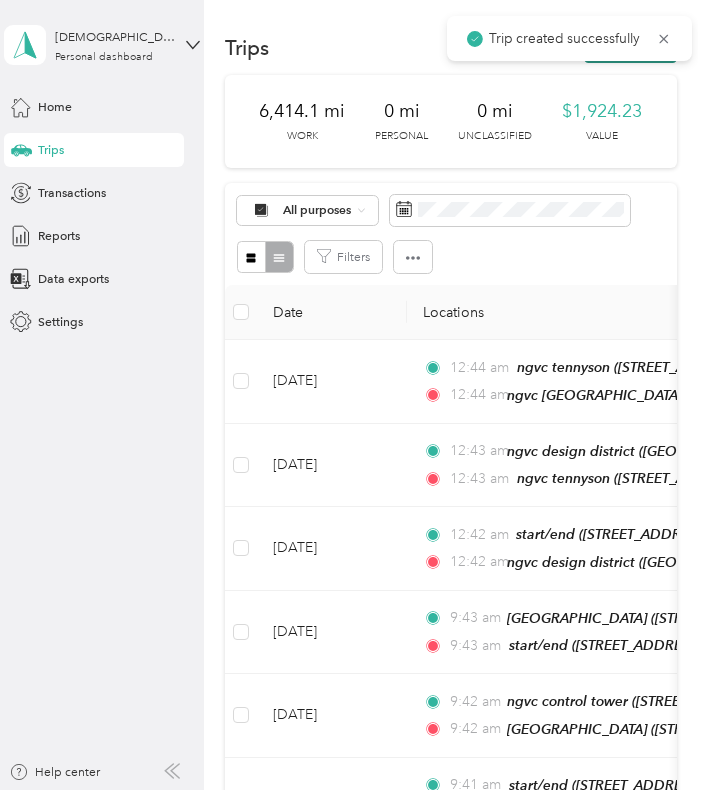 click on "New trip" at bounding box center [630, 48] 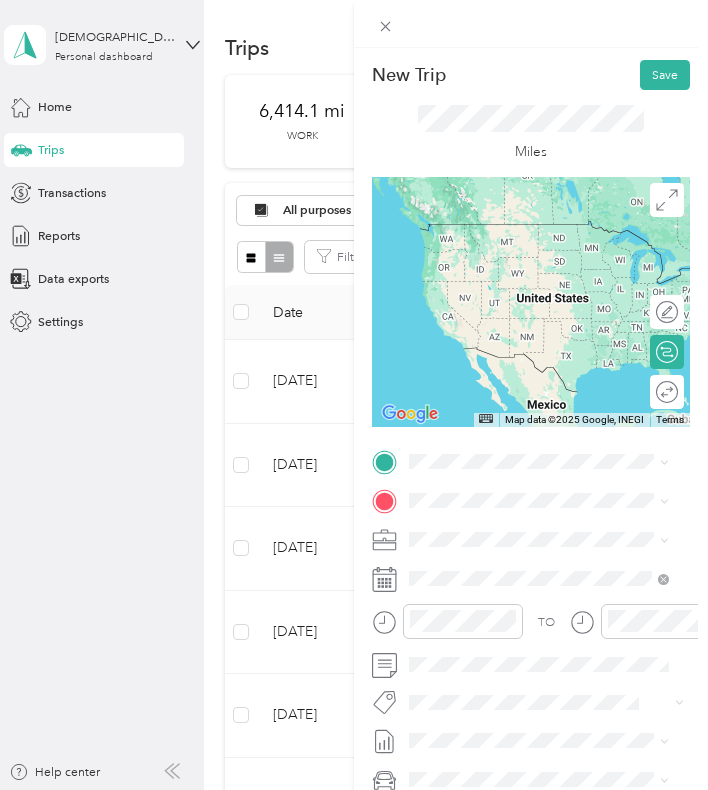click on "ngvc east denver Natural Grocers, [STREET_ADDRESS][US_STATE]" at bounding box center [553, 541] 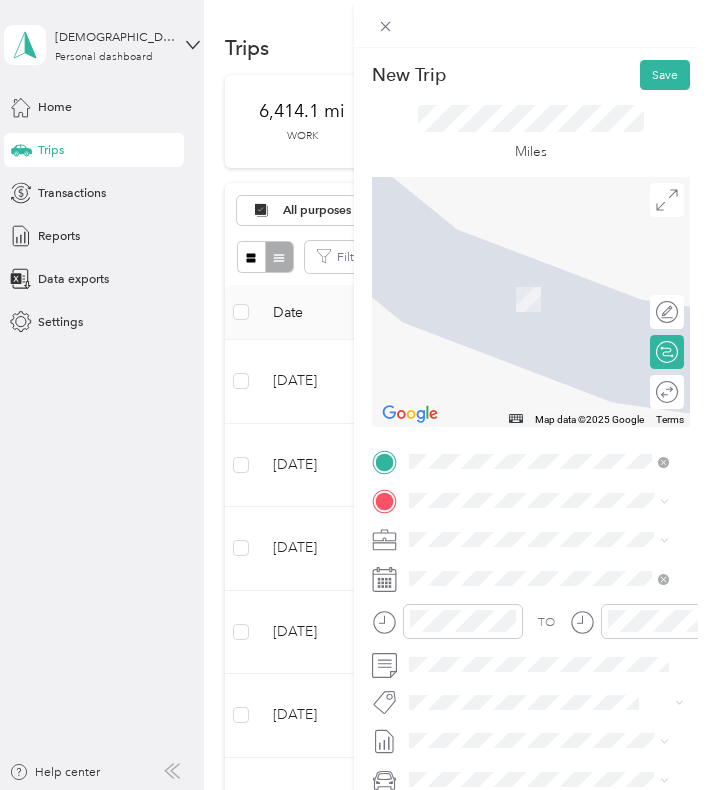 click on "start/end [STREET_ADDRESS][US_STATE]" at bounding box center (531, 571) 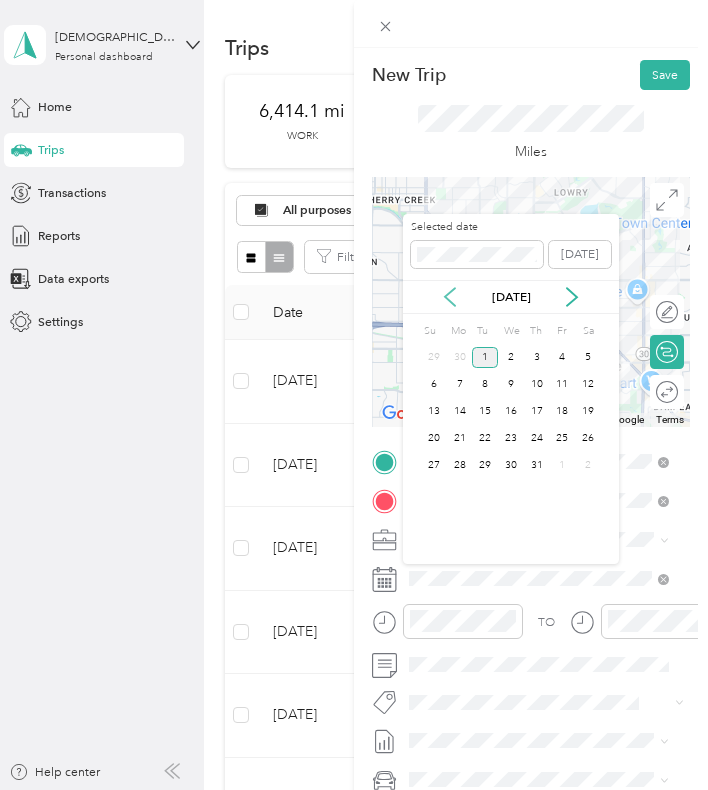 click 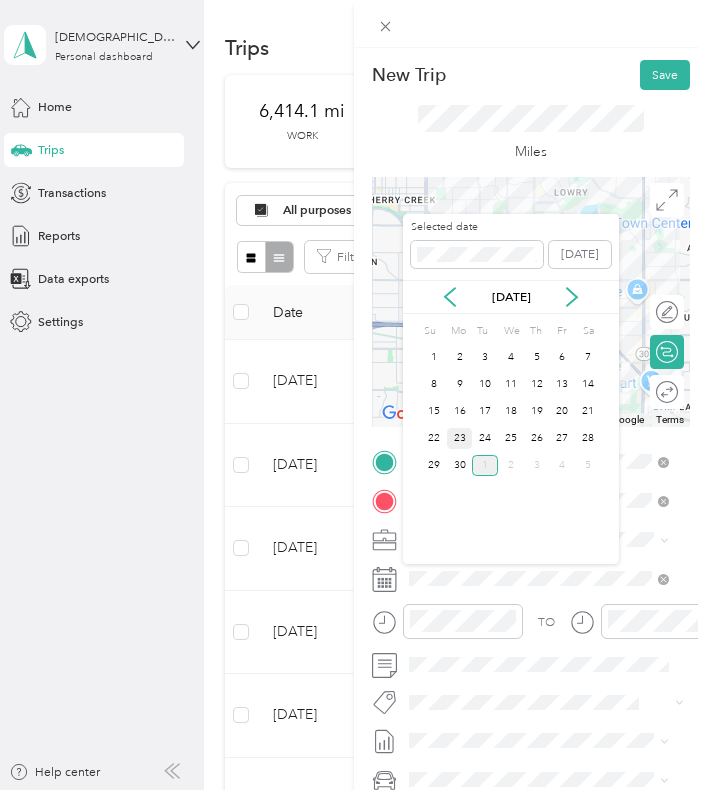 click on "23" at bounding box center [460, 438] 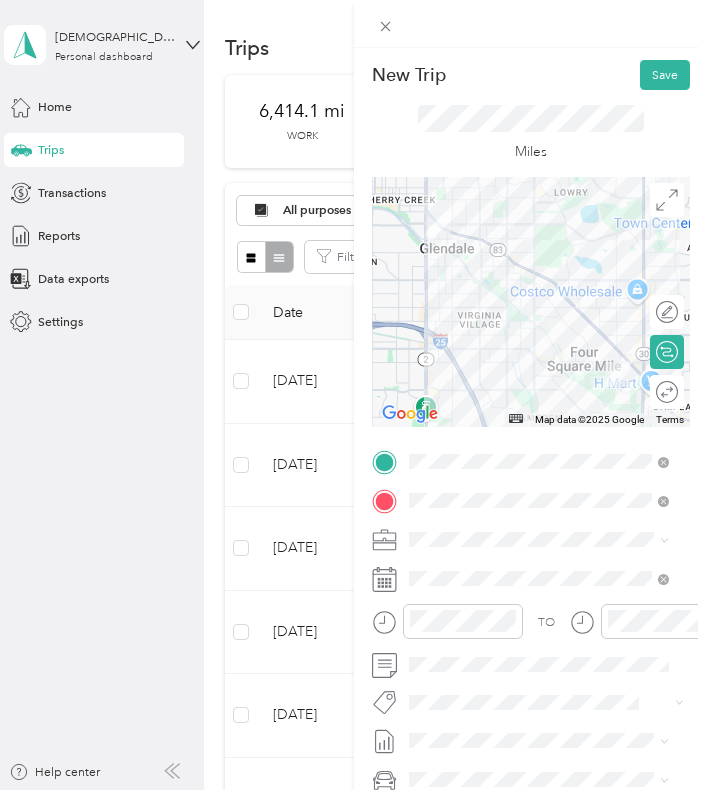 click on "To navigate, press the arrow keys." at bounding box center [531, 302] 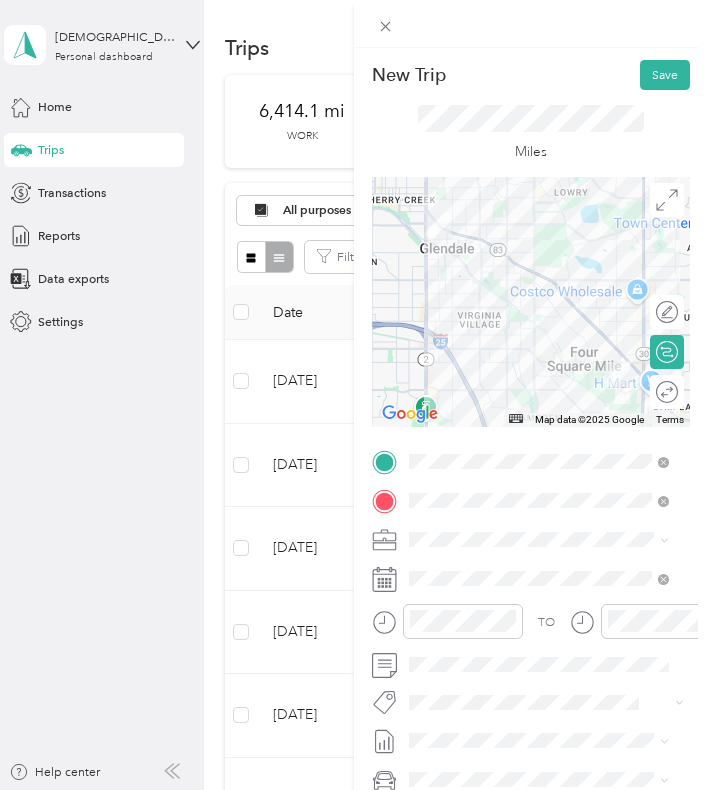 click on "To navigate, press the arrow keys." at bounding box center (531, 302) 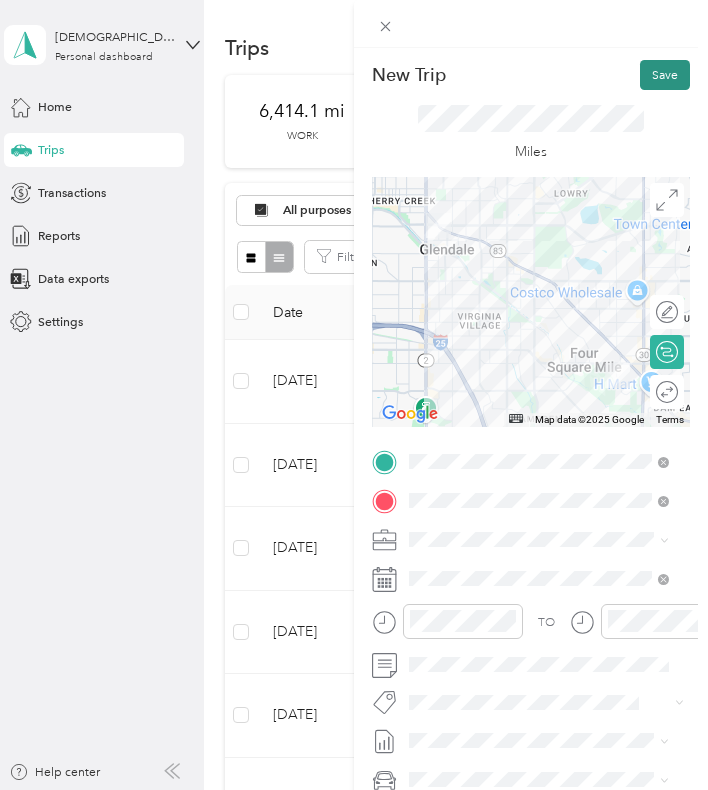 click on "Save" at bounding box center [665, 75] 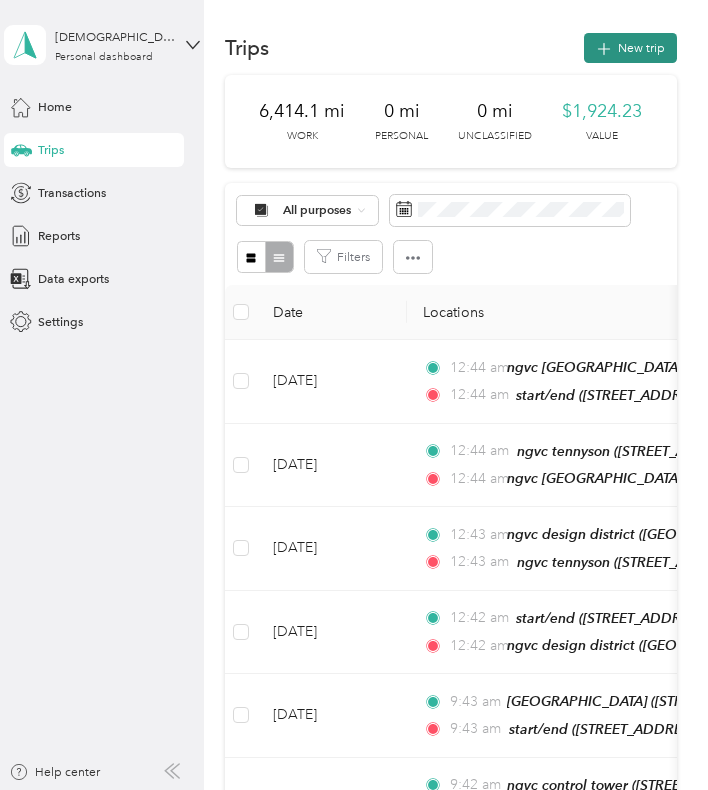 click on "New trip" at bounding box center (630, 48) 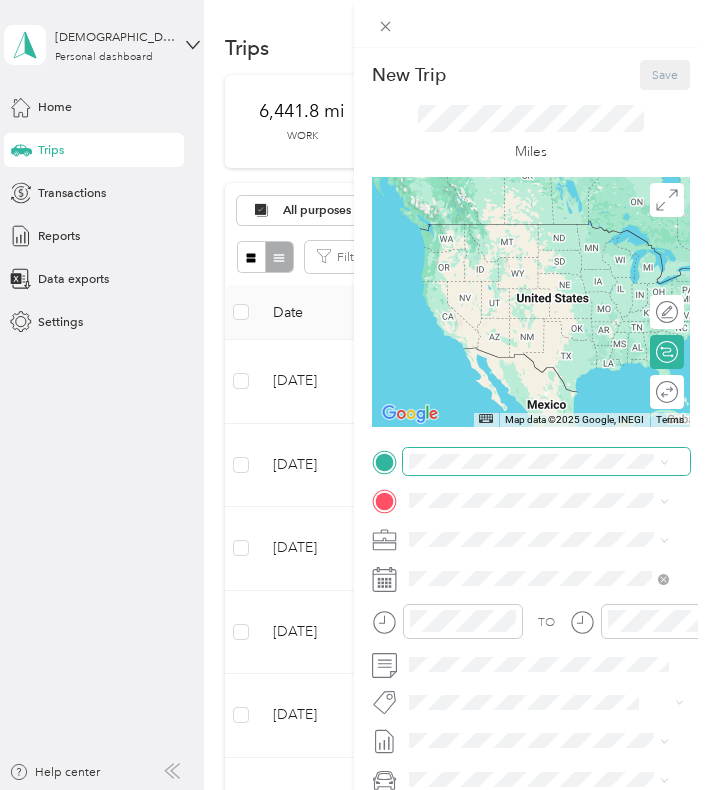 click at bounding box center [546, 461] 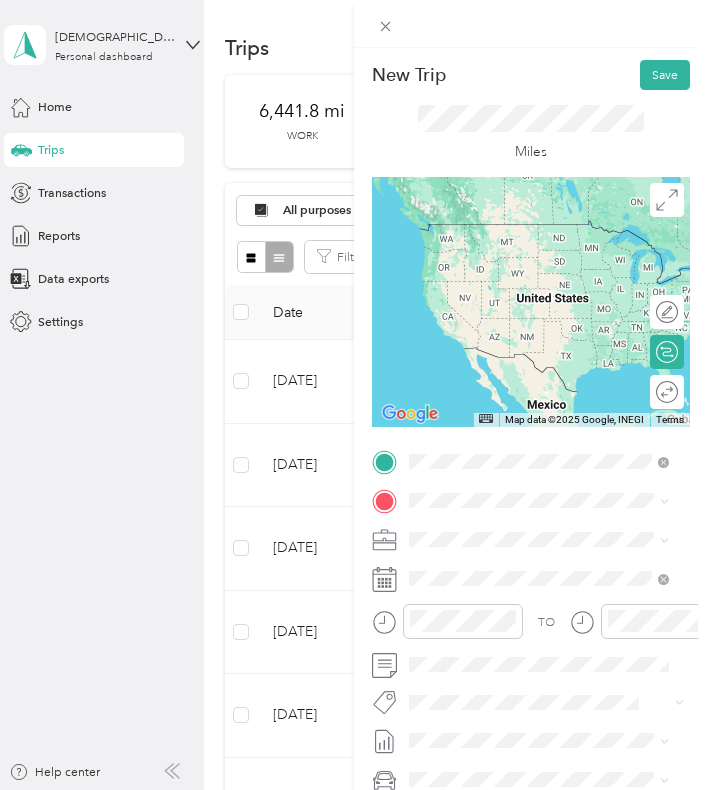 click on "start/end [STREET_ADDRESS][US_STATE]" at bounding box center (531, 542) 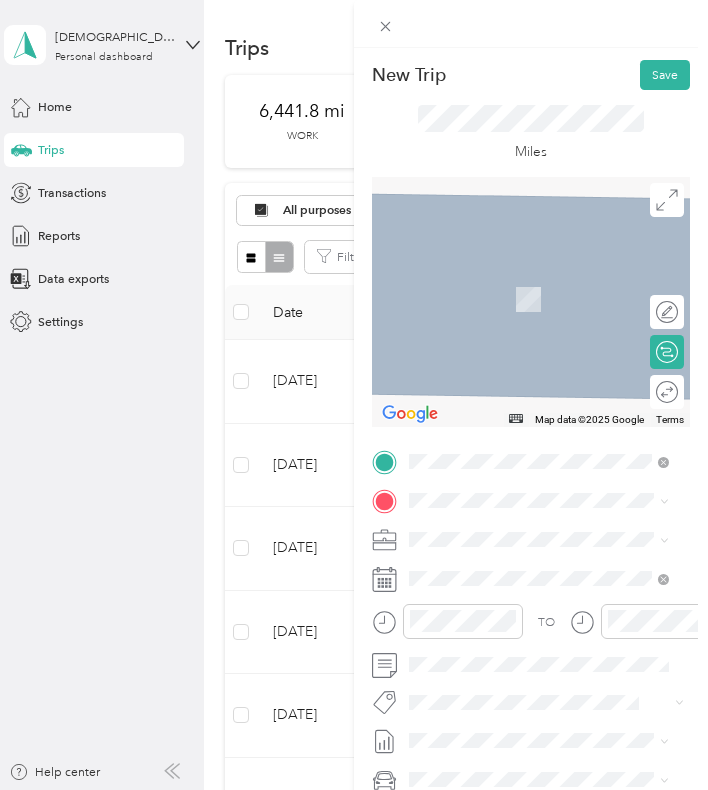 click on "[PERSON_NAME] [STREET_ADDRESS][US_STATE]" at bounding box center (539, 692) 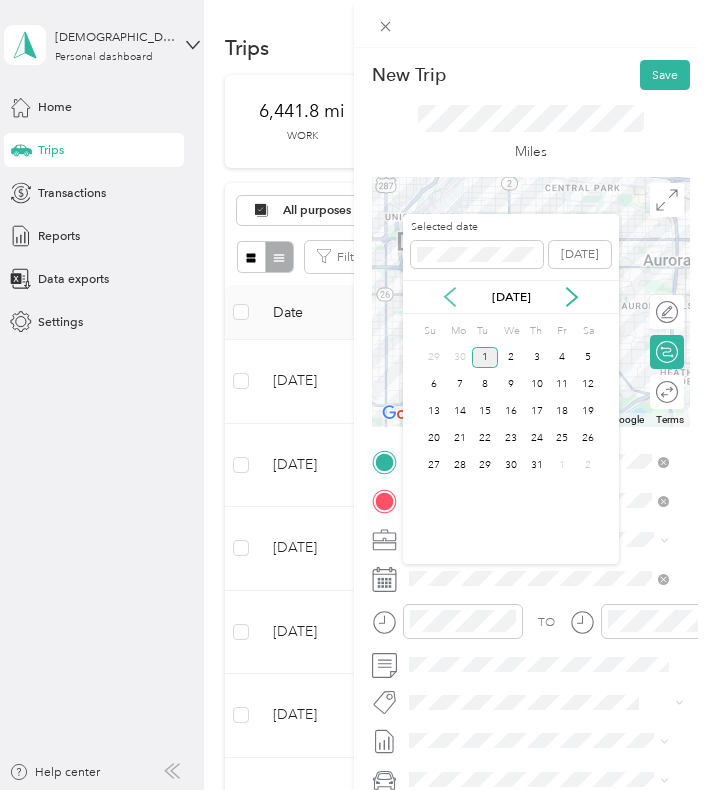 click 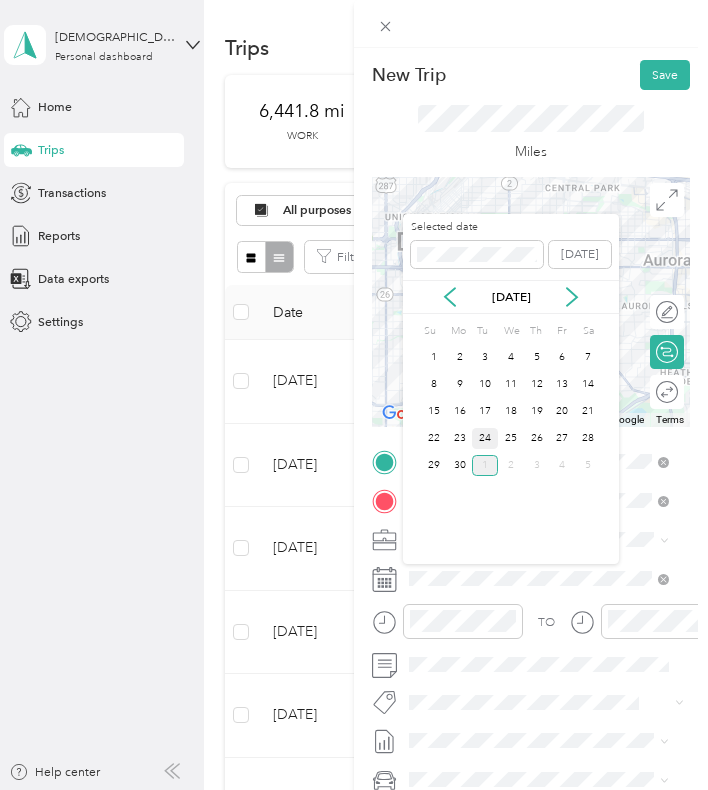 click on "24" at bounding box center (485, 438) 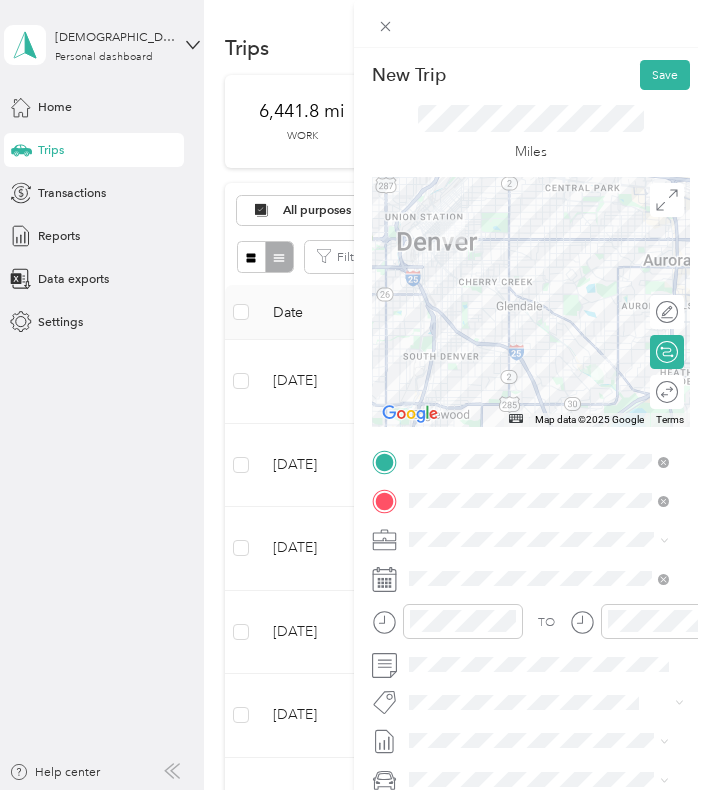 click on "To navigate, press the arrow keys." at bounding box center (531, 302) 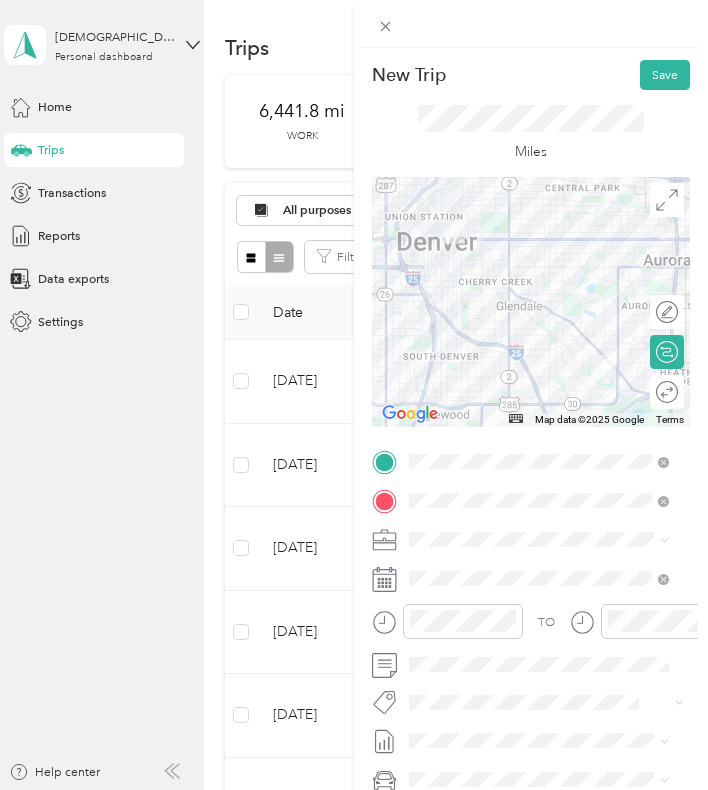 click on "To navigate, press the arrow keys." at bounding box center [531, 302] 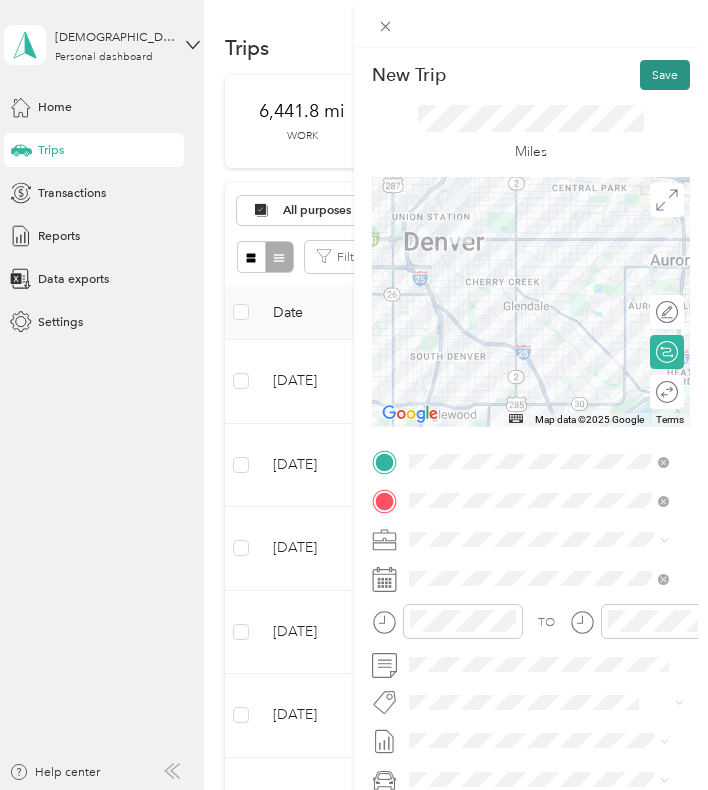 click on "Save" at bounding box center [665, 75] 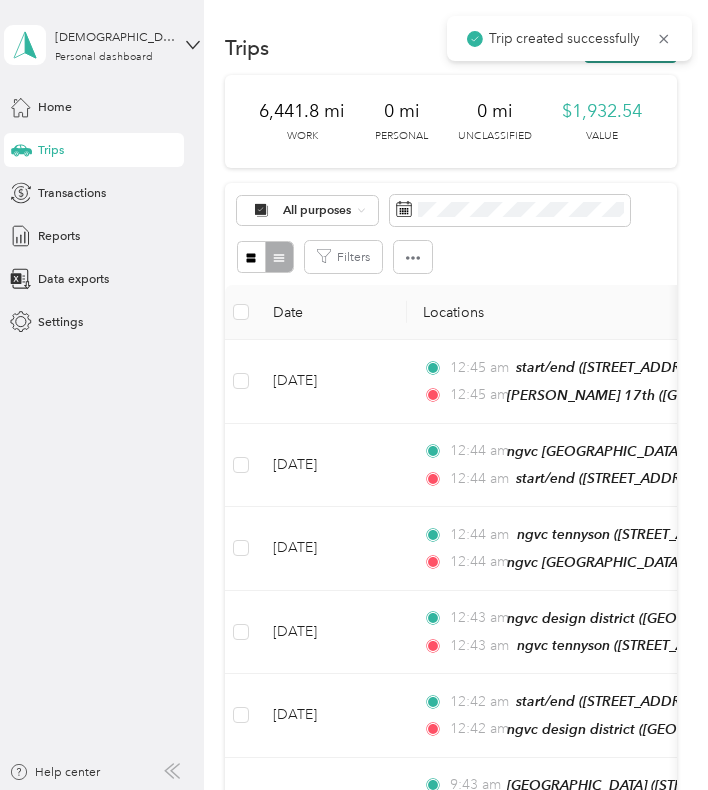 click on "New trip" at bounding box center (630, 48) 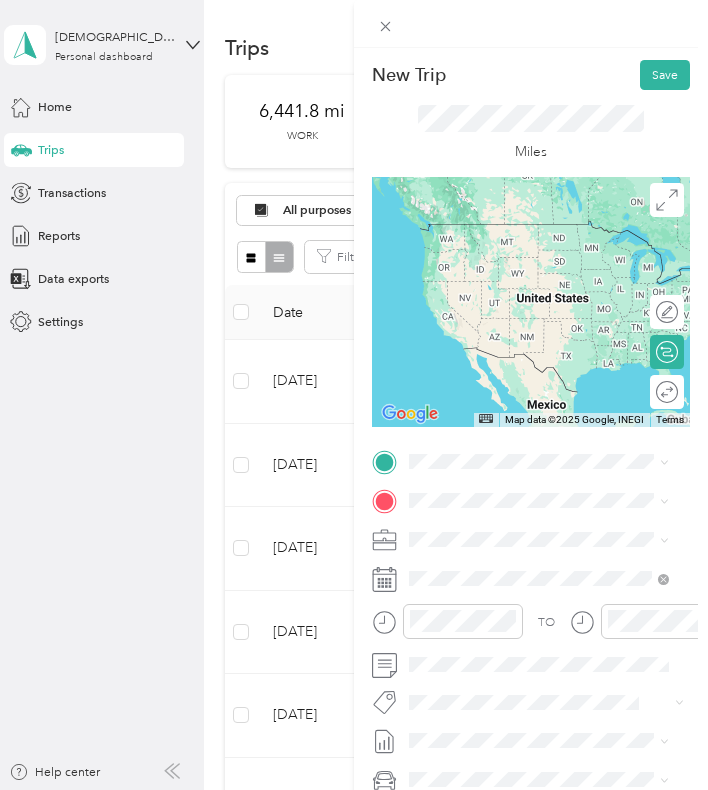 click on "[PERSON_NAME] [STREET_ADDRESS][US_STATE]" at bounding box center [531, 651] 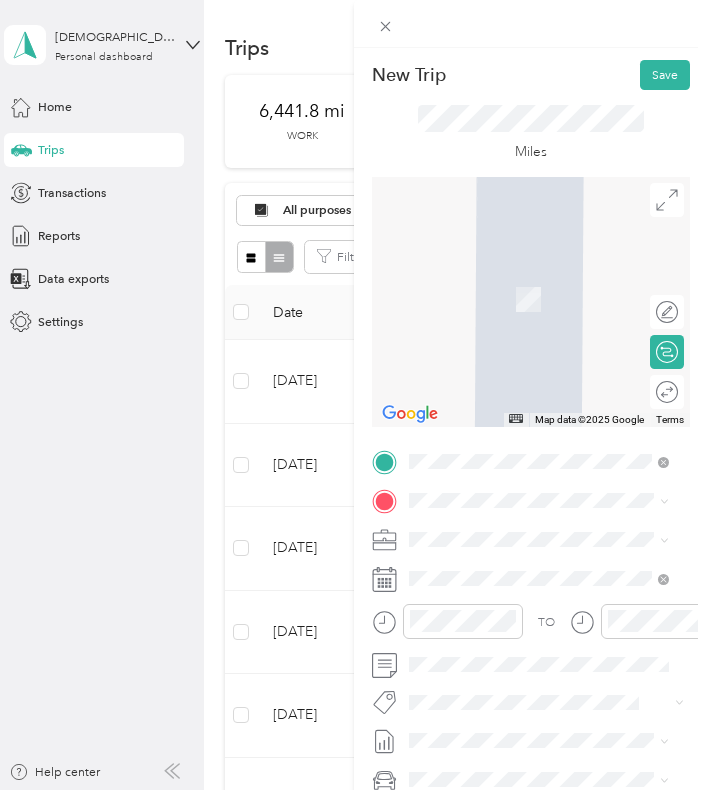 click on "[GEOGRAPHIC_DATA][PERSON_NAME][US_STATE], [GEOGRAPHIC_DATA]" at bounding box center [553, 593] 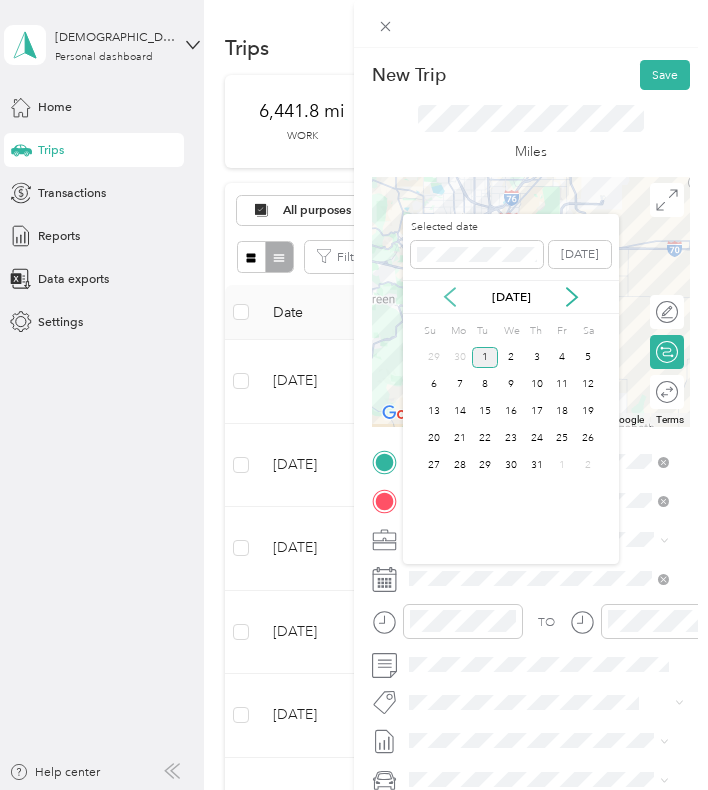 click 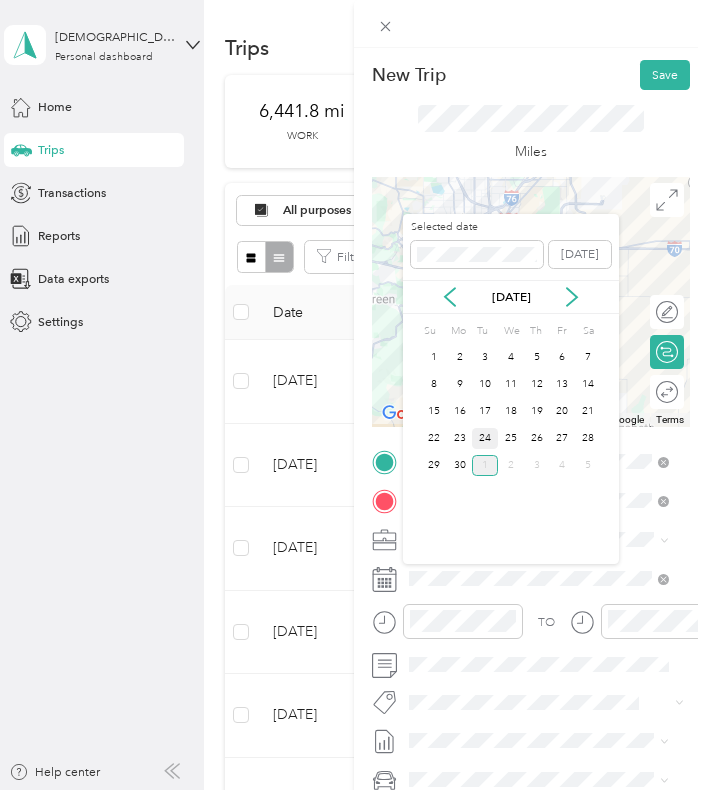 click on "24" at bounding box center (485, 438) 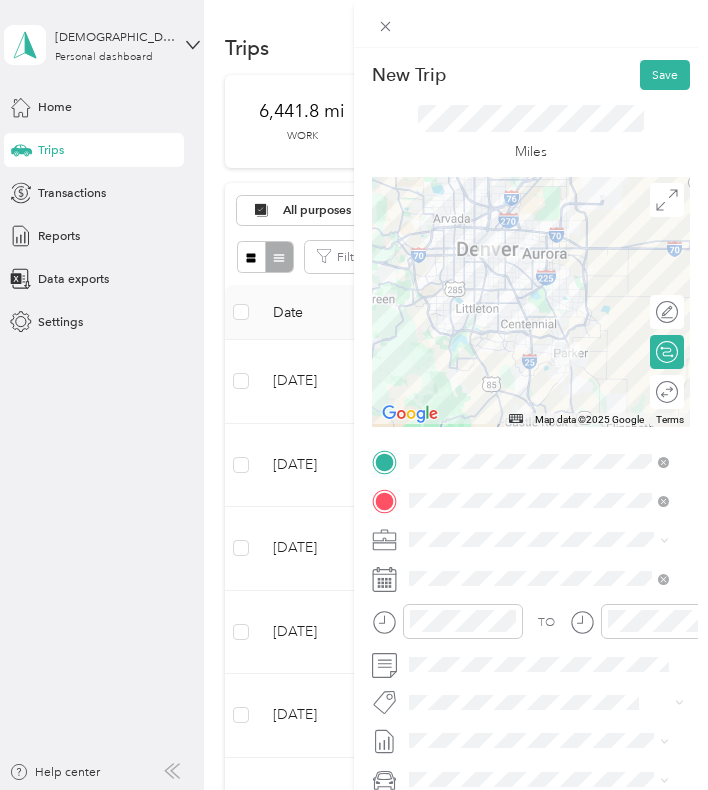 click on "To navigate, press the arrow keys." at bounding box center (531, 302) 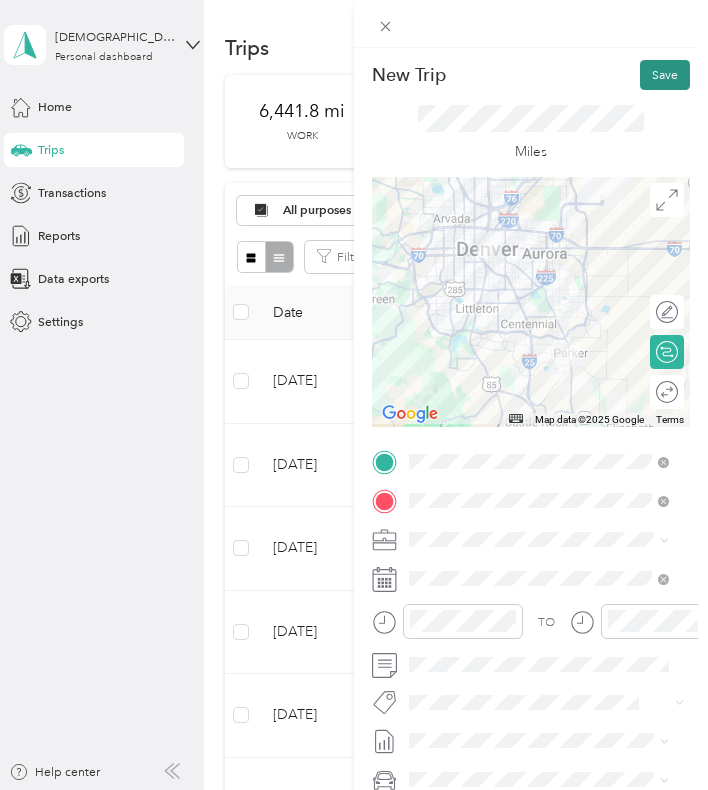 click on "Save" at bounding box center [665, 75] 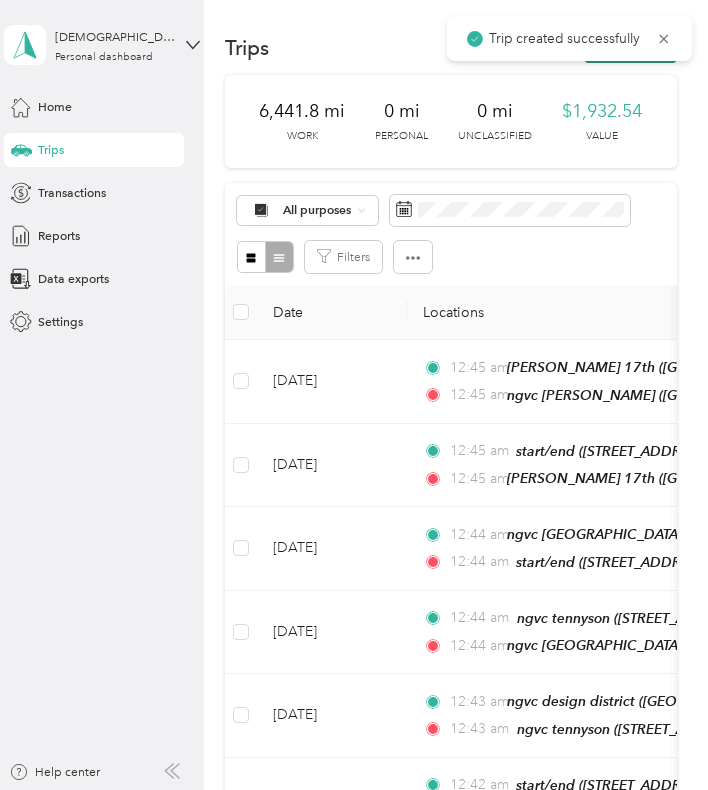 click on "New trip" at bounding box center (630, 48) 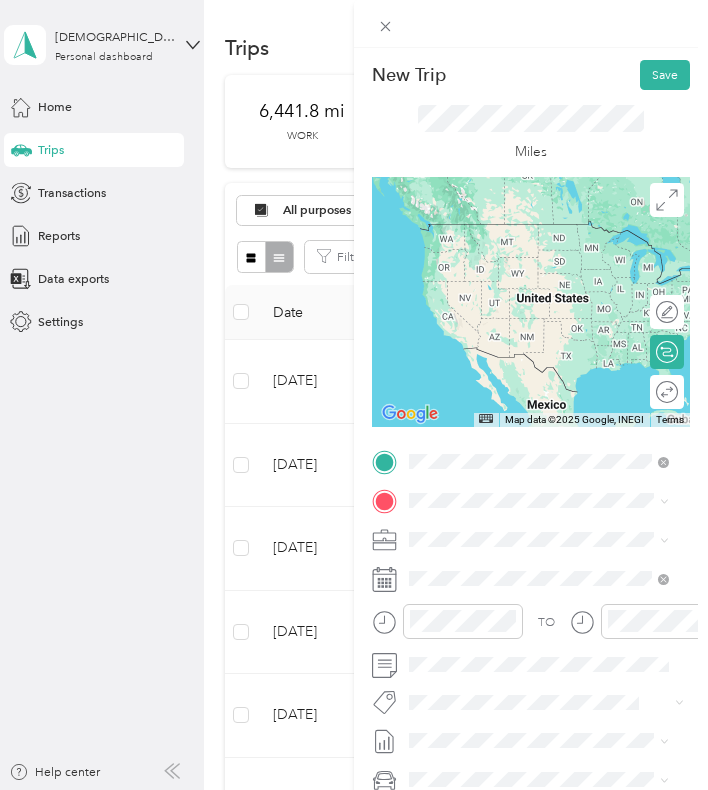 click on "ngvc [PERSON_NAME][STREET_ADDRESS][PERSON_NAME][US_STATE]" at bounding box center [553, 551] 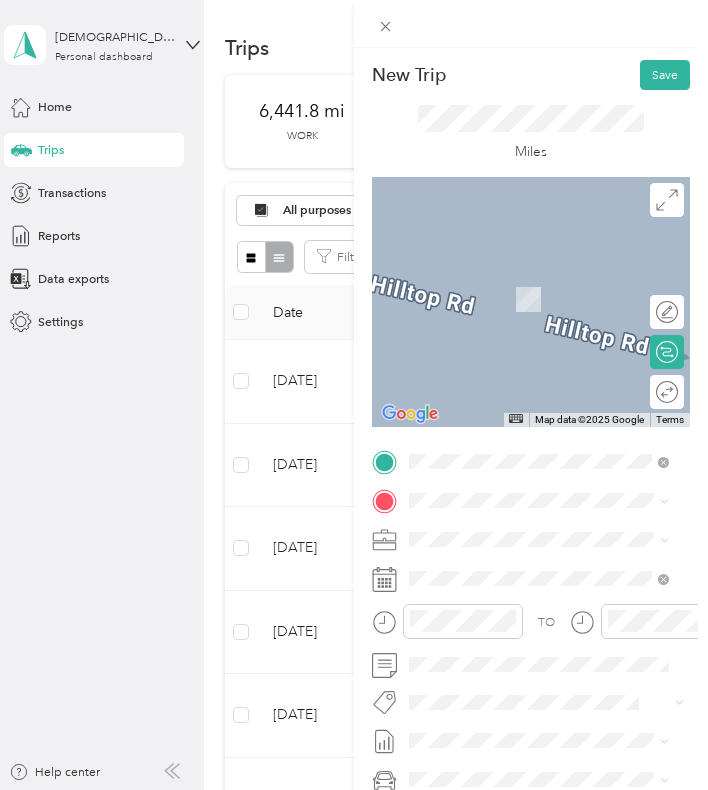 click on "start/end [STREET_ADDRESS][US_STATE]" at bounding box center (531, 576) 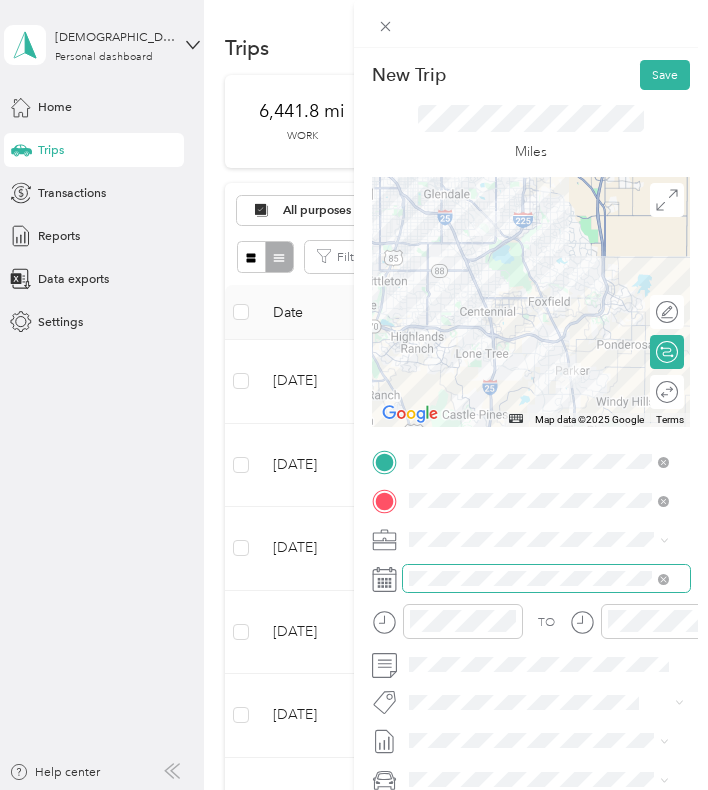 click at bounding box center (546, 578) 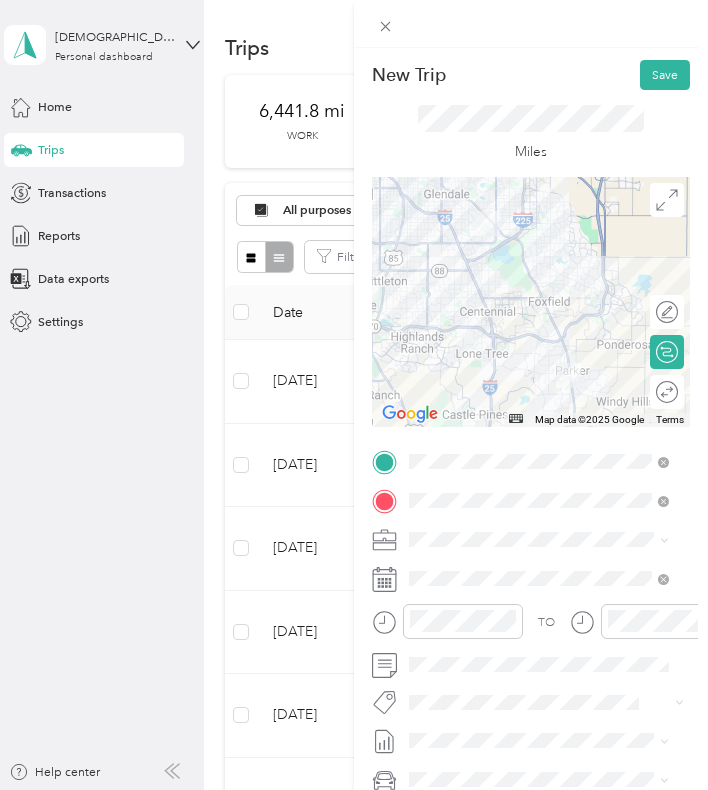 click on "To navigate, press the arrow keys." at bounding box center [531, 302] 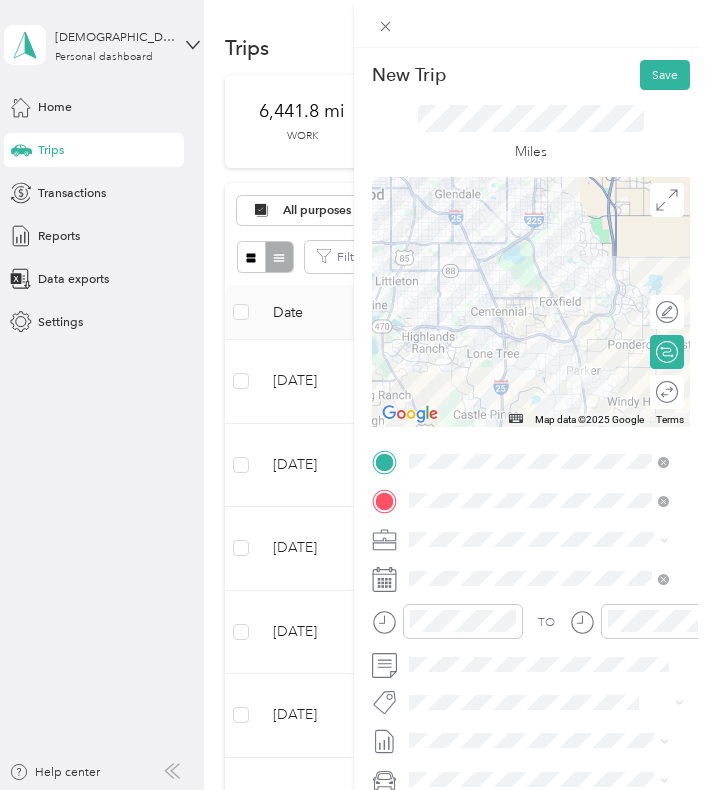 click on "To navigate, press the arrow keys." at bounding box center [531, 302] 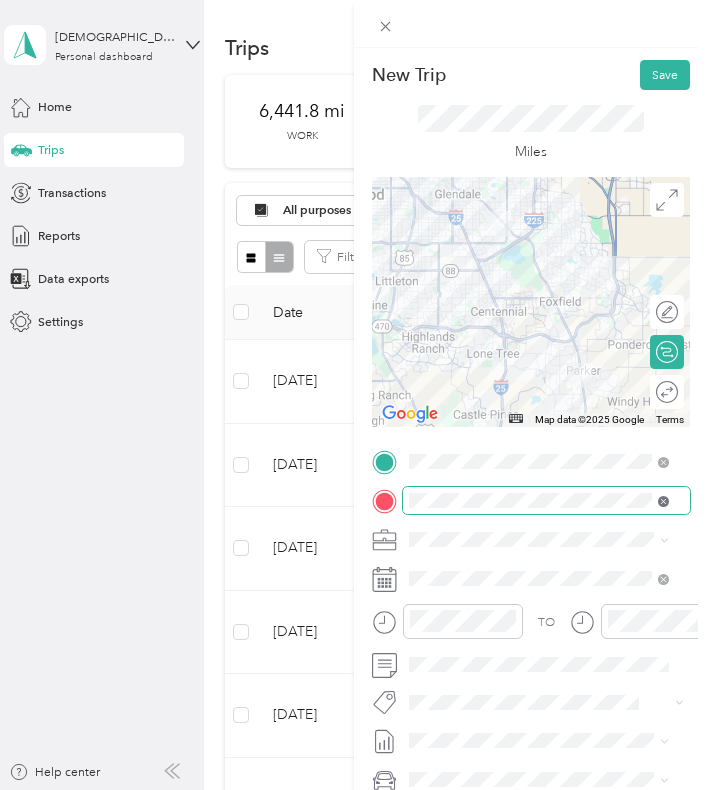 click 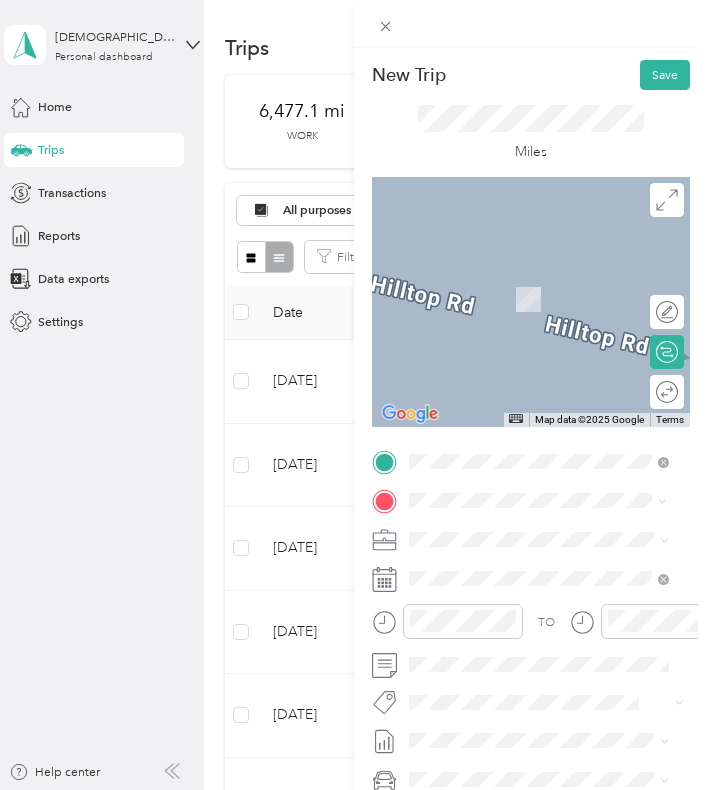 click on "ngvc south aurora [STREET_ADDRESS][US_STATE]" at bounding box center (531, 581) 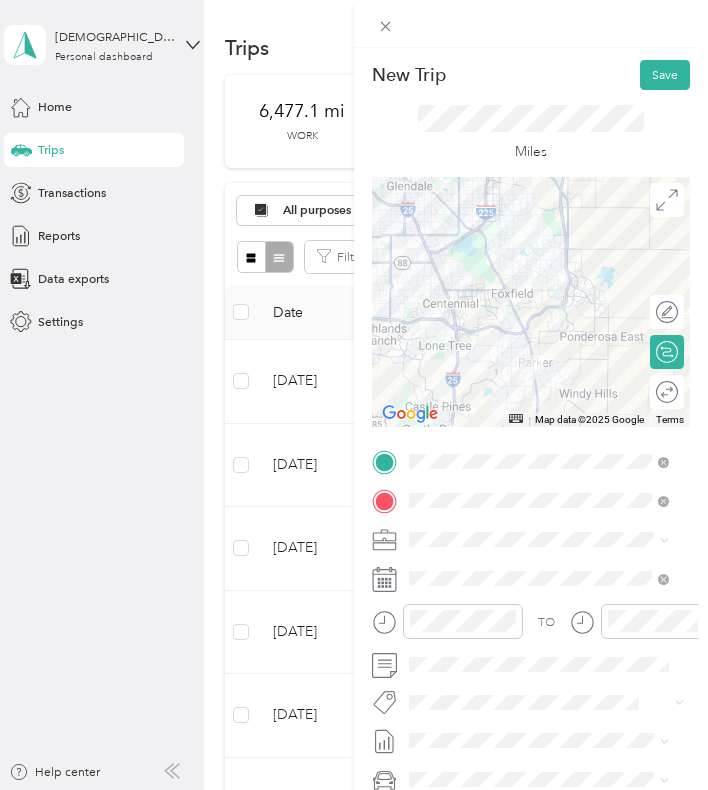 click on "To navigate, press the arrow keys." at bounding box center [531, 302] 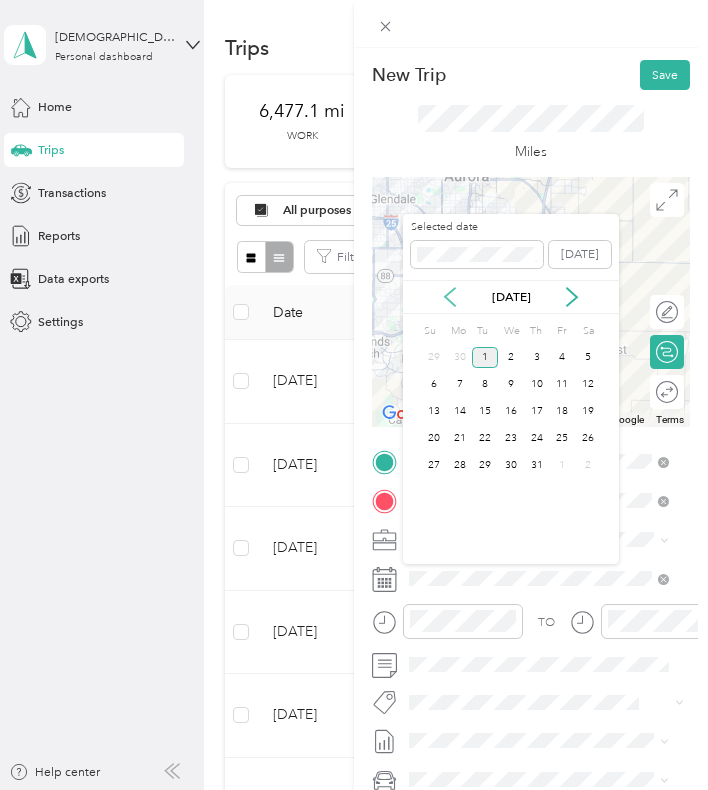 click 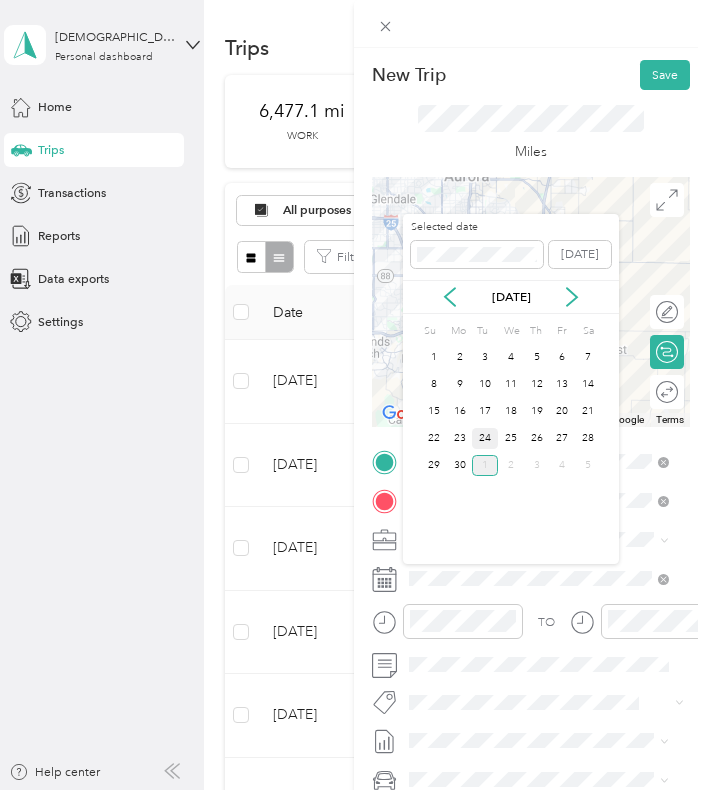 click on "24" at bounding box center [485, 438] 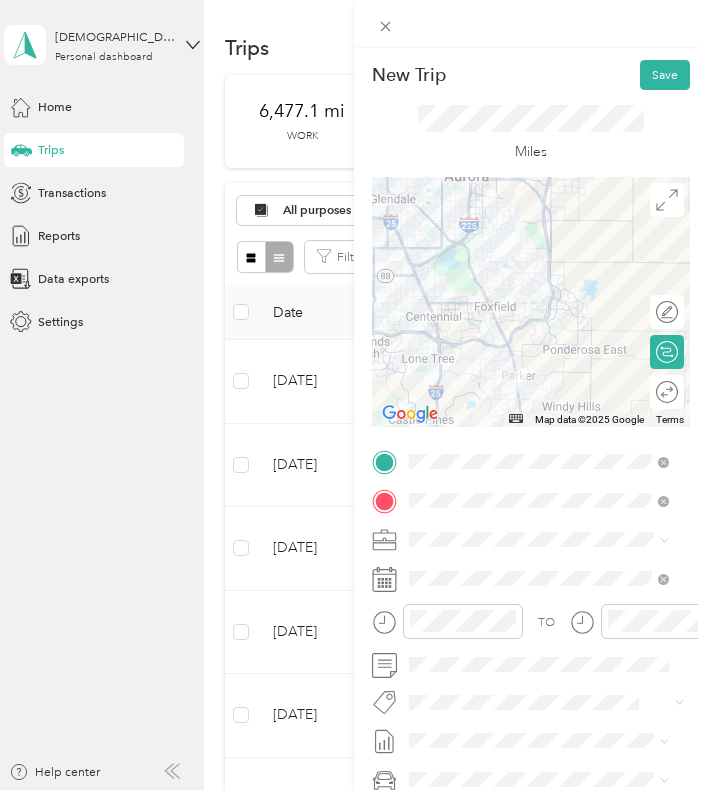 click on "Su Mo Tu We Th Fr Sa 1 2 3 4 5 6 7 8 9 10 11 12 13 14 15 16 17 18 19 20 21 22 23 24 25 26 27 28 29 30 1 2 3 4 5" at bounding box center (511, 387) 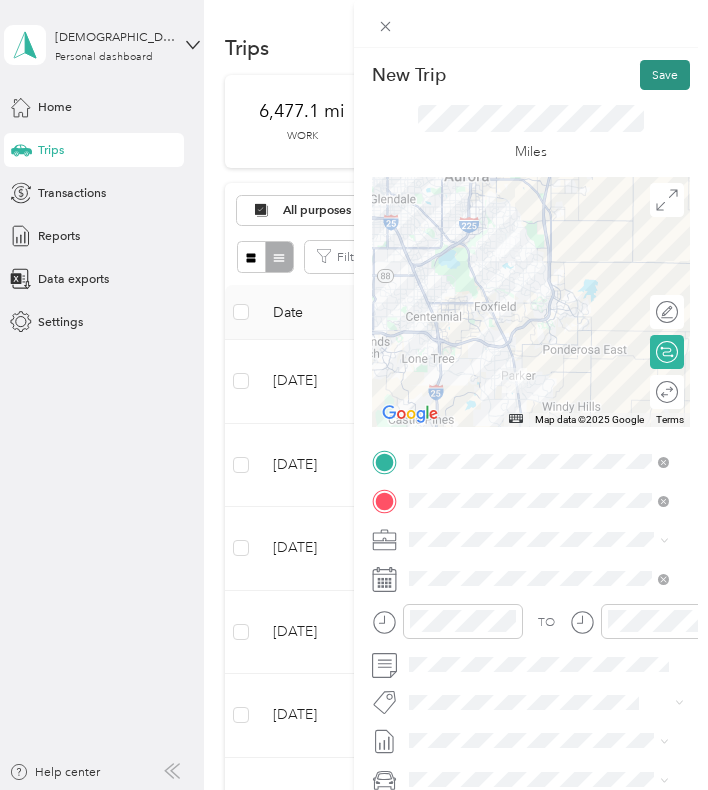 click on "Save" at bounding box center [665, 75] 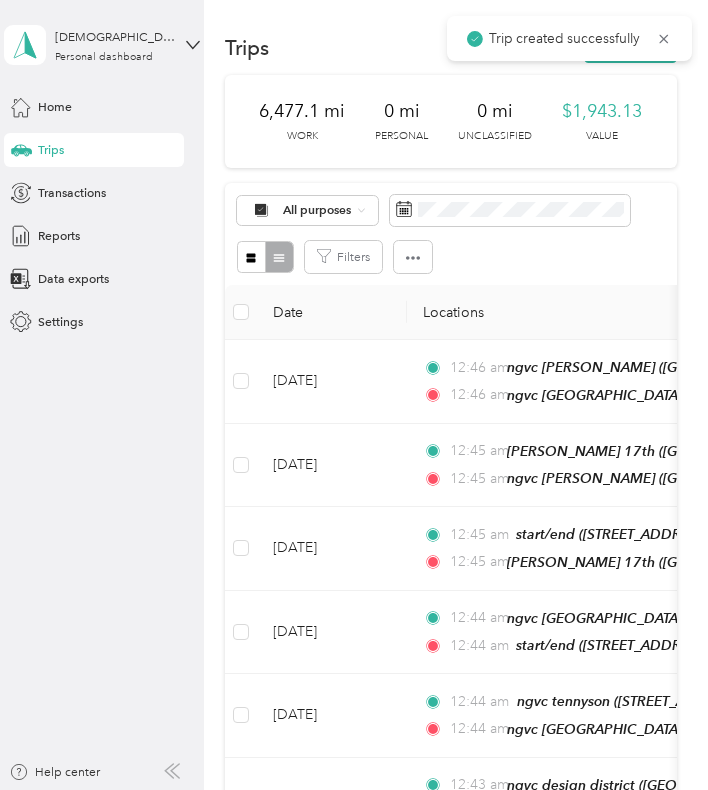 click on "Trips New trip" at bounding box center [451, 48] 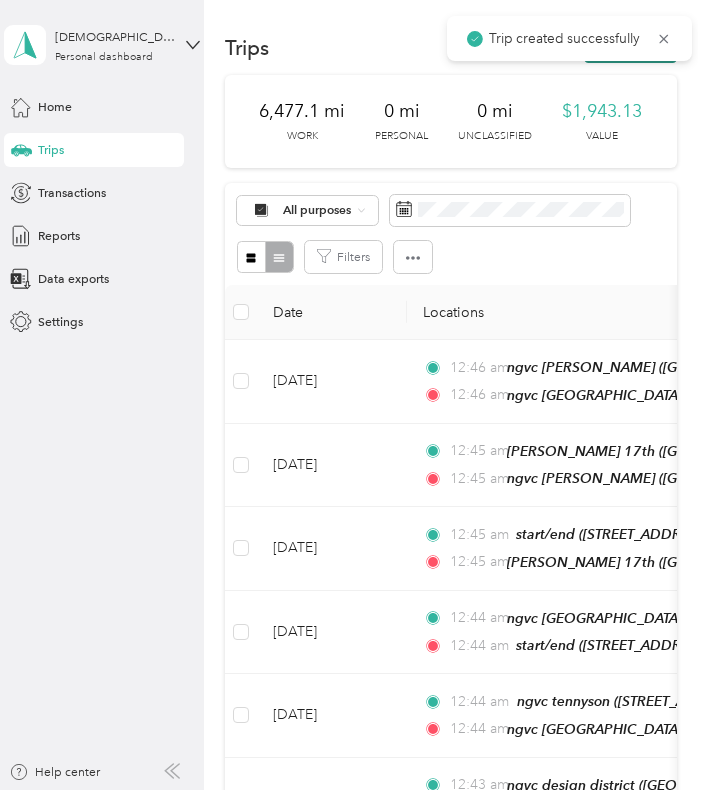 click on "New trip" at bounding box center (630, 48) 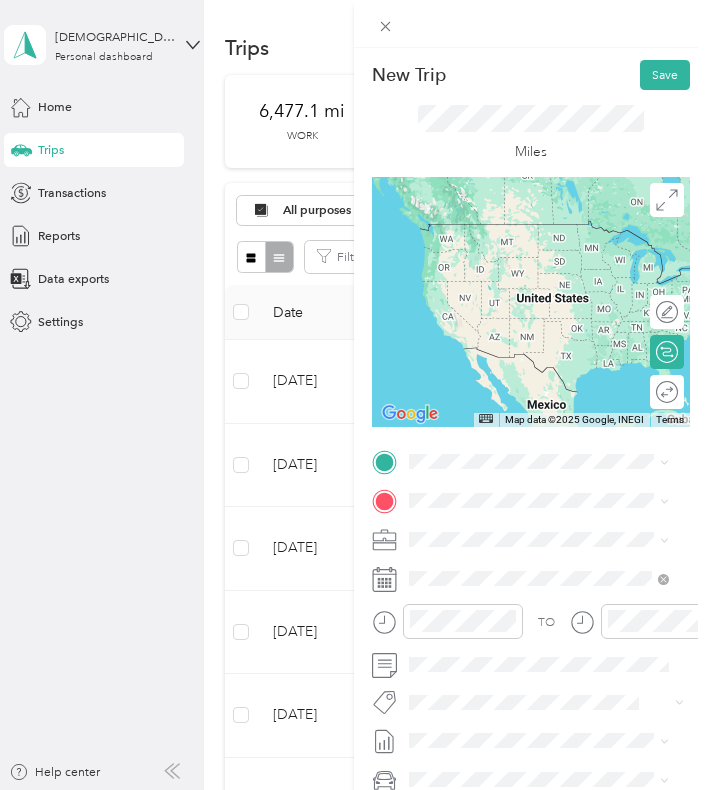 click on "ngvc south aurora [STREET_ADDRESS][US_STATE]" at bounding box center [531, 536] 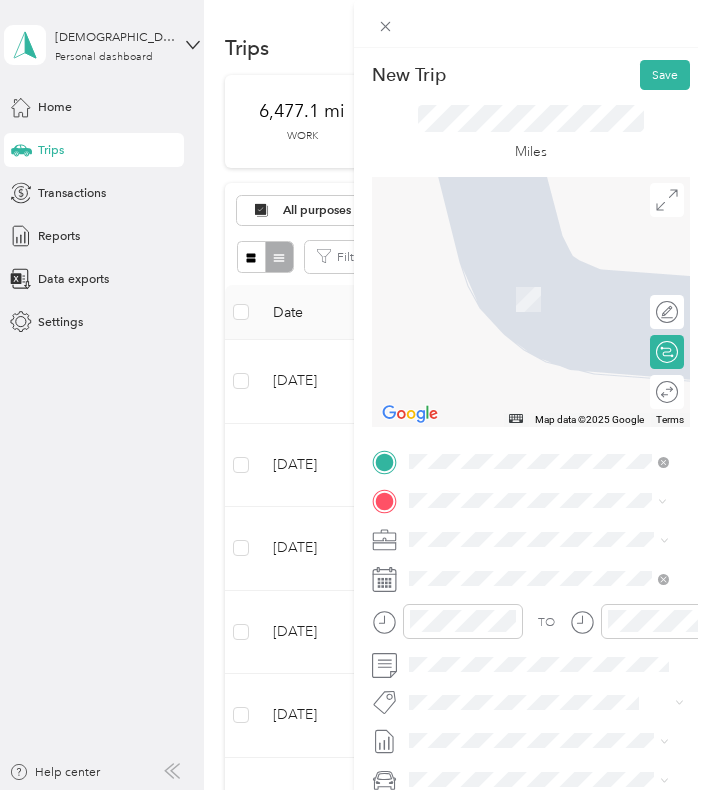 click on "start/end [STREET_ADDRESS][US_STATE]" at bounding box center (531, 580) 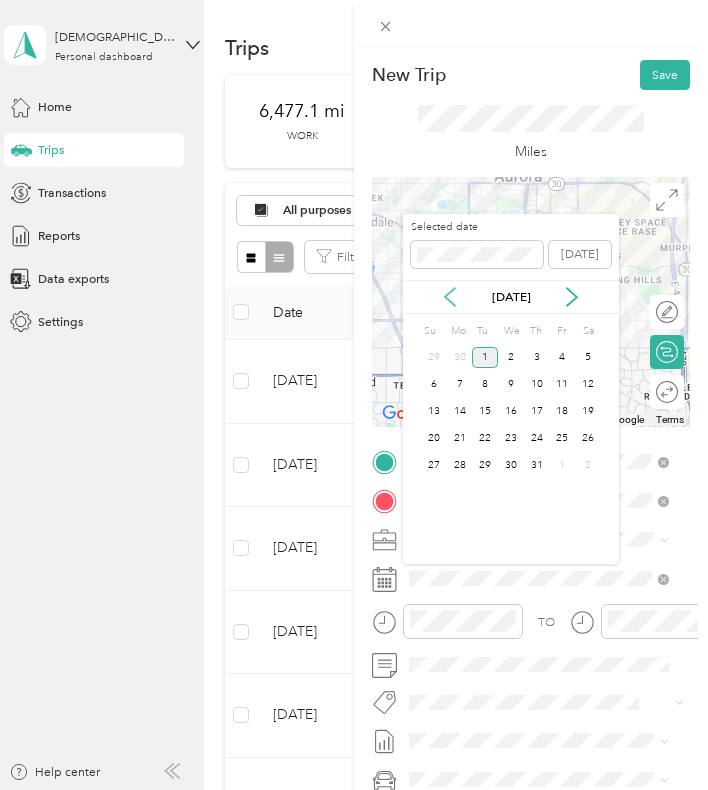 click 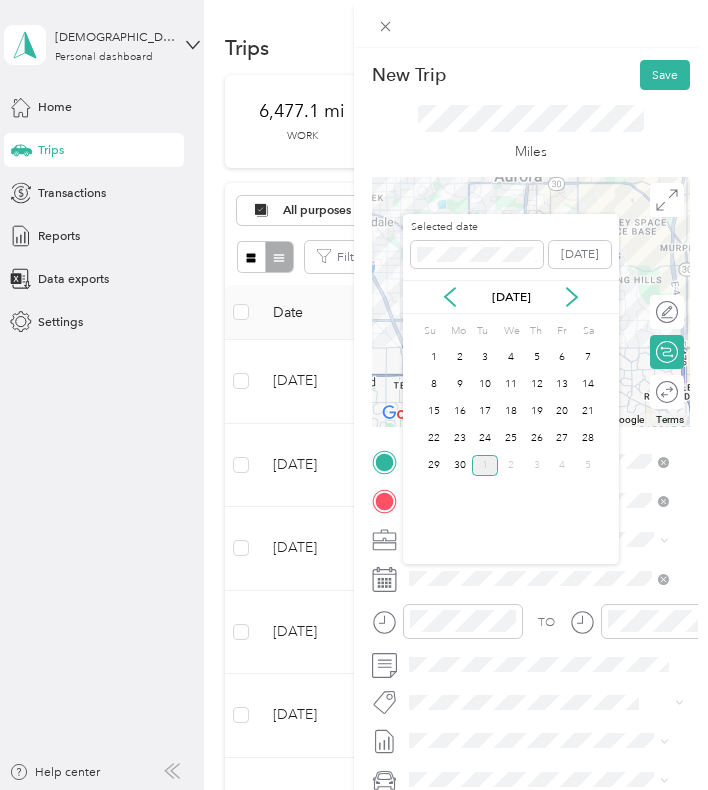 click on "24" at bounding box center (485, 438) 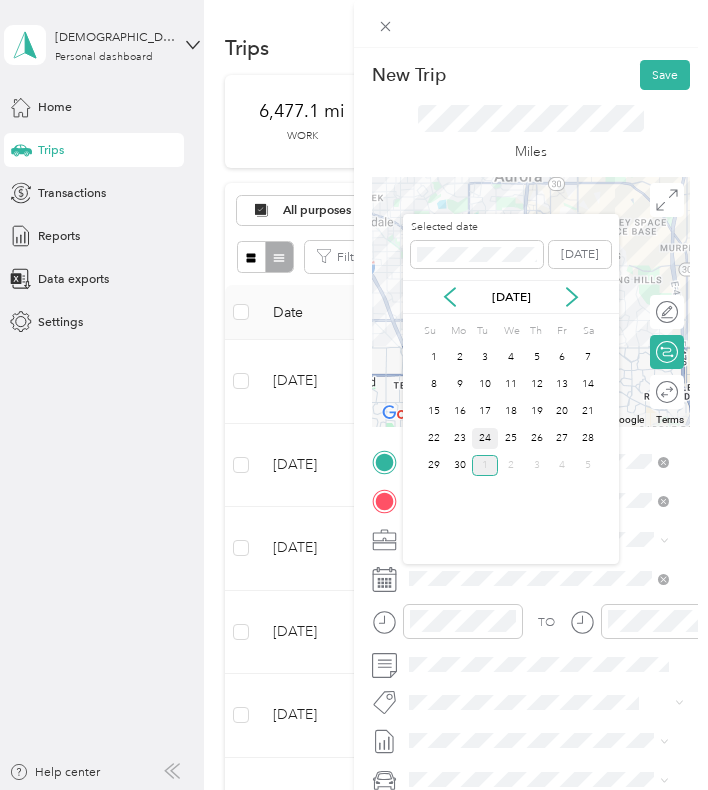 click on "24" at bounding box center (485, 438) 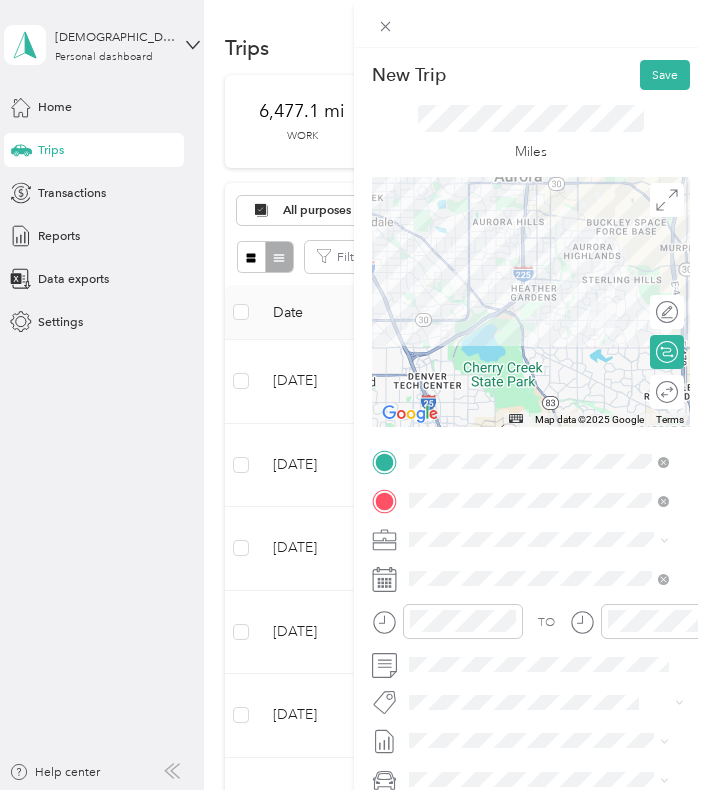 click on "To navigate, press the arrow keys." at bounding box center [531, 302] 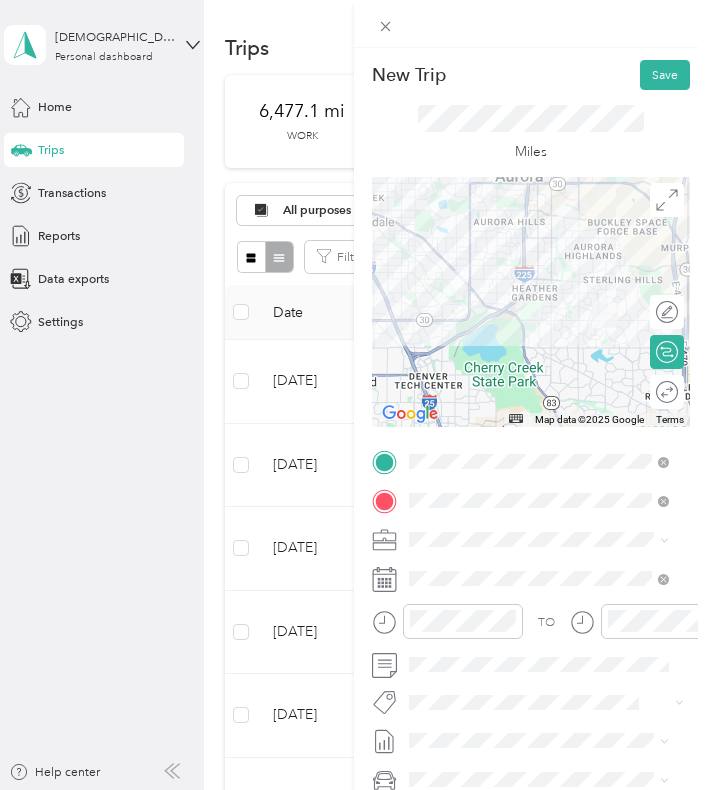 click on "To navigate, press the arrow keys." at bounding box center (531, 302) 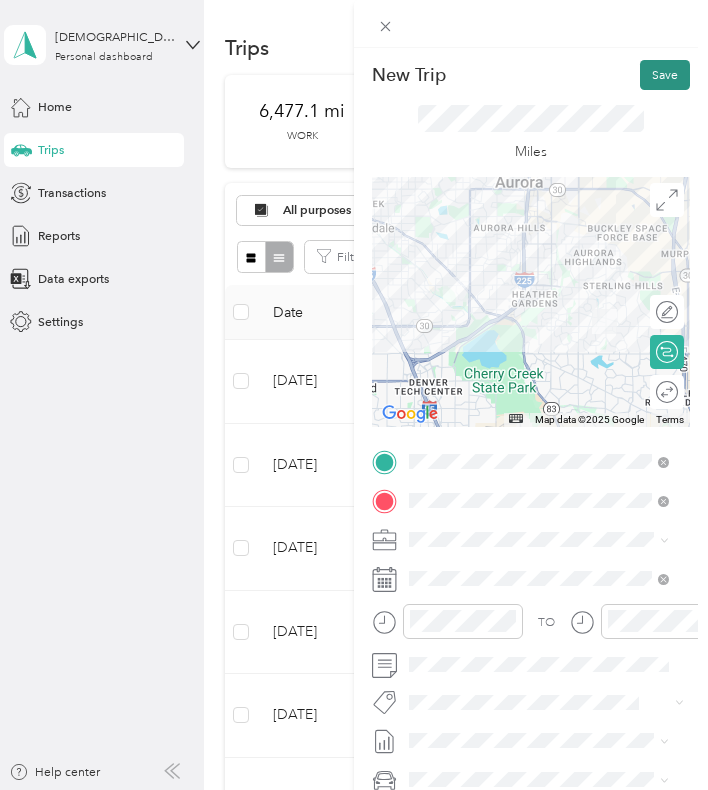 click on "Save" at bounding box center [665, 75] 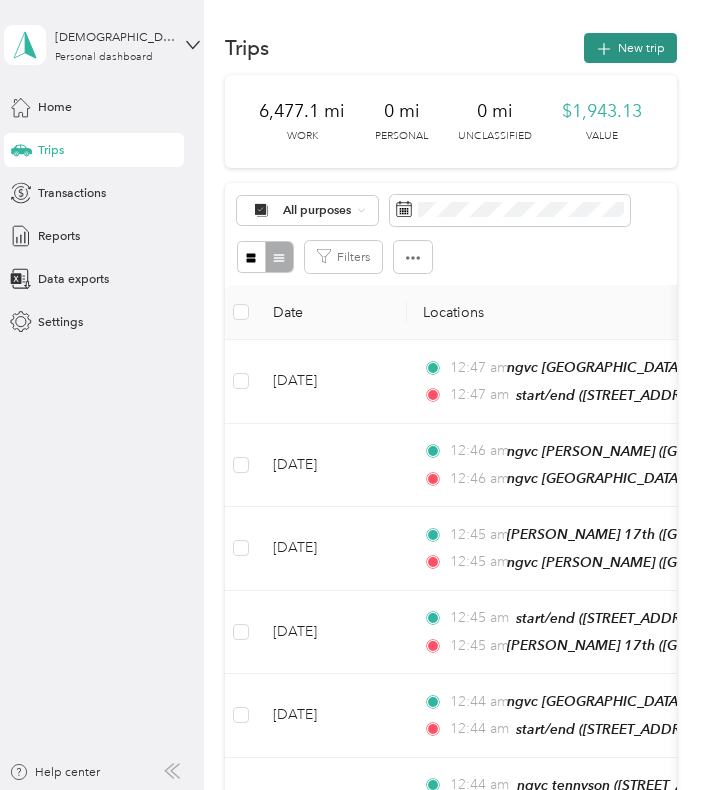 click on "New trip" at bounding box center [630, 48] 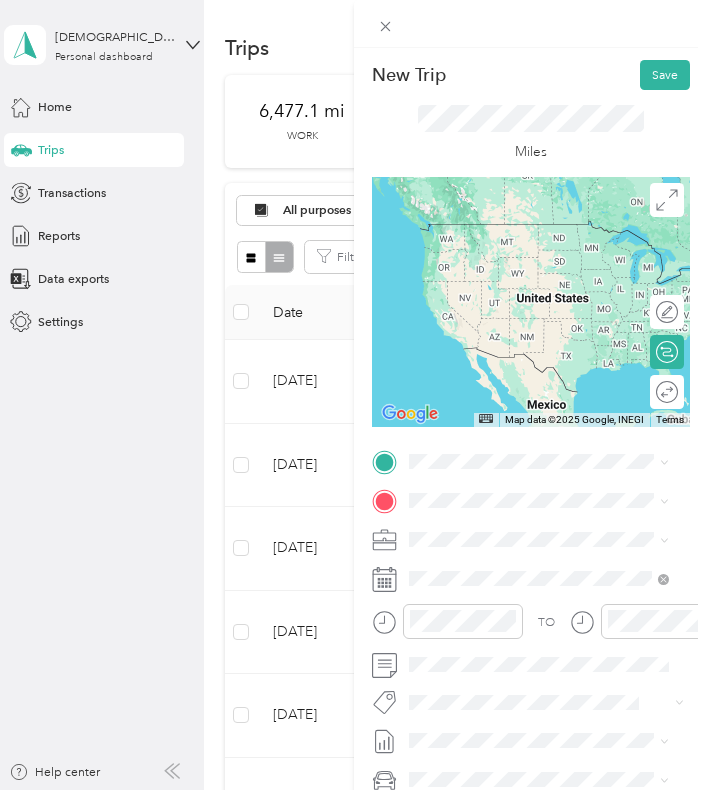 click on "start/end [STREET_ADDRESS][US_STATE]" at bounding box center (531, 542) 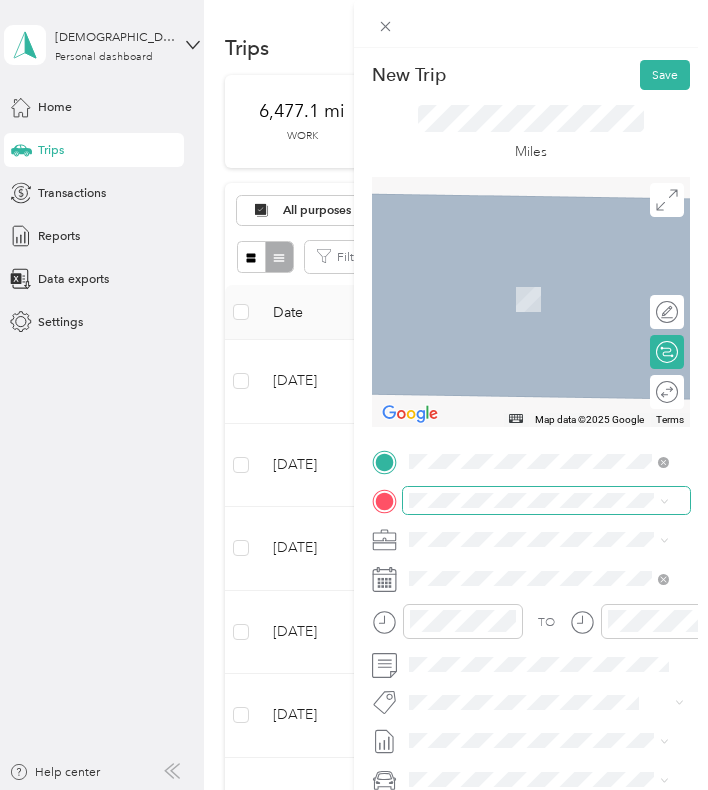 click at bounding box center (546, 500) 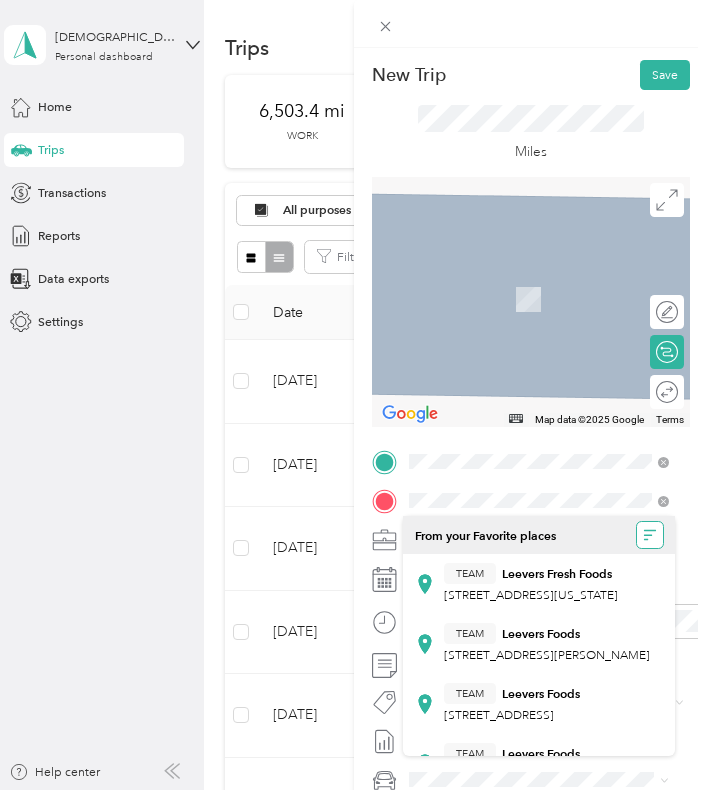 click 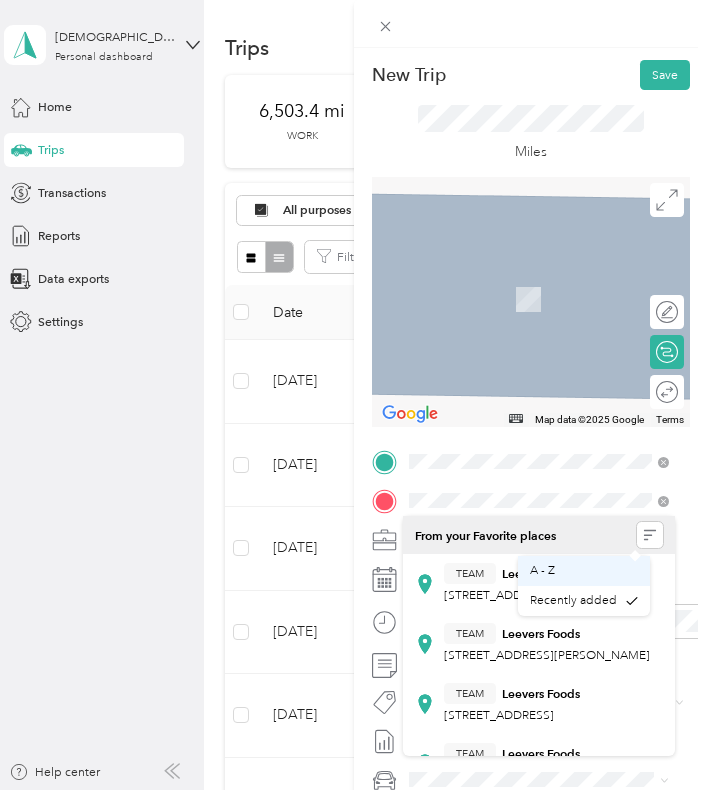 click on "A - Z" at bounding box center [584, 571] 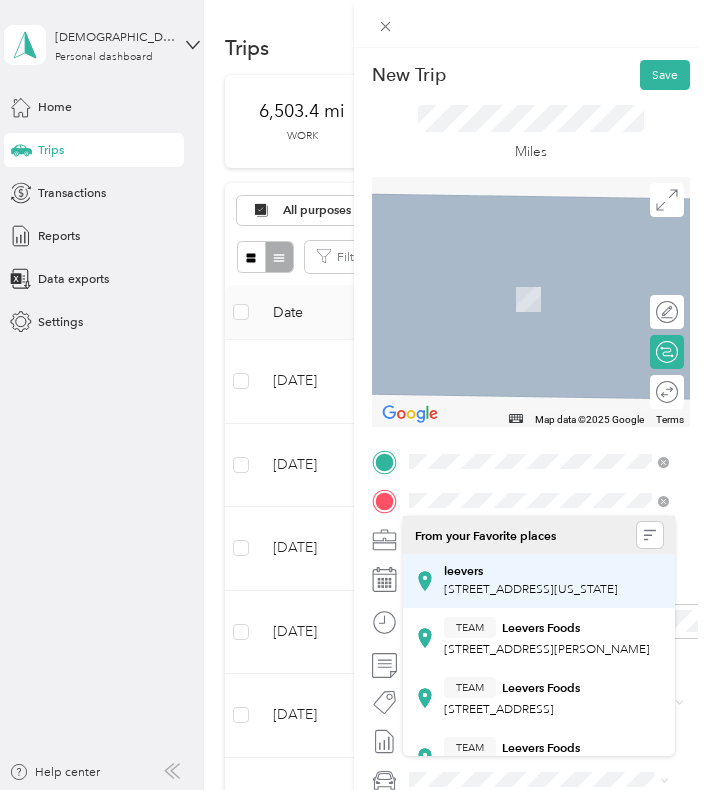 click on "[STREET_ADDRESS][US_STATE]" at bounding box center [531, 589] 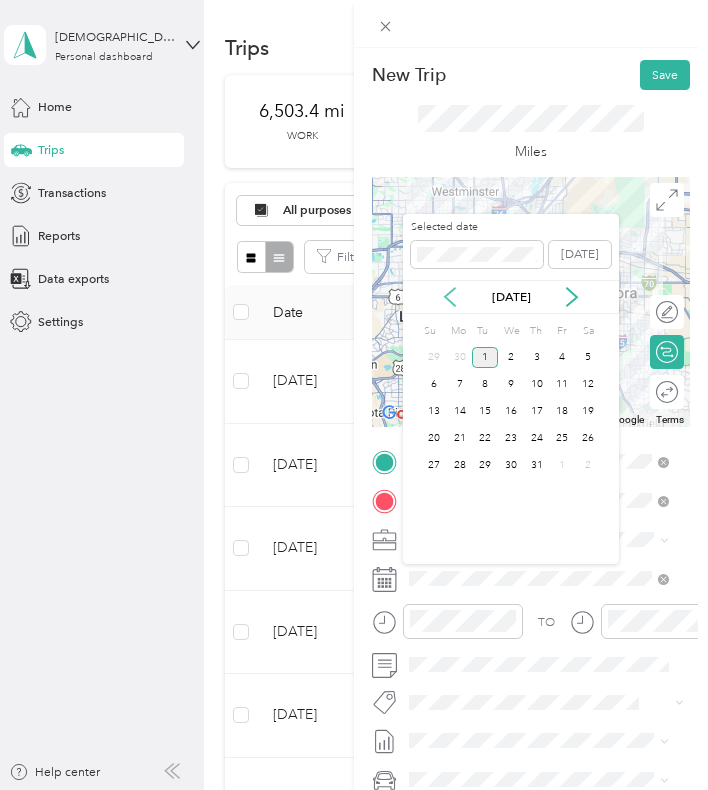 click 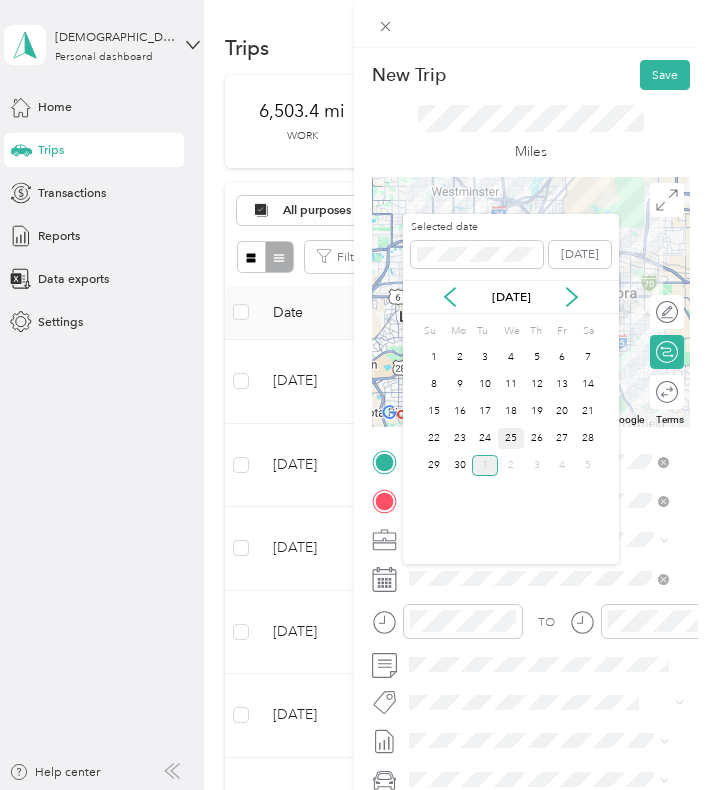 click on "25" at bounding box center (511, 438) 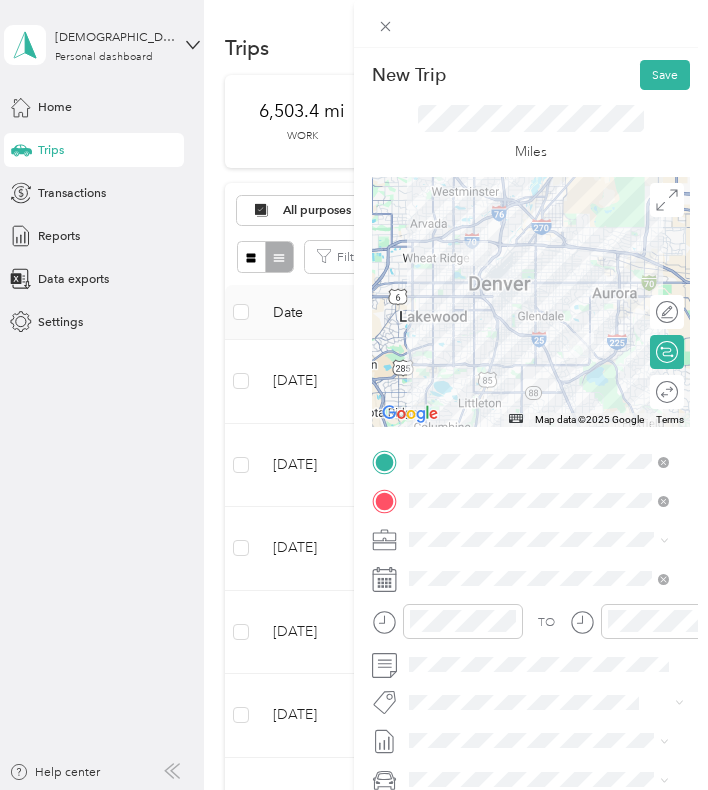 click on "To navigate, press the arrow keys." at bounding box center (531, 302) 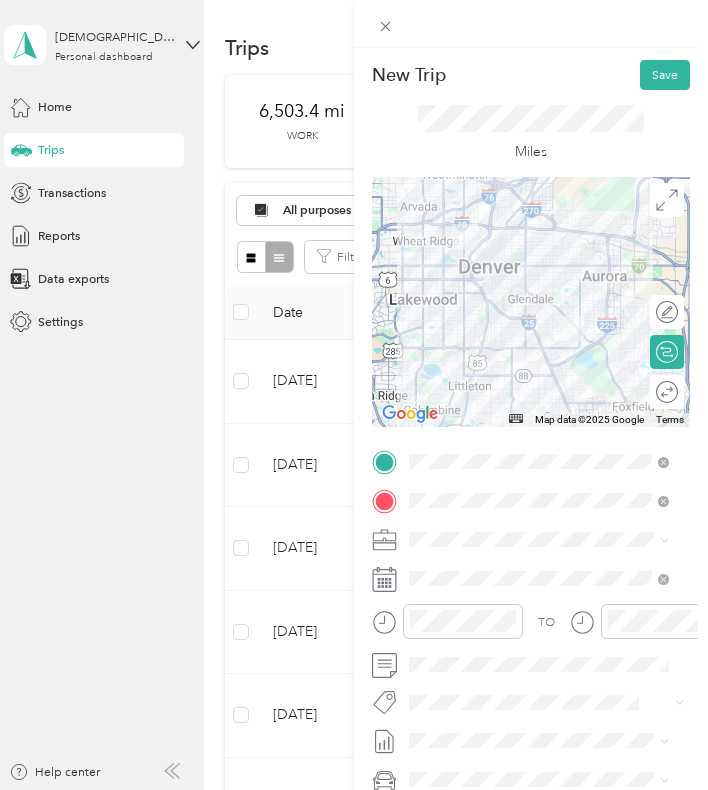 click at bounding box center (571, 328) 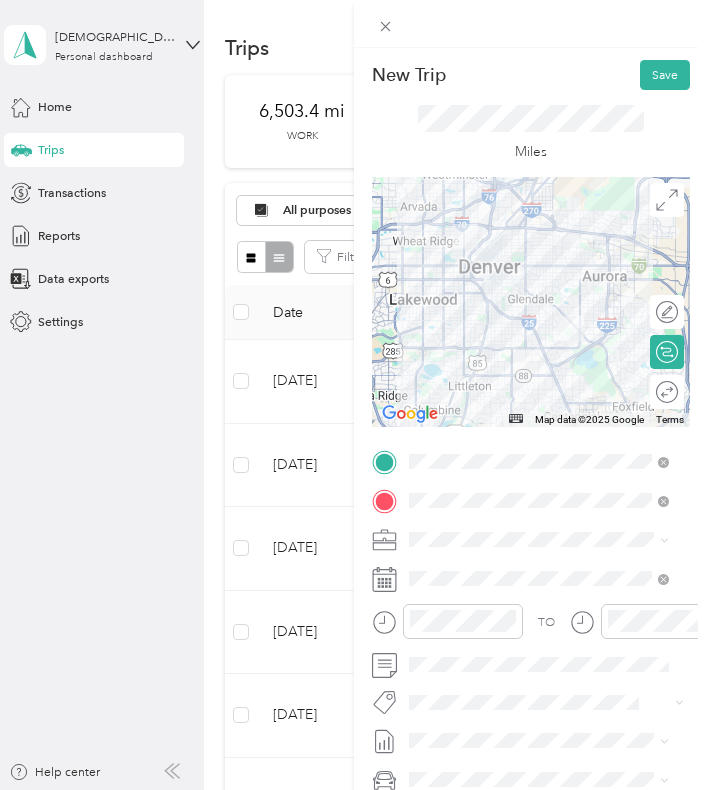 click at bounding box center (571, 328) 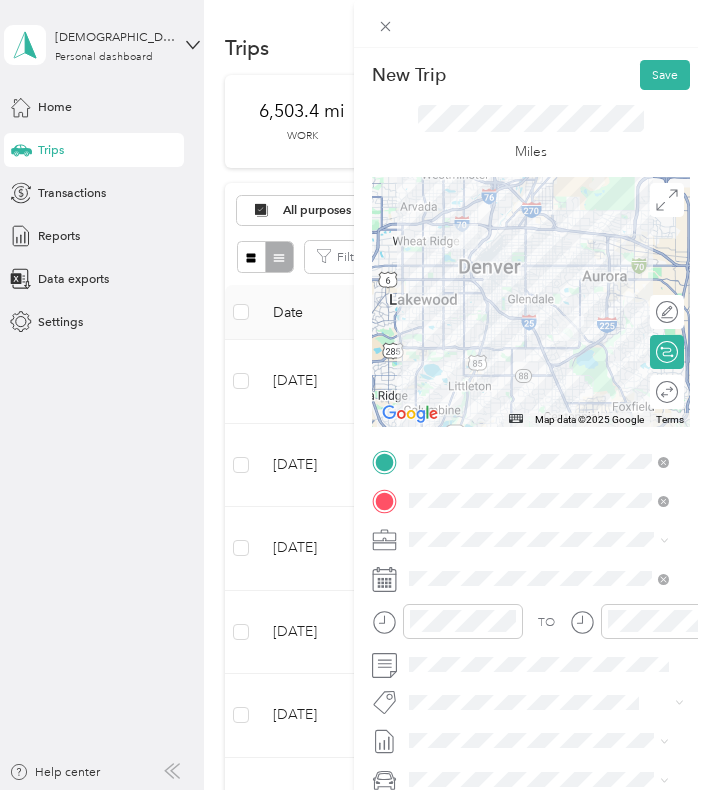 click at bounding box center [571, 328] 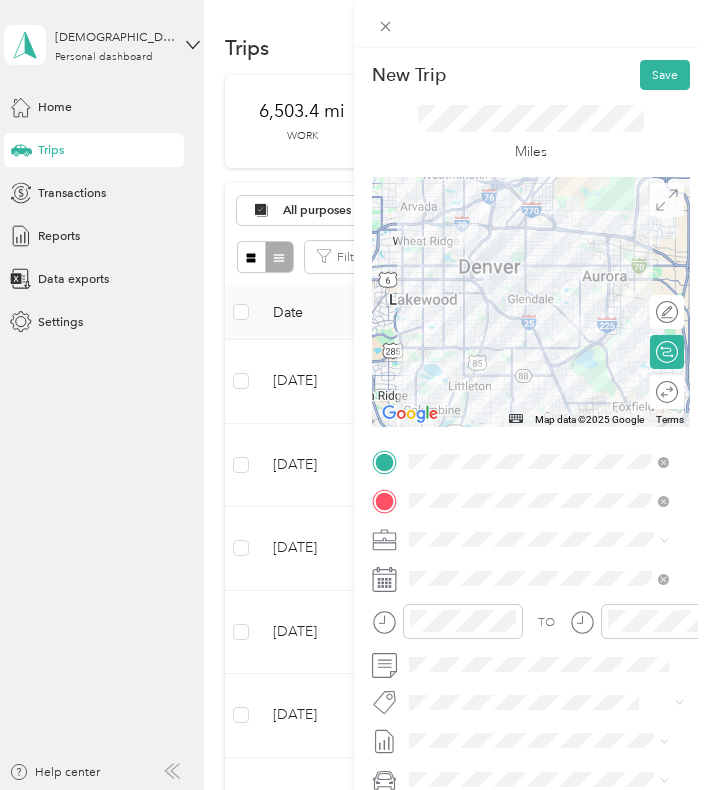 click at bounding box center [667, 200] 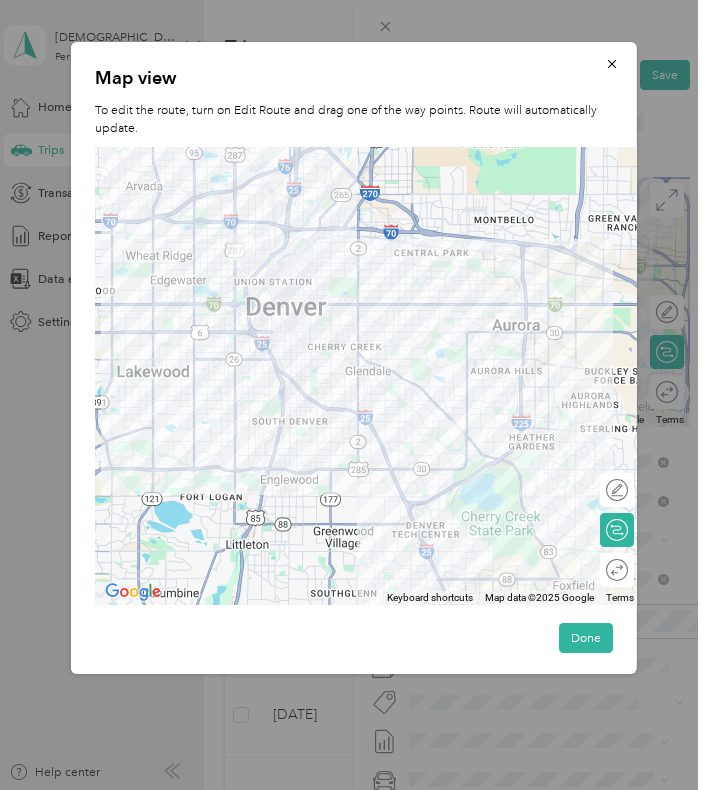 click on "To navigate, press the arrow keys." at bounding box center [367, 376] 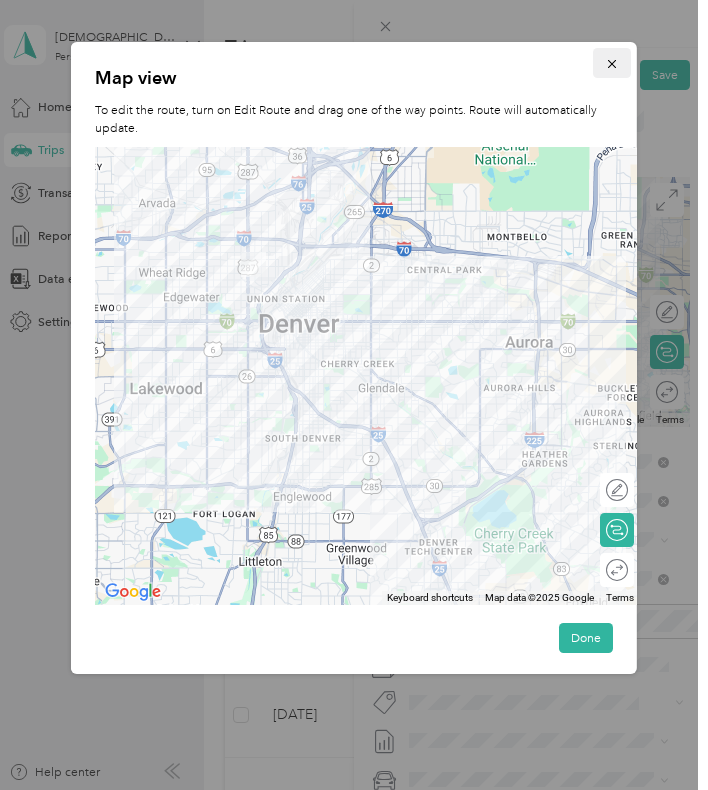 click at bounding box center [612, 63] 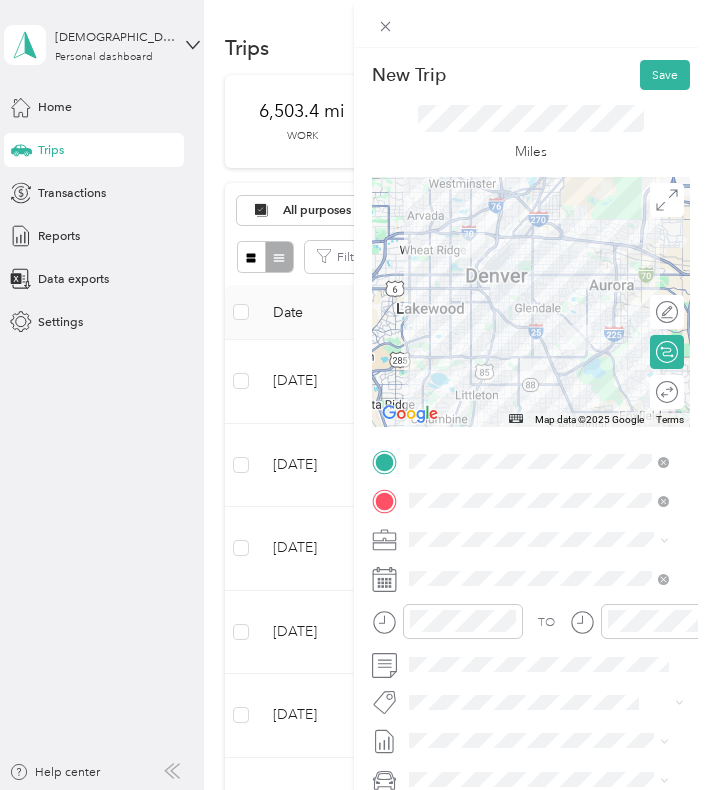 click on "To navigate, press the arrow keys." at bounding box center [531, 302] 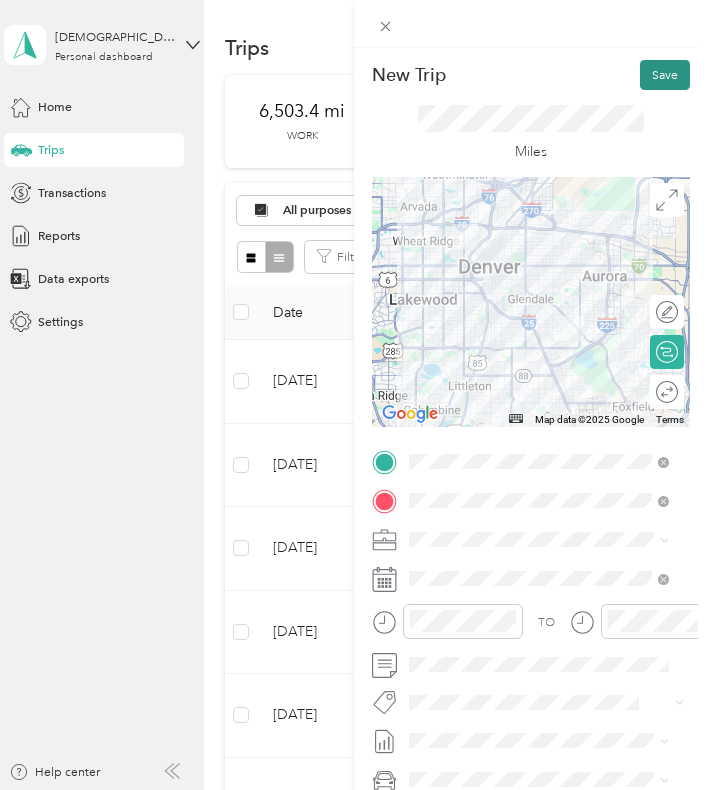 click on "Save" at bounding box center (665, 75) 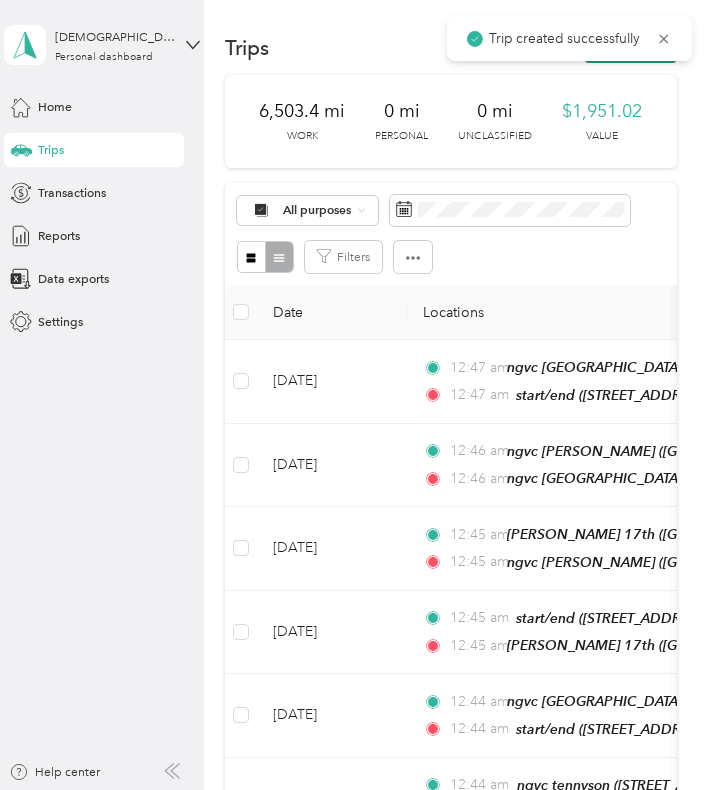 click on "New trip" at bounding box center (630, 48) 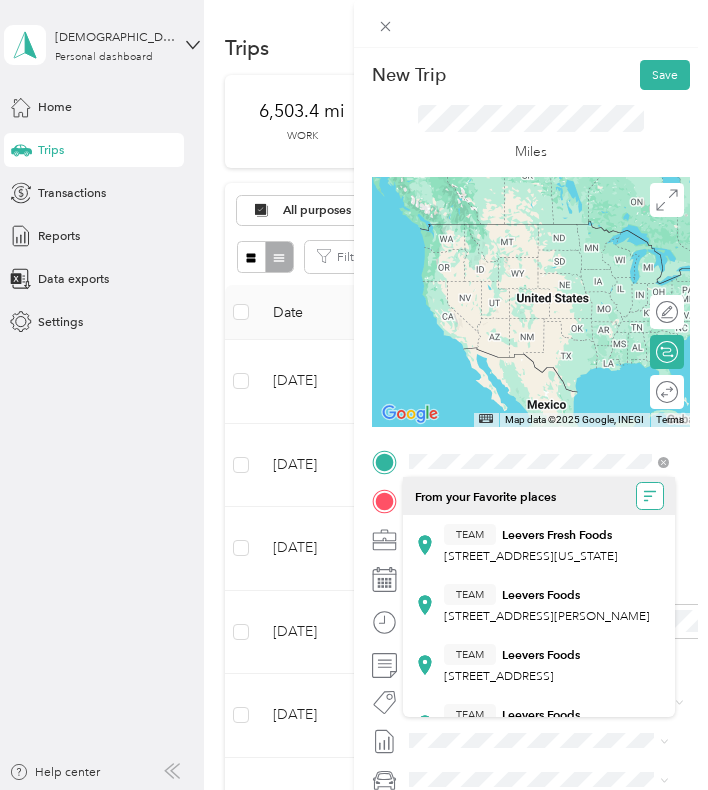 click 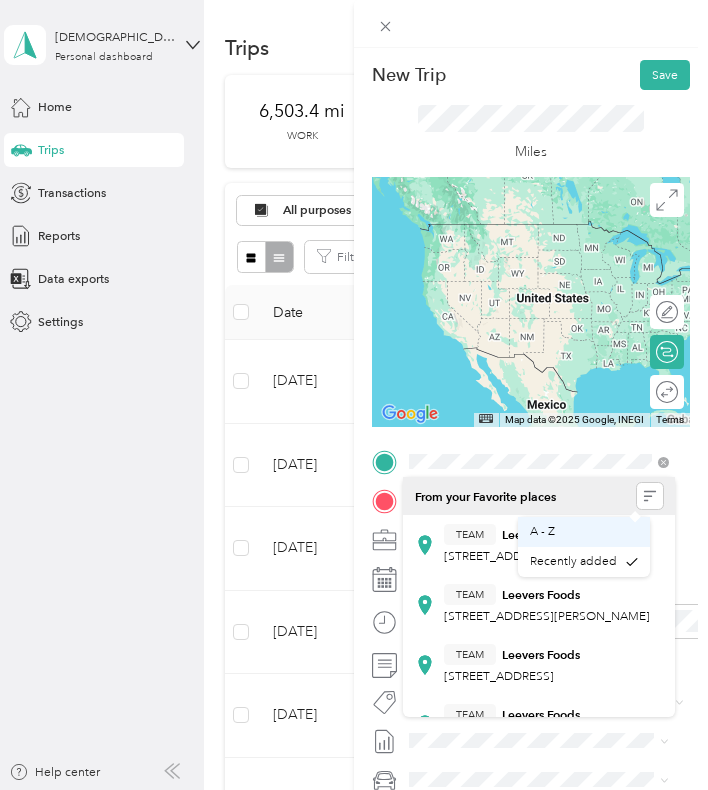 click on "A - Z" at bounding box center (584, 532) 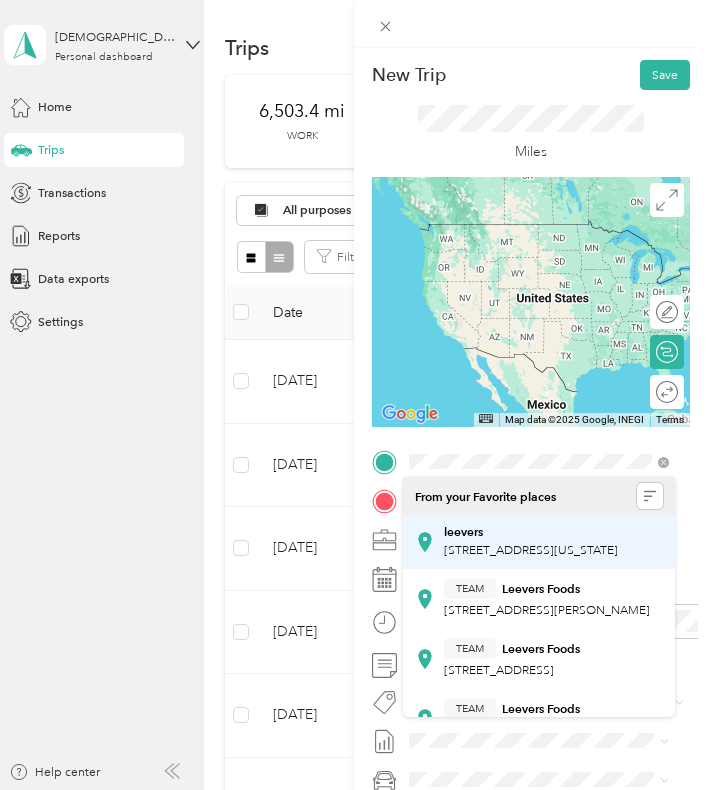 click on "leevers [STREET_ADDRESS][US_STATE]" at bounding box center [531, 542] 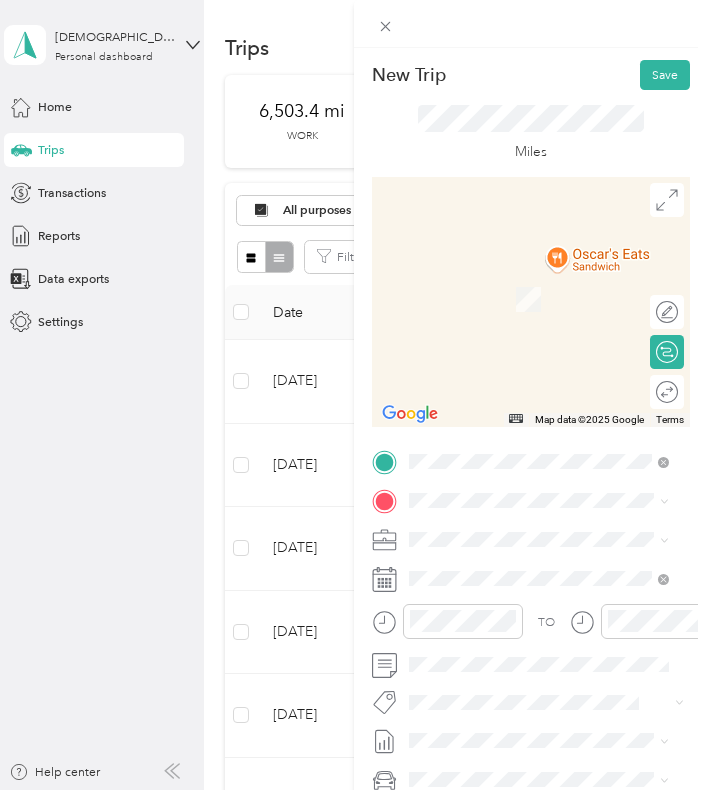 click on "ngvc tennyson [STREET_ADDRESS]" at bounding box center (539, 574) 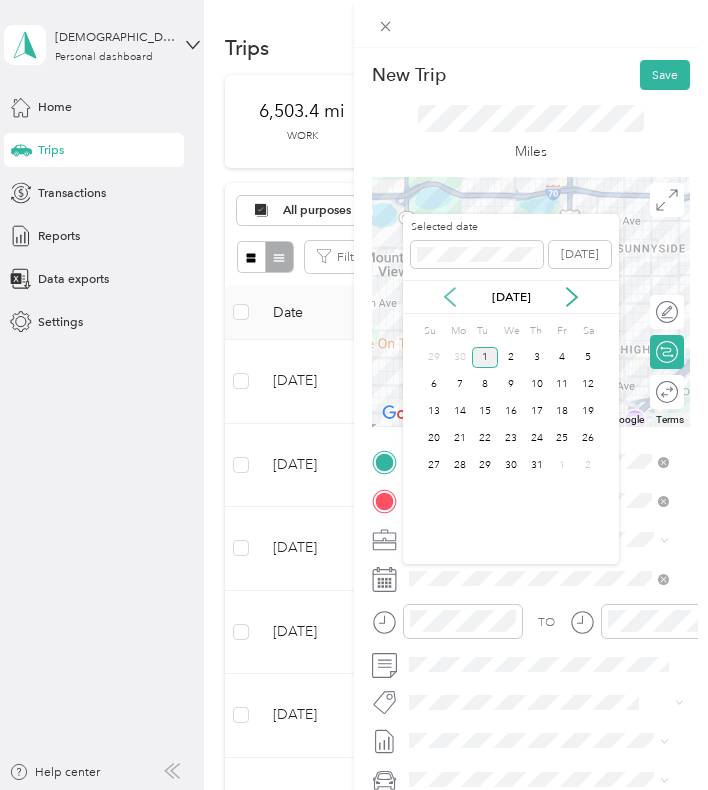 click 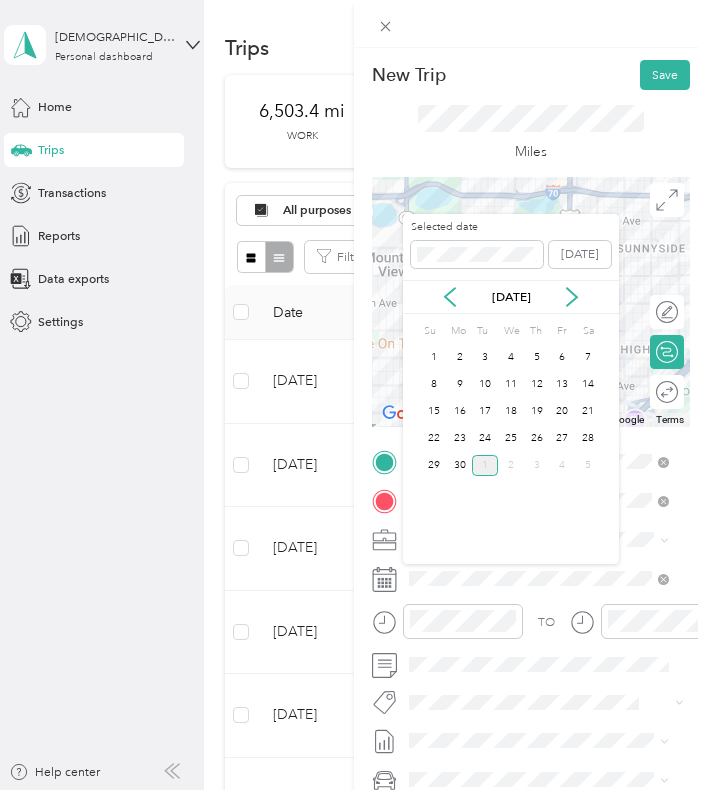 click on "18" at bounding box center [511, 411] 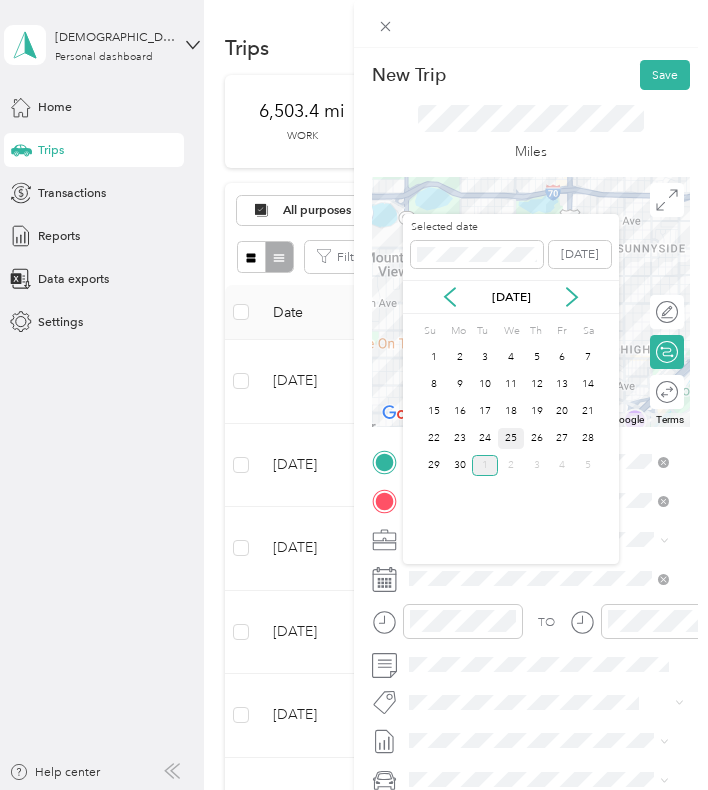 click on "25" at bounding box center (511, 438) 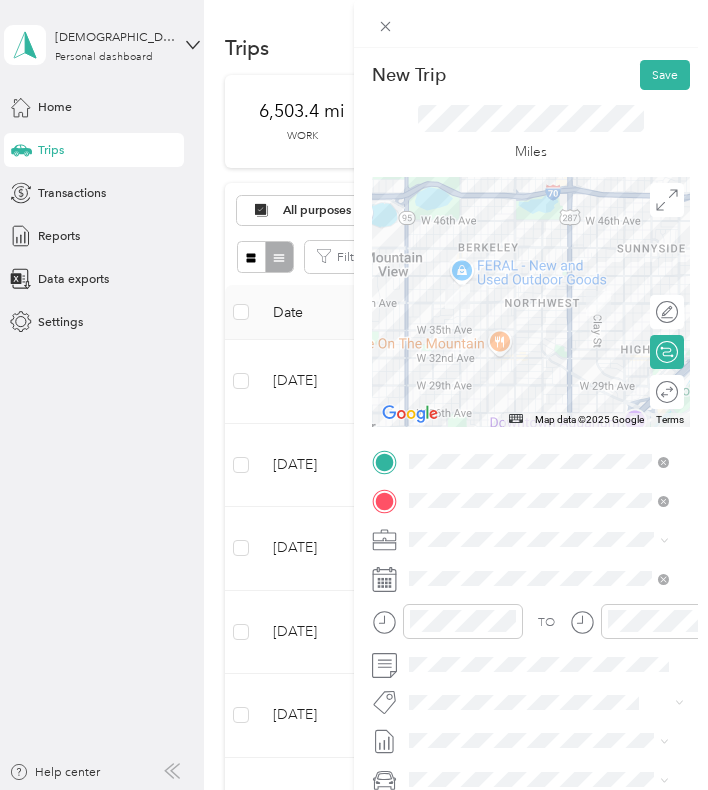 click on "To navigate, press the arrow keys." at bounding box center [531, 302] 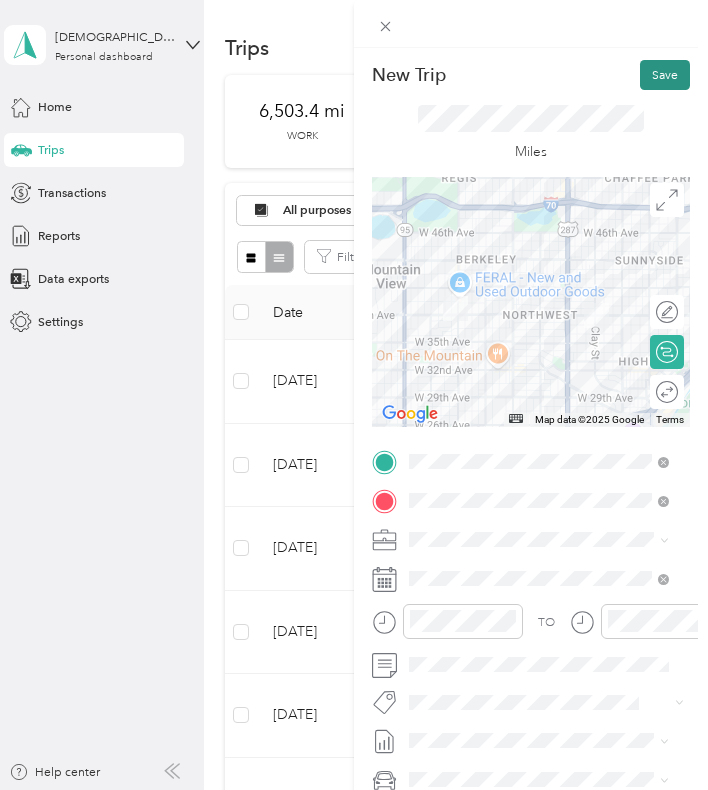 click on "Save" at bounding box center [665, 75] 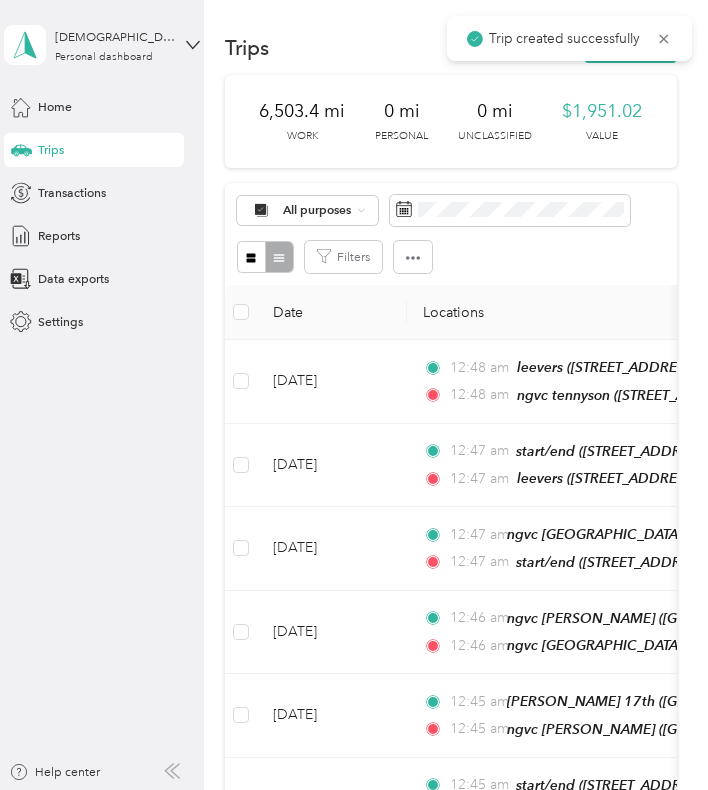 click on "Trip created successfully" at bounding box center (569, 38) 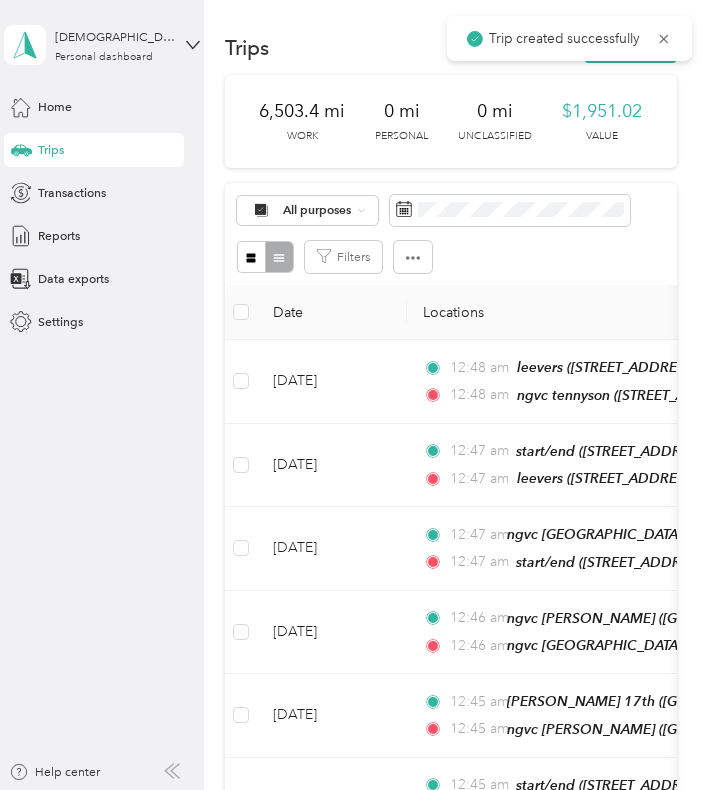 click on "Trip created successfully" at bounding box center (569, 38) 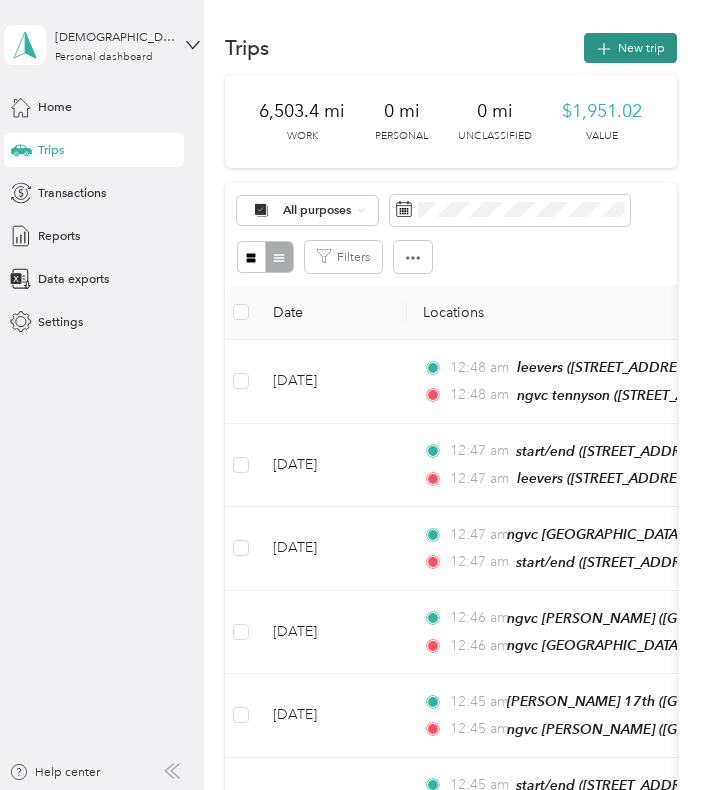 click on "New trip" at bounding box center [630, 48] 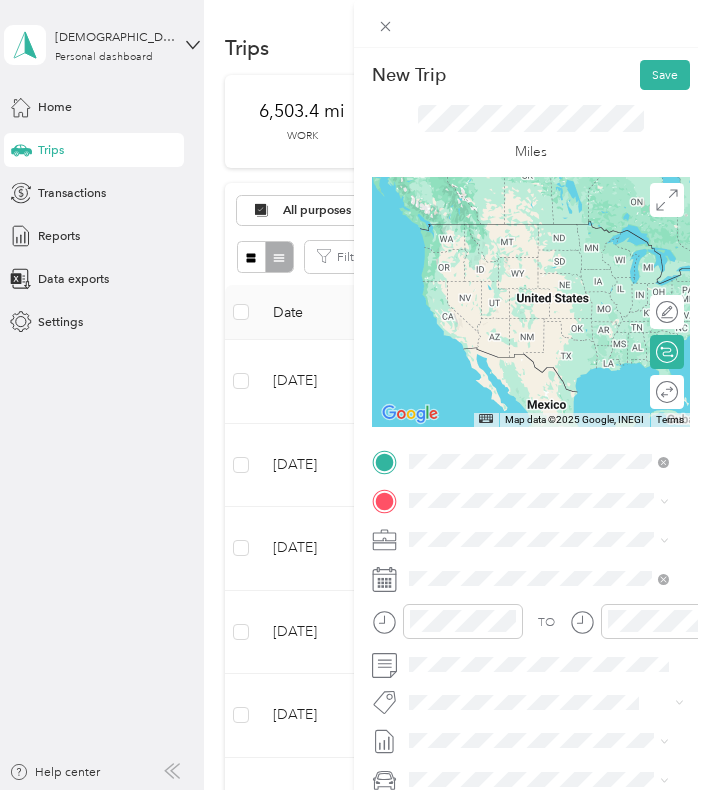 click on "From your Favorite places ngvc tennyson [STREET_ADDRESS] From search results [GEOGRAPHIC_DATA][US_STATE] [GEOGRAPHIC_DATA][US_STATE], [GEOGRAPHIC_DATA][STREET_ADDRESS][PERSON_NAME][US_STATE][PERSON_NAME][US_STATE][US_STATE]" at bounding box center [539, 597] 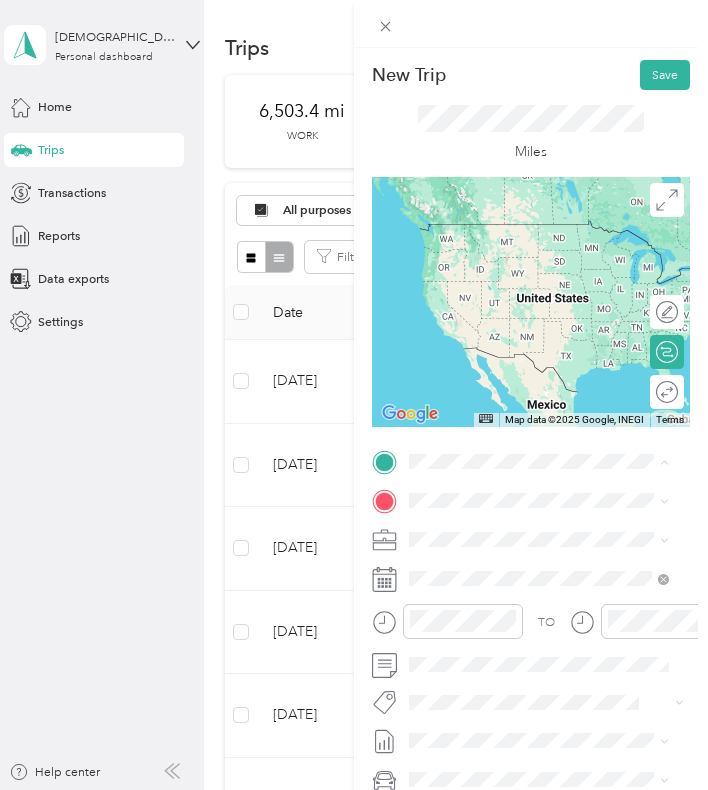 click on "ngvc tennyson [STREET_ADDRESS]" at bounding box center [499, 542] 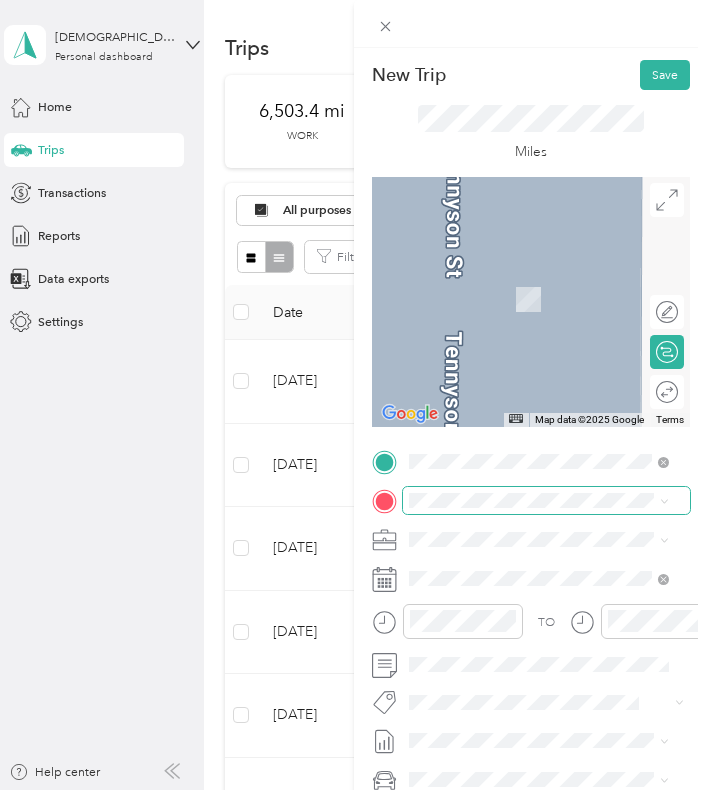 click at bounding box center (546, 500) 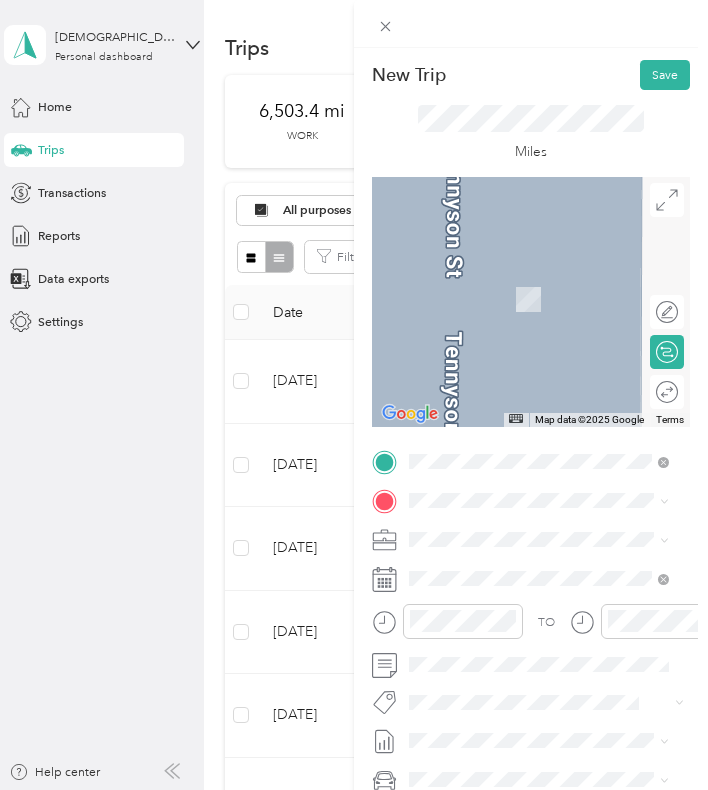 click on "[GEOGRAPHIC_DATA], [US_STATE], [GEOGRAPHIC_DATA]" at bounding box center [541, 593] 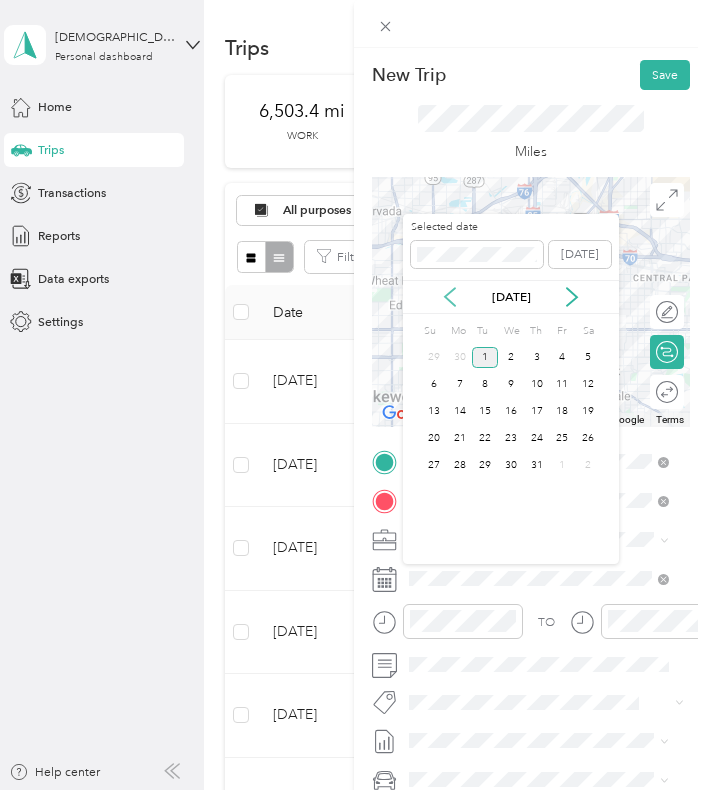 click 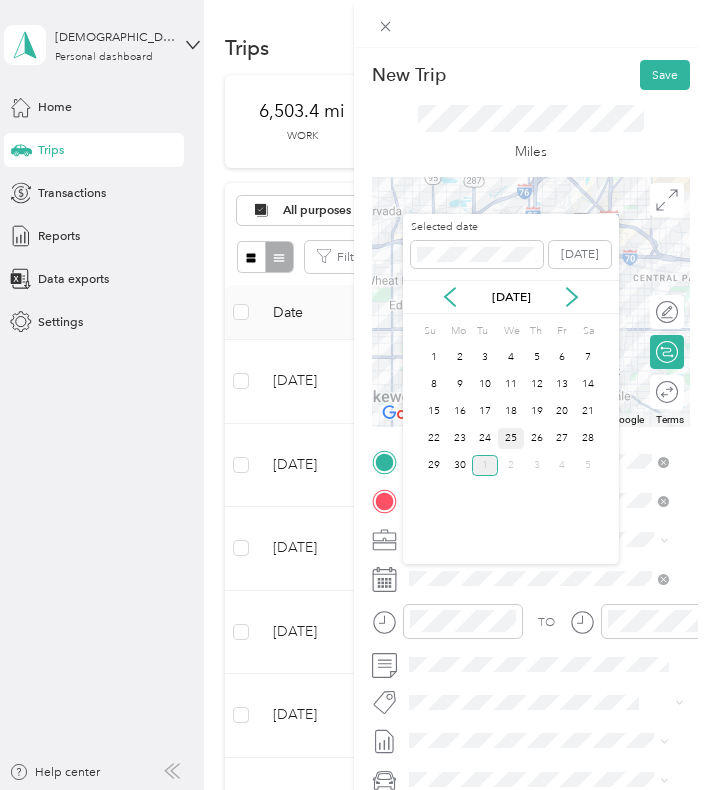 click on "25" at bounding box center (511, 438) 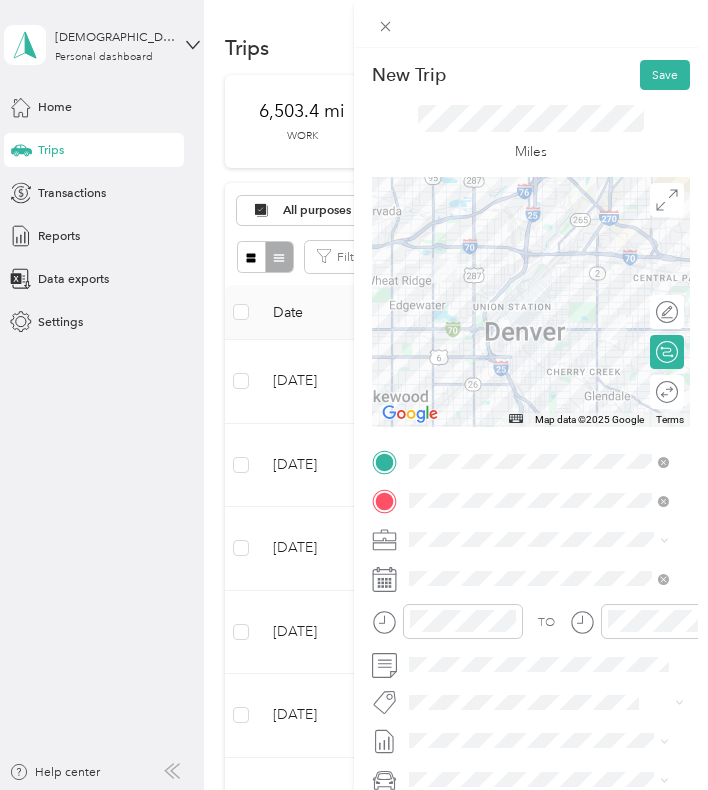 click on "To navigate, press the arrow keys." at bounding box center (531, 302) 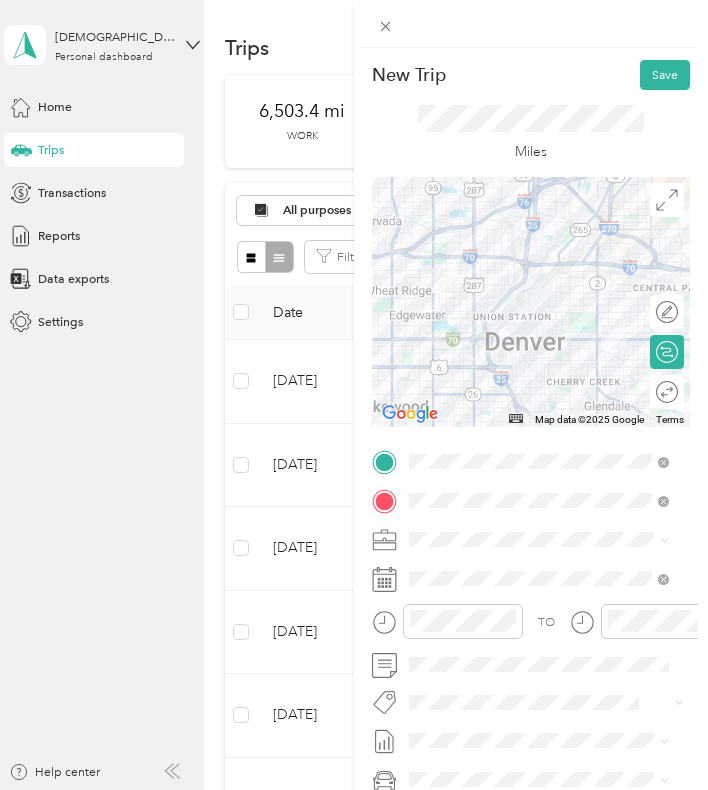 click on "To navigate, press the arrow keys." at bounding box center (531, 302) 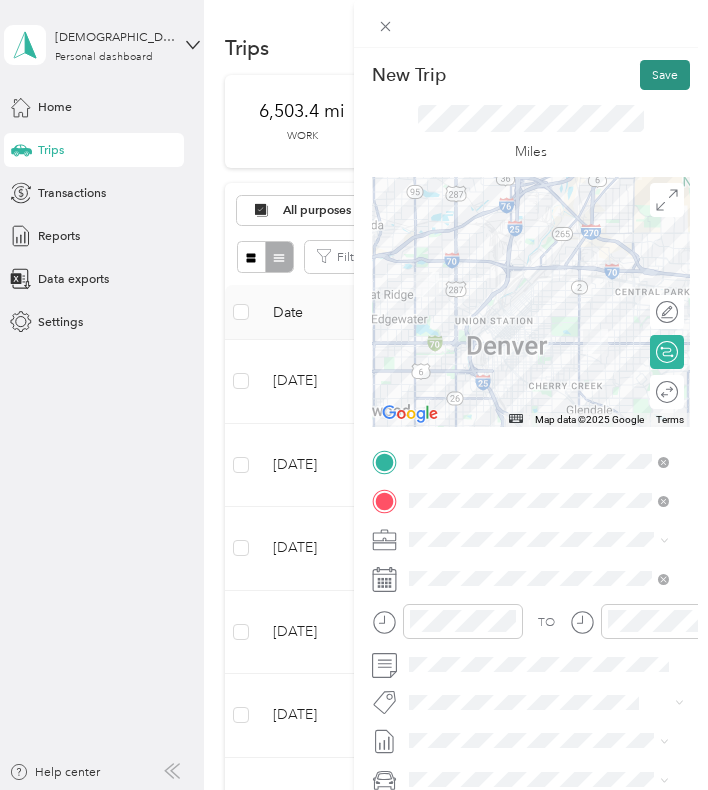 click on "Save" at bounding box center (665, 75) 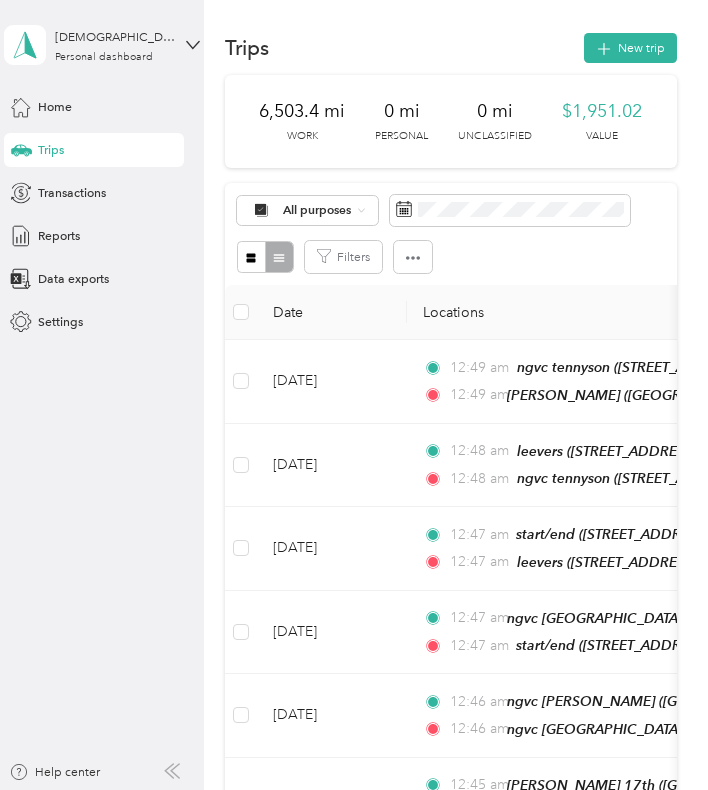 click on "Trips New trip 6,503.4   mi Work 0   mi Personal 0   mi Unclassified $1,951.02 Value All purposes Filters Date Locations Mileage (mi) Map Mileage value Purpose Track Method Report                     [DATE] 12:49 am ngvc tennyson ([STREET_ADDRESS], ) 12:49 am [PERSON_NAME] colfax ([GEOGRAPHIC_DATA], [US_STATE]) 12.4 $3.72 [PERSON_NAME] Manual [DATE] - [DATE] [DATE] 12:48 am leevers ([STREET_ADDRESS][US_STATE]) 12:48 am ngvc tennyson ([STREET_ADDRESS], ) 1.9 $0.57 [PERSON_NAME] Manual [DATE] - [DATE] [DATE] 12:47 am start/end ([STREET_ADDRESS][US_STATE]) 12:47 am leevers ([STREET_ADDRESS][US_STATE]) 18.5 $5.55 [PERSON_NAME] Manual [DATE] - [DATE] [DATE] 12:47 am [GEOGRAPHIC_DATA] ([GEOGRAPHIC_DATA][US_STATE]) 12:47 am start/end ([STREET_ADDRESS][US_STATE]) 7.5 $2.25 [PERSON_NAME] Manual [DATE] - [DATE] [DATE] 12:46 am ngvc [PERSON_NAME] ([GEOGRAPHIC_DATA][PERSON_NAME][US_STATE]) 12:46 am 18.8 $5.64 [PERSON_NAME] Manual 12:45 am 25" at bounding box center (451, 1289) 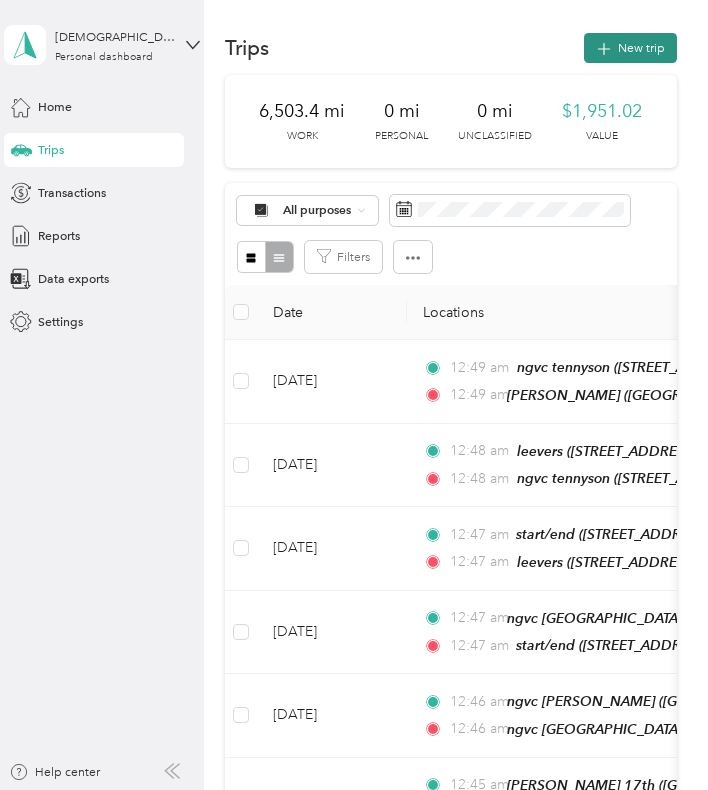 click on "New trip" at bounding box center [630, 48] 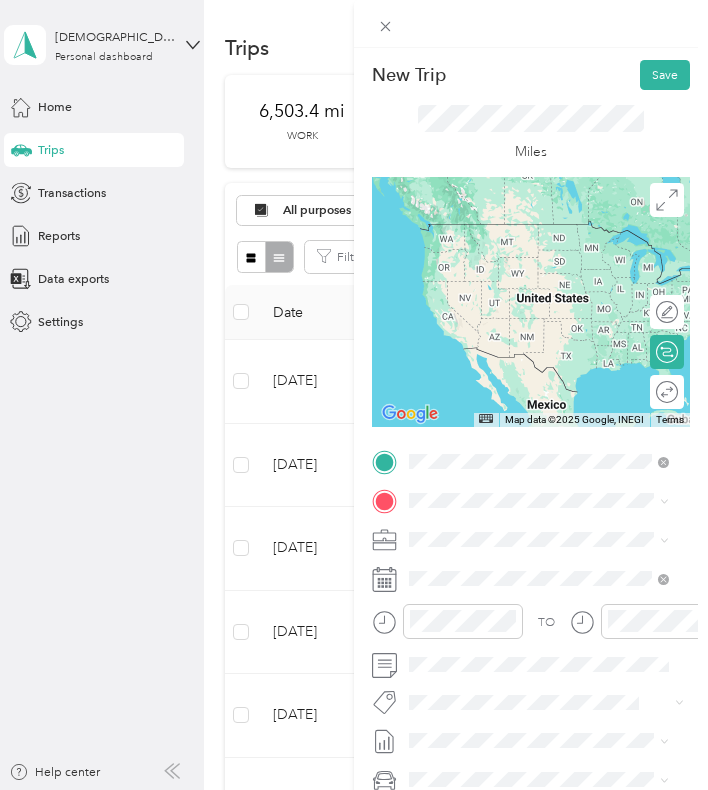 click on "[GEOGRAPHIC_DATA], [US_STATE], [GEOGRAPHIC_DATA]" at bounding box center (541, 559) 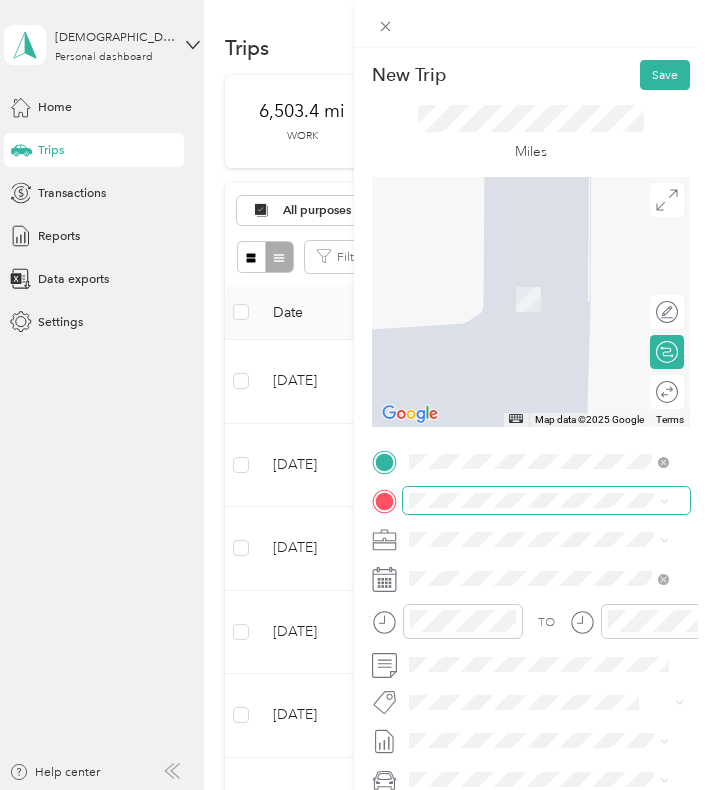 click at bounding box center (546, 500) 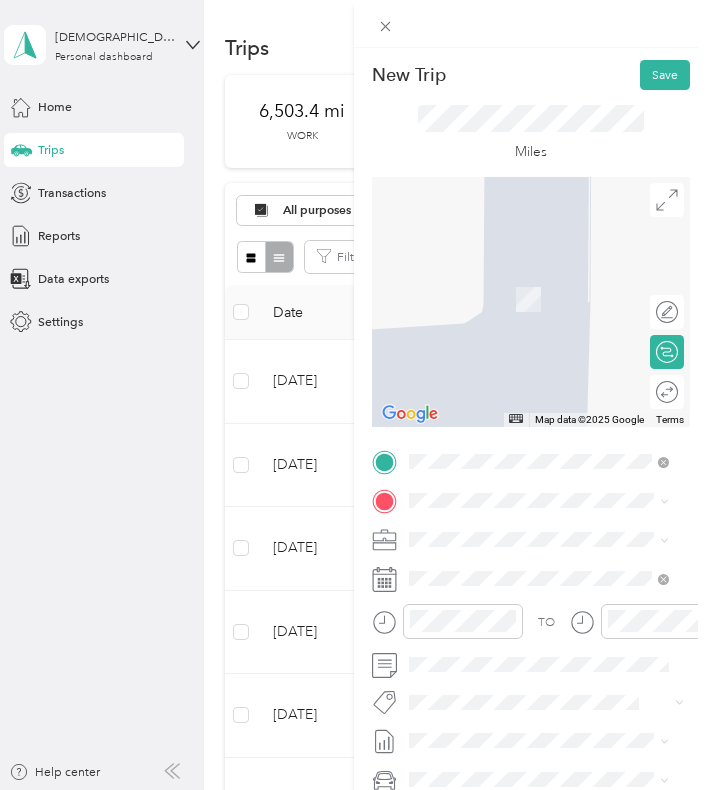 click on "start/end [STREET_ADDRESS][US_STATE]" at bounding box center (531, 581) 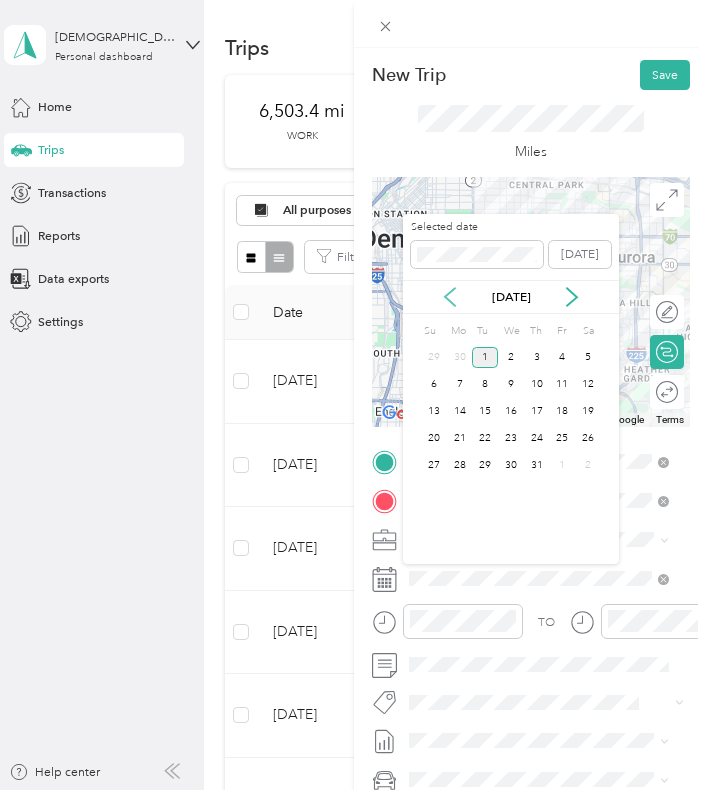 click 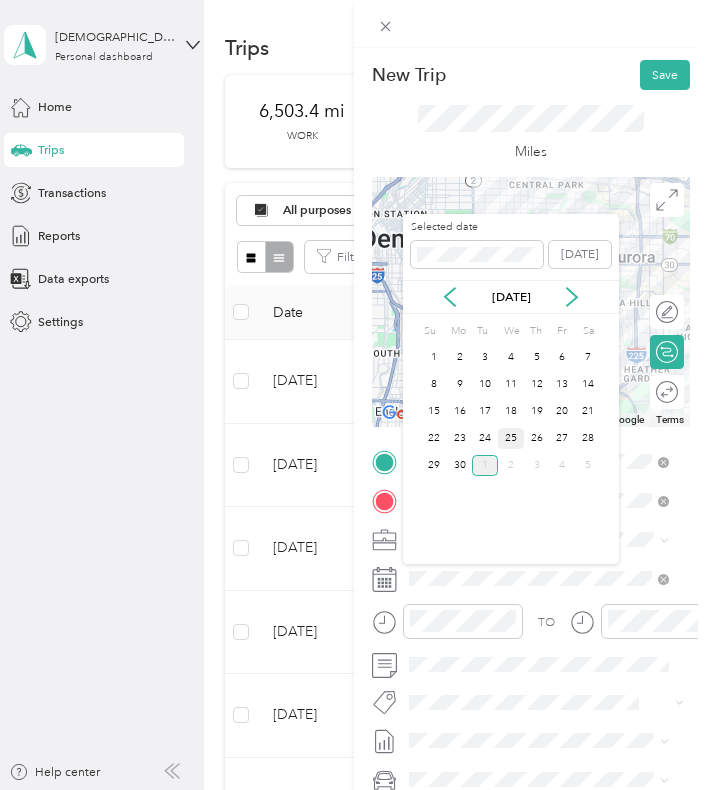 click on "25" at bounding box center (511, 438) 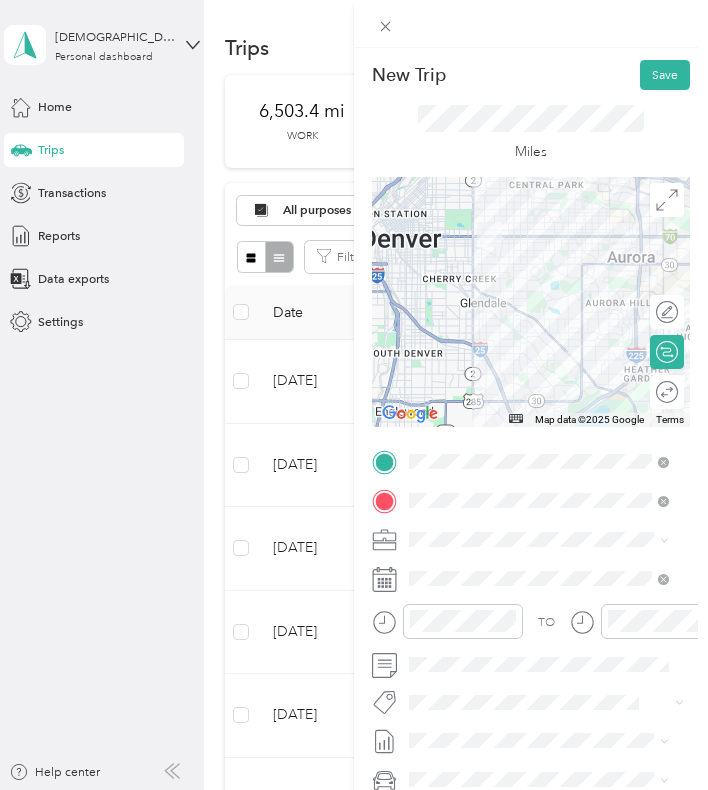 click on "To navigate, press the arrow keys." at bounding box center [531, 302] 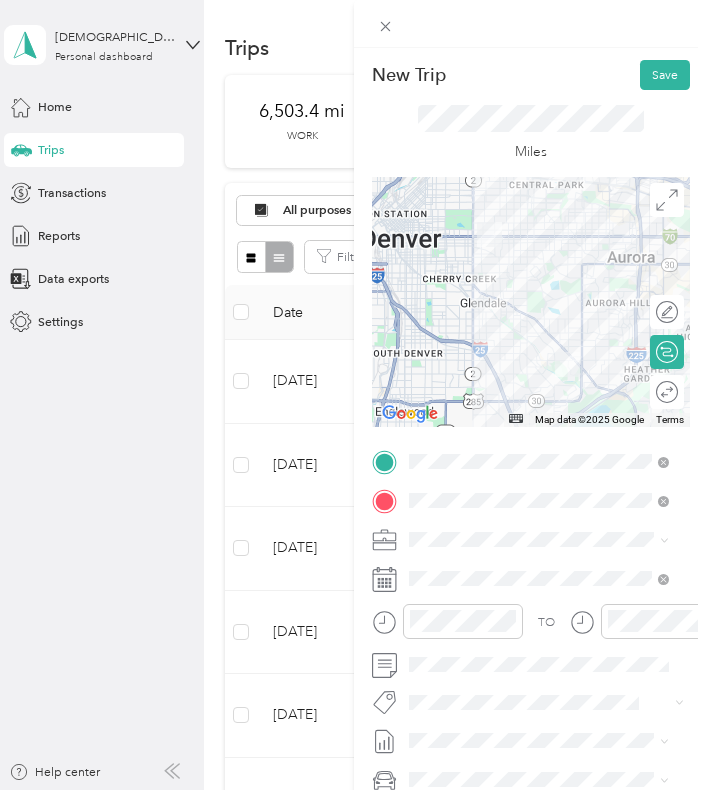 click on "To navigate, press the arrow keys." at bounding box center (531, 302) 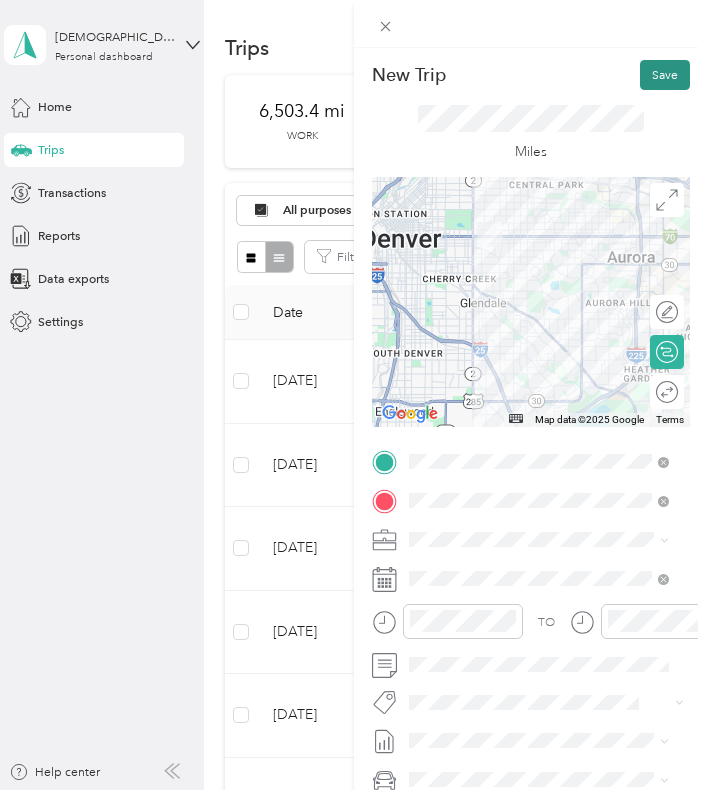 click on "Save" at bounding box center [665, 75] 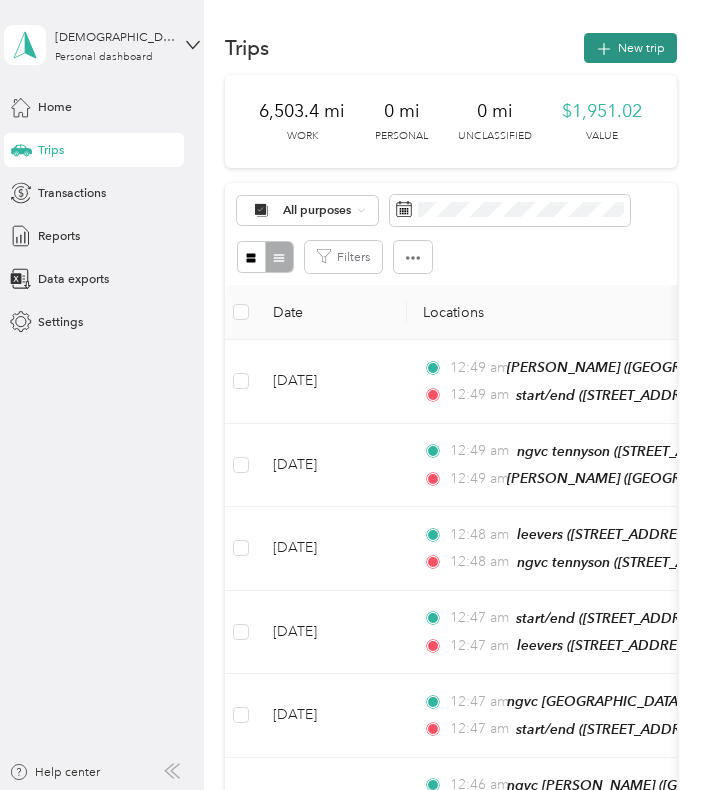 click on "New trip" at bounding box center (630, 48) 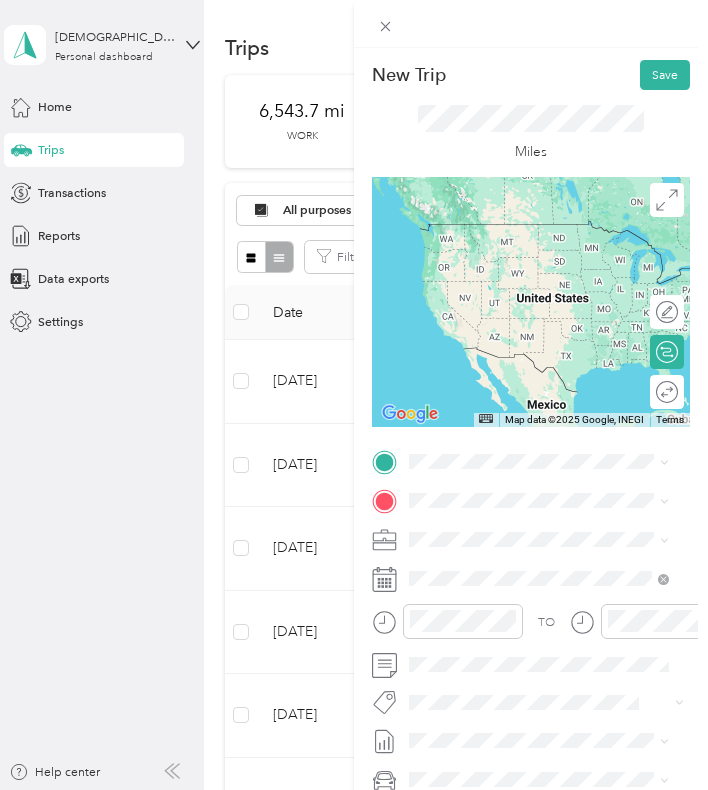 click on "start/end" at bounding box center [469, 520] 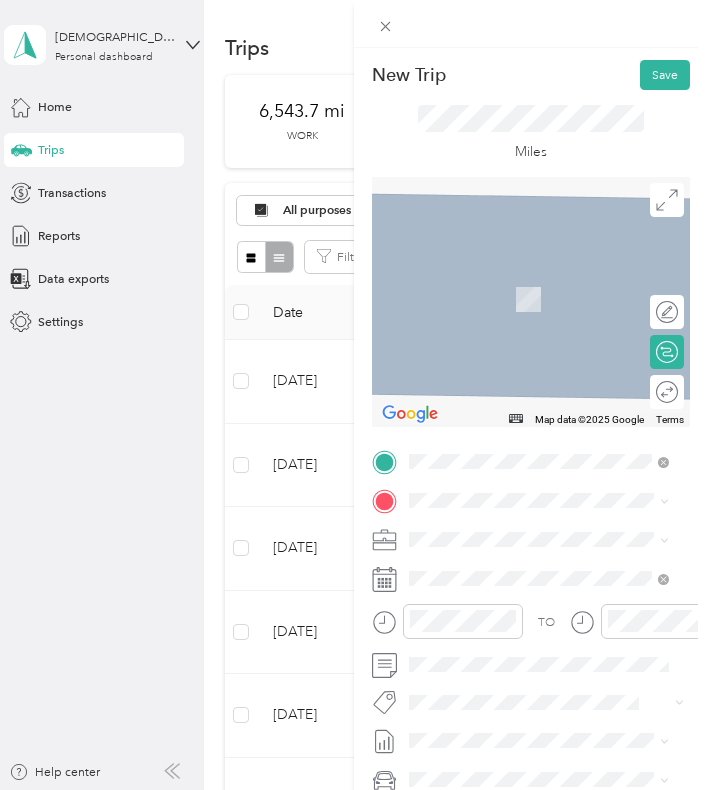 click on "ngvc [US_STATE]/[PERSON_NAME] Natural Grocers, [STREET_ADDRESS][US_STATE][US_STATE]" at bounding box center [553, 589] 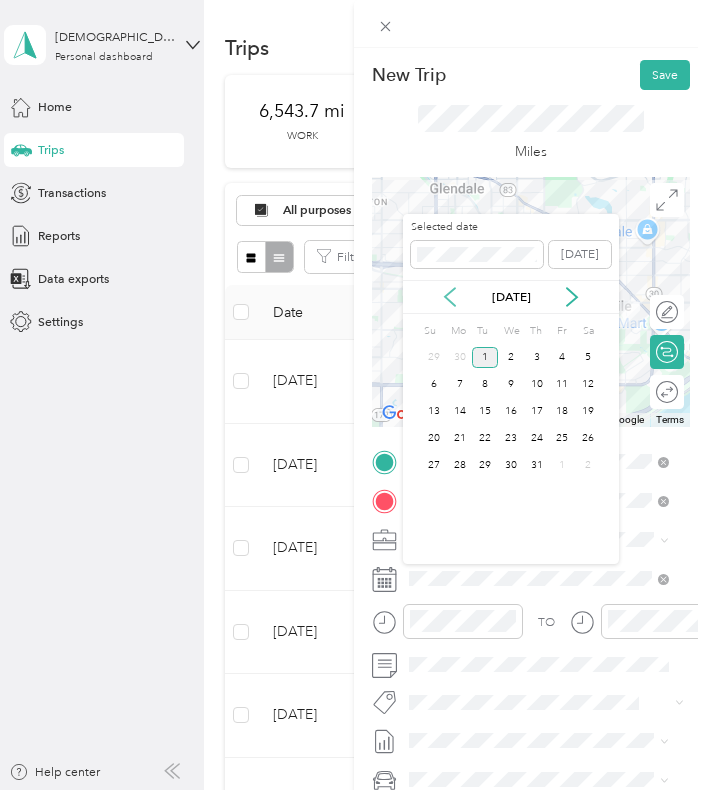 click 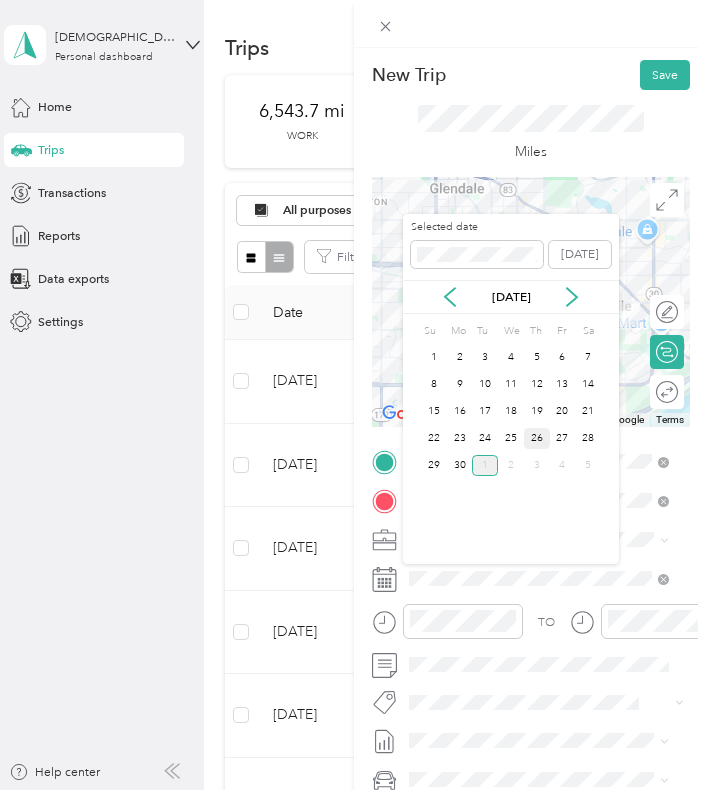 click on "26" at bounding box center (537, 438) 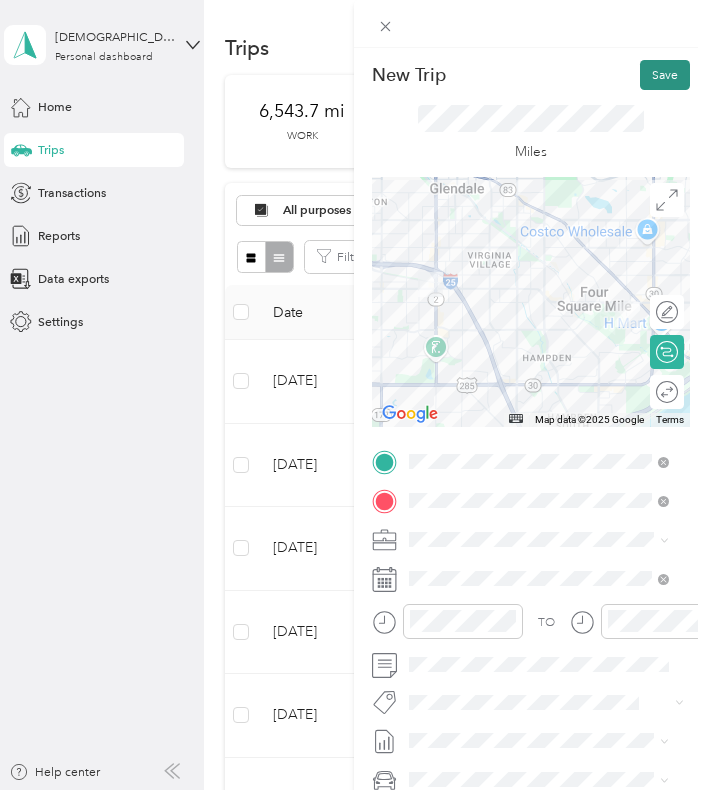 click on "Save" at bounding box center (665, 75) 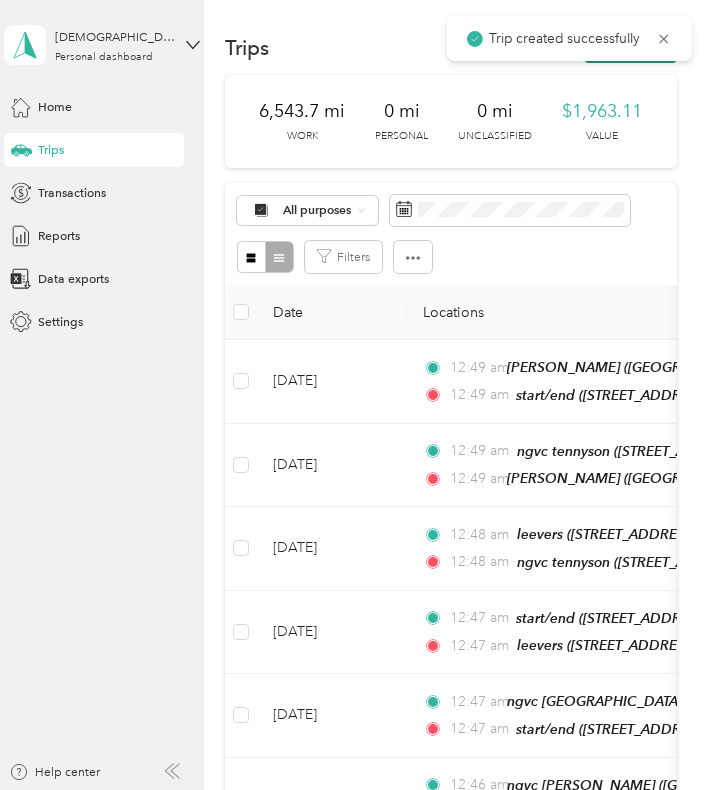 click on "New trip" at bounding box center [630, 48] 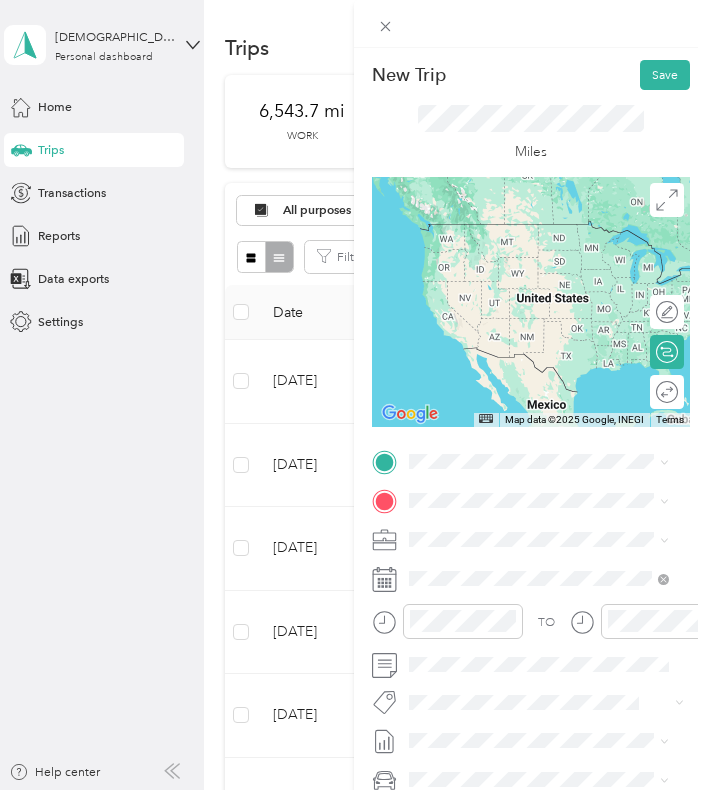 click on "Natural Grocers, [STREET_ADDRESS][US_STATE][US_STATE]" at bounding box center [544, 556] 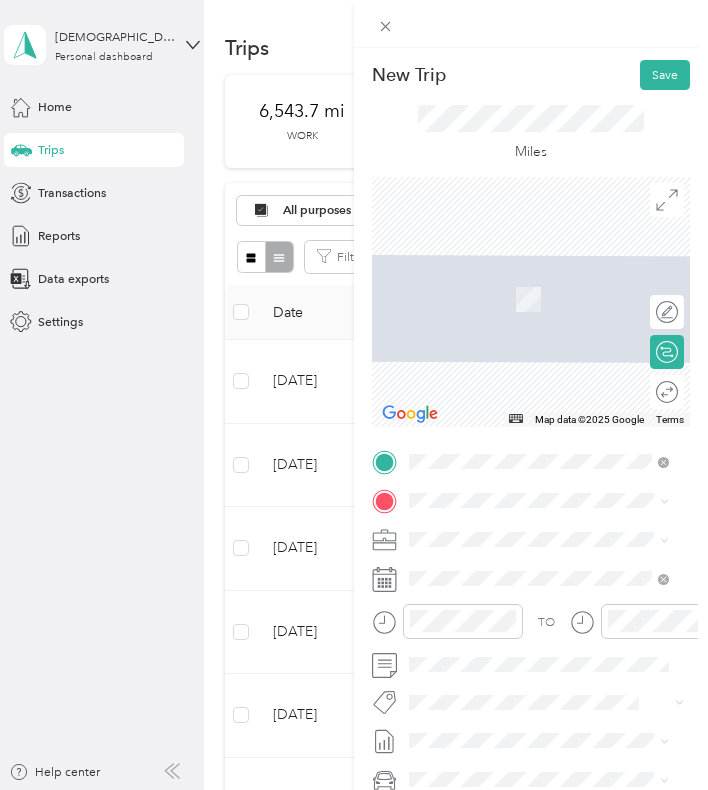 click on "[STREET_ADDRESS][US_STATE]" at bounding box center [531, 578] 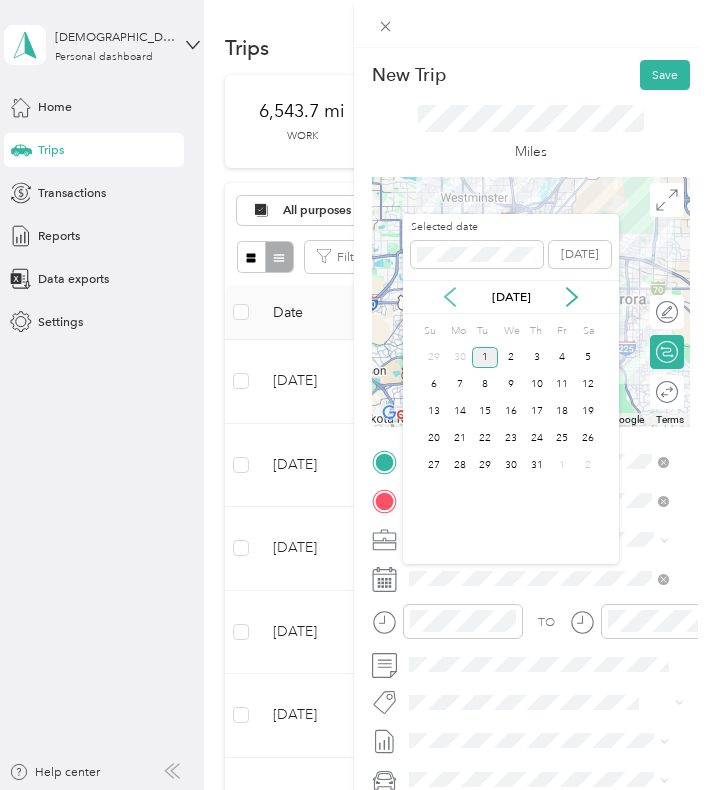 click 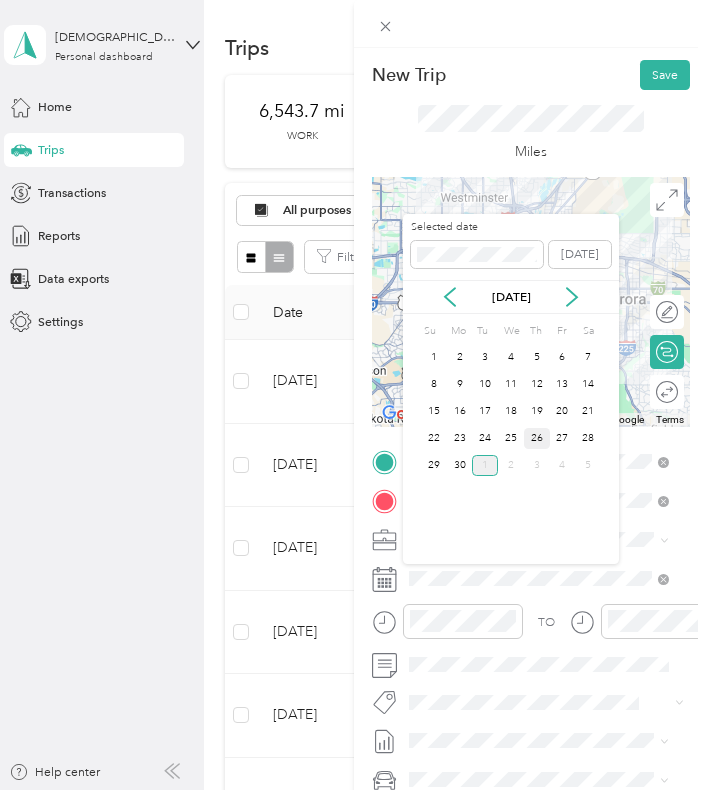 click on "26" at bounding box center (537, 438) 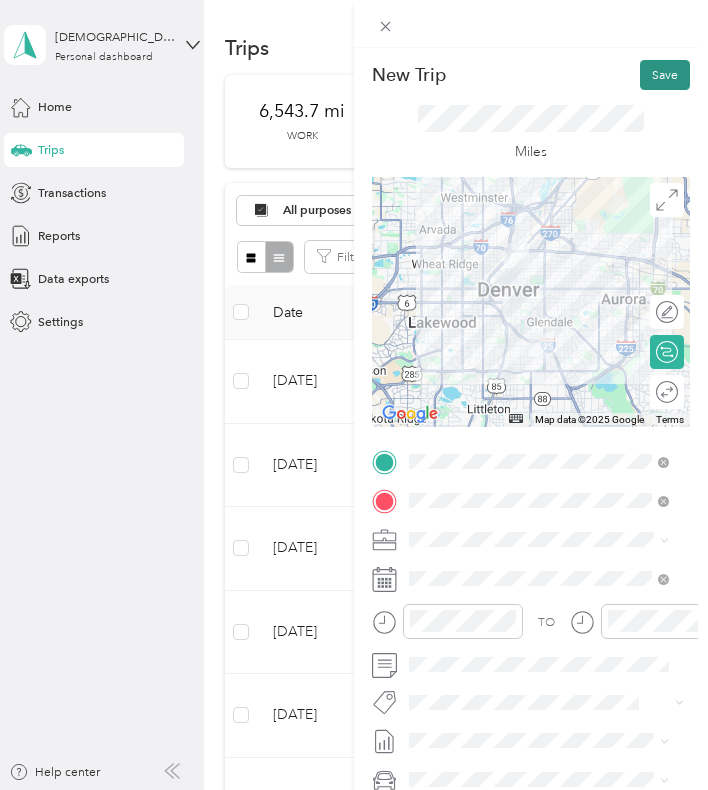 click on "Save" at bounding box center [665, 75] 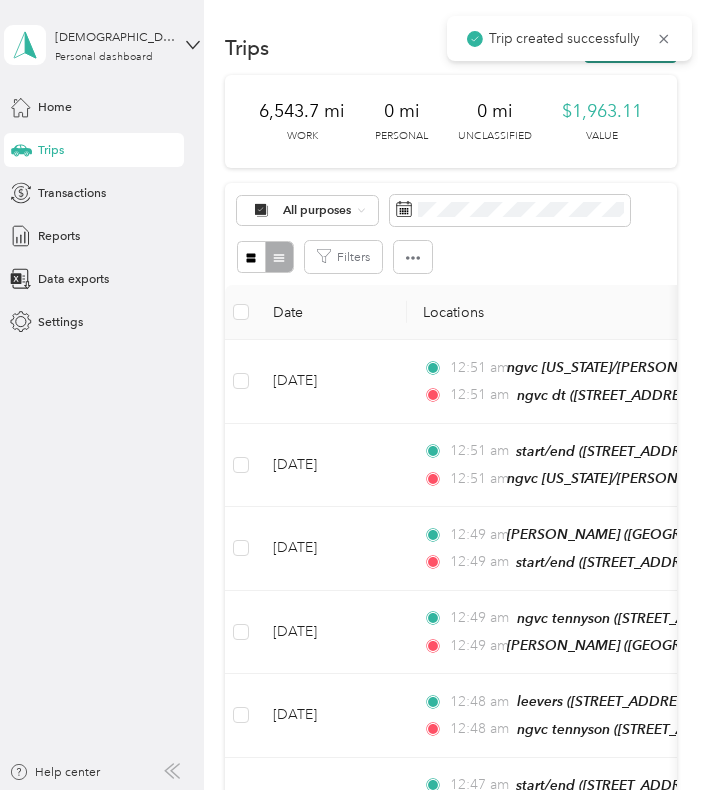 click on "New trip" at bounding box center [630, 48] 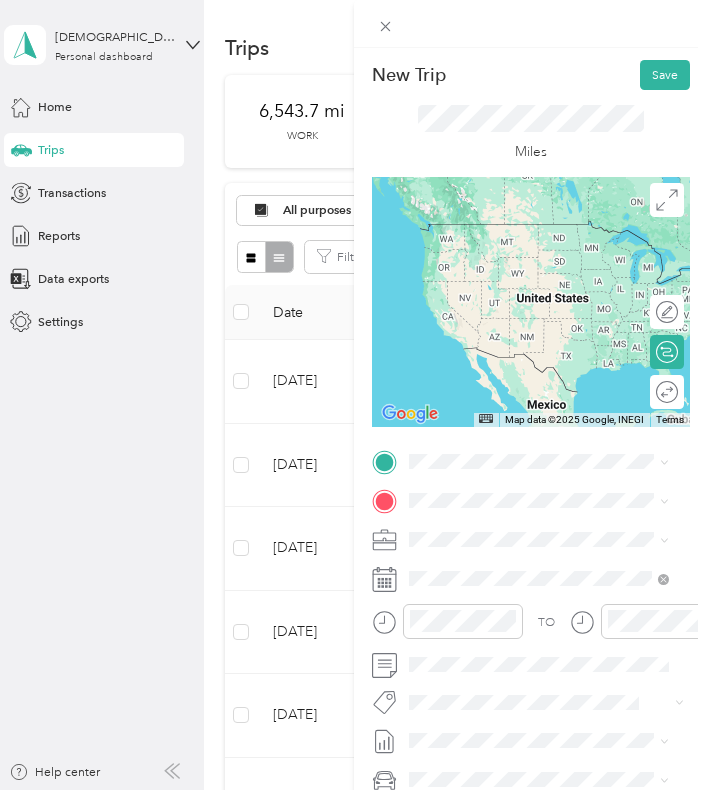 click on "ngvc dt [STREET_ADDRESS][US_STATE]" at bounding box center [531, 531] 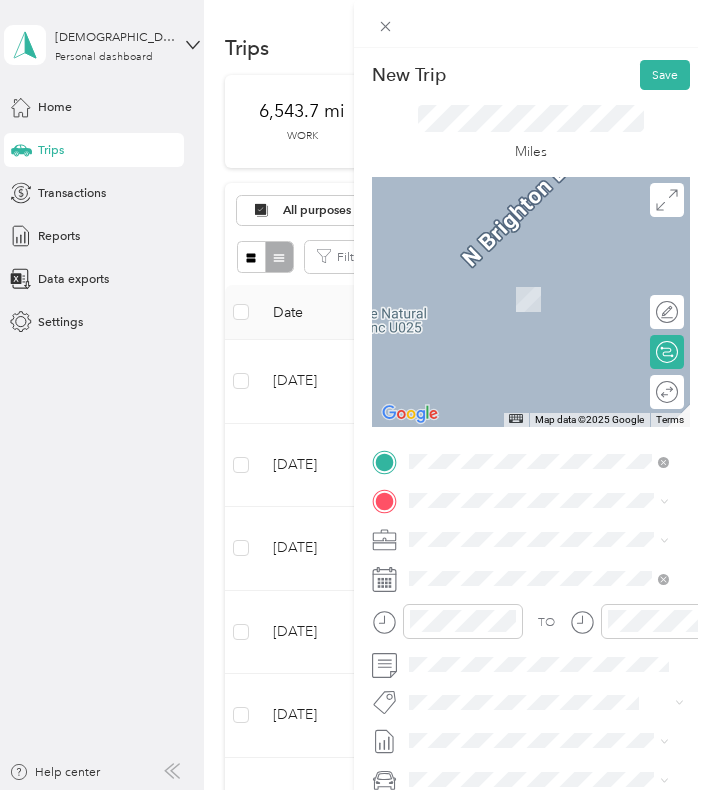 click on "ngvc arapahoe East [STREET_ADDRESS][US_STATE]" at bounding box center (531, 572) 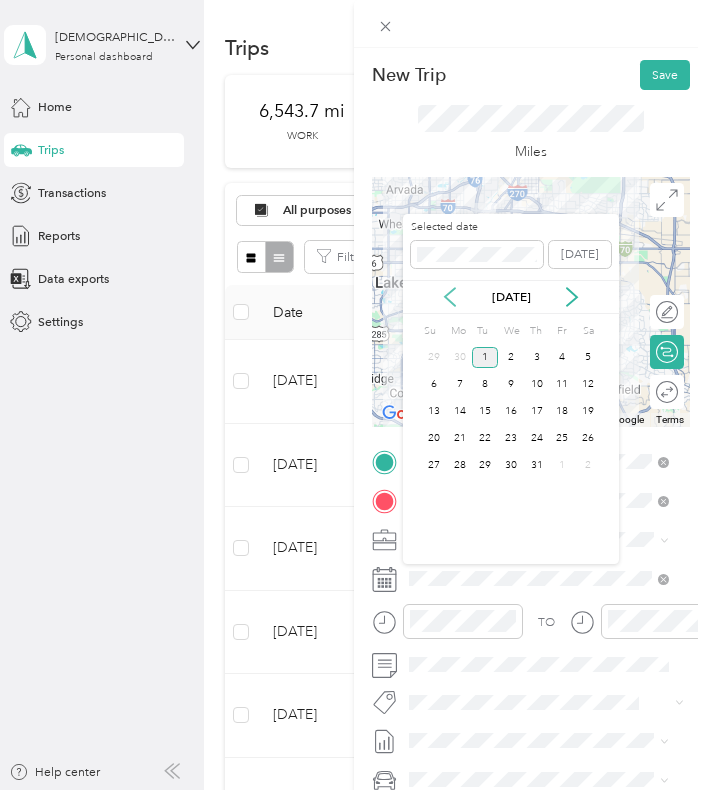 click 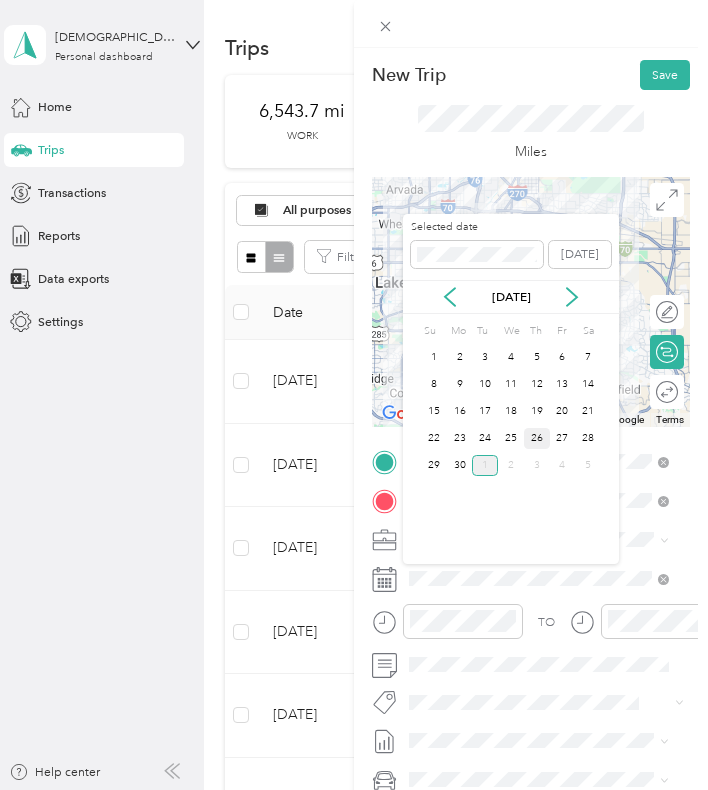 click on "26" at bounding box center [537, 438] 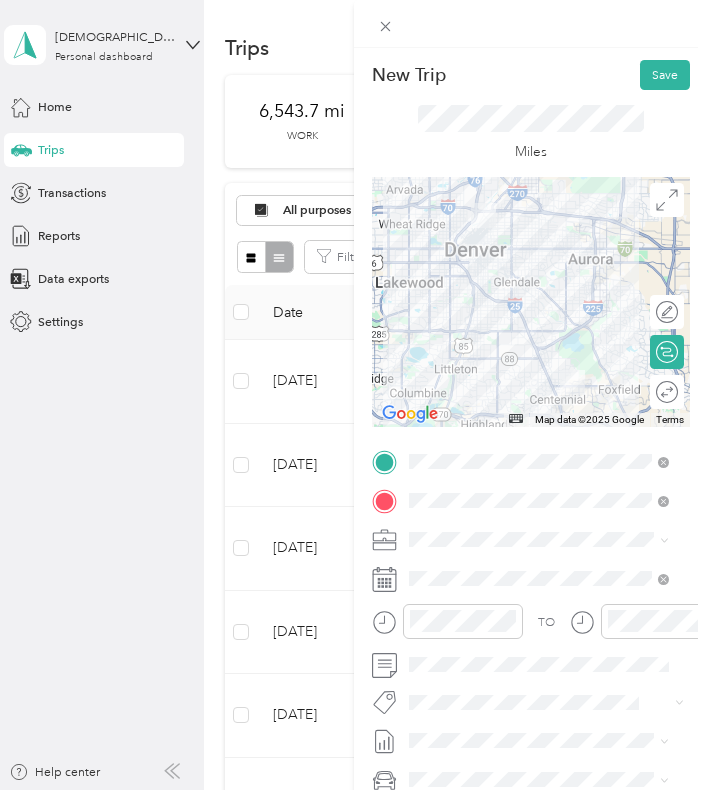 click on "To navigate, press the arrow keys." at bounding box center (531, 302) 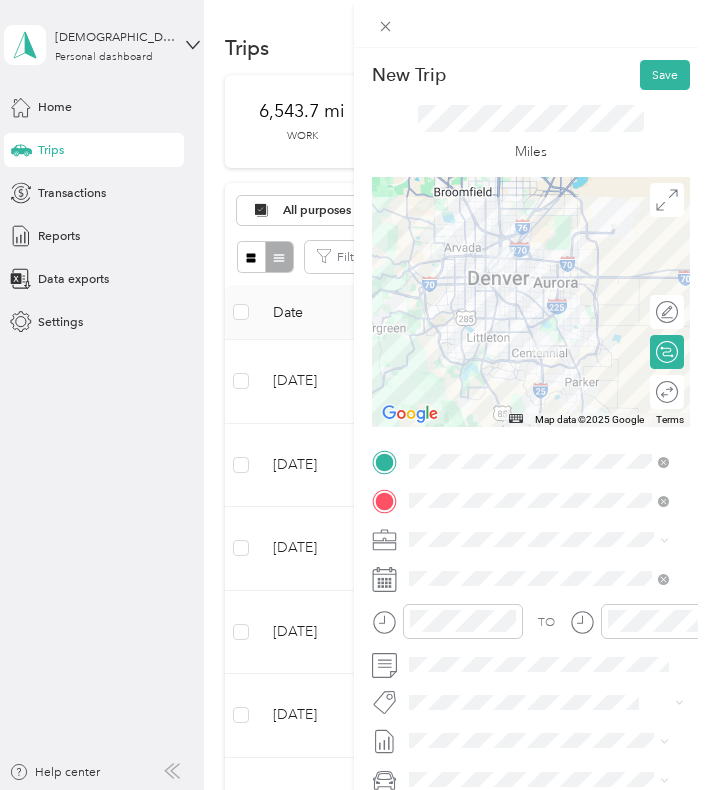 click at bounding box center [545, 343] 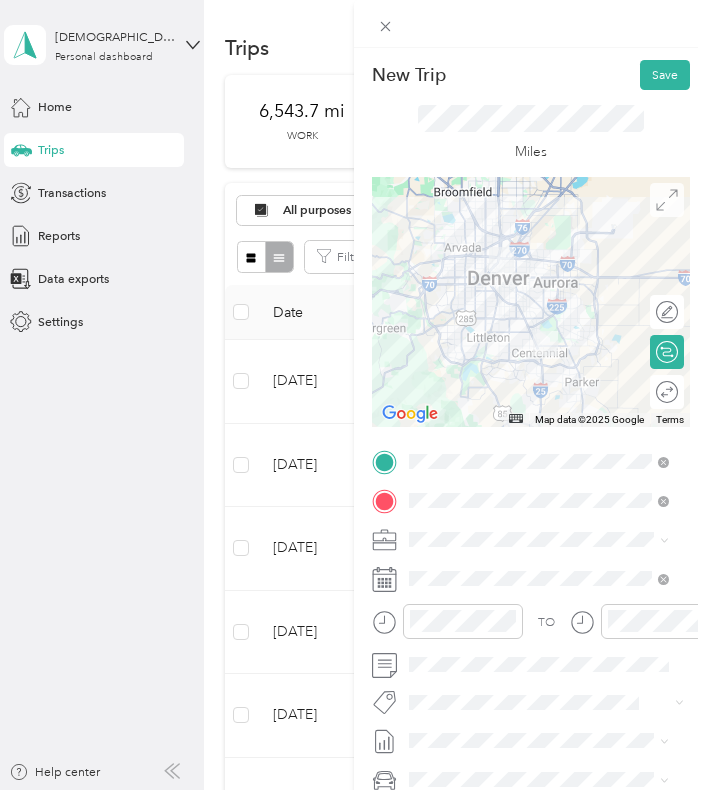 click 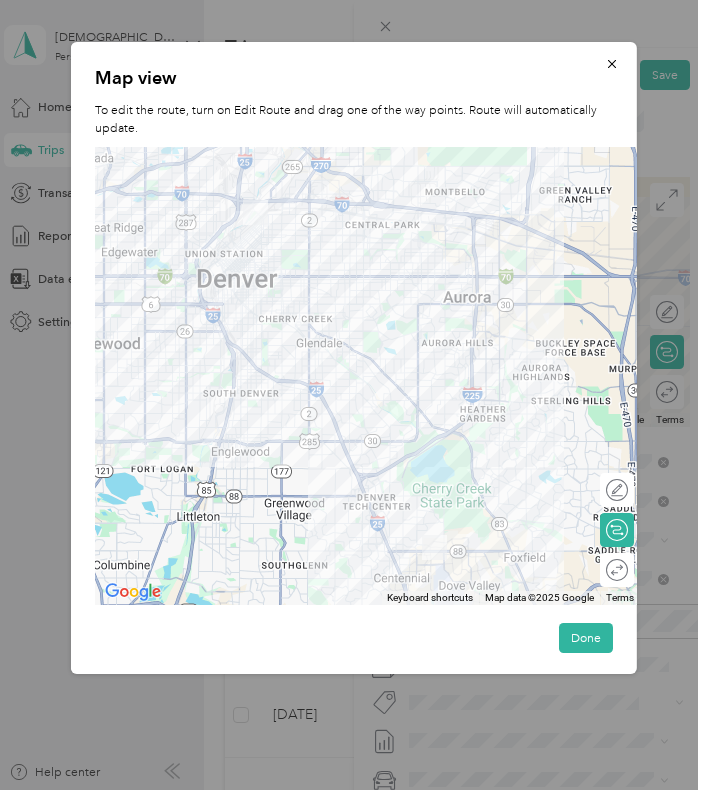click on "To navigate, press the arrow keys." at bounding box center [367, 376] 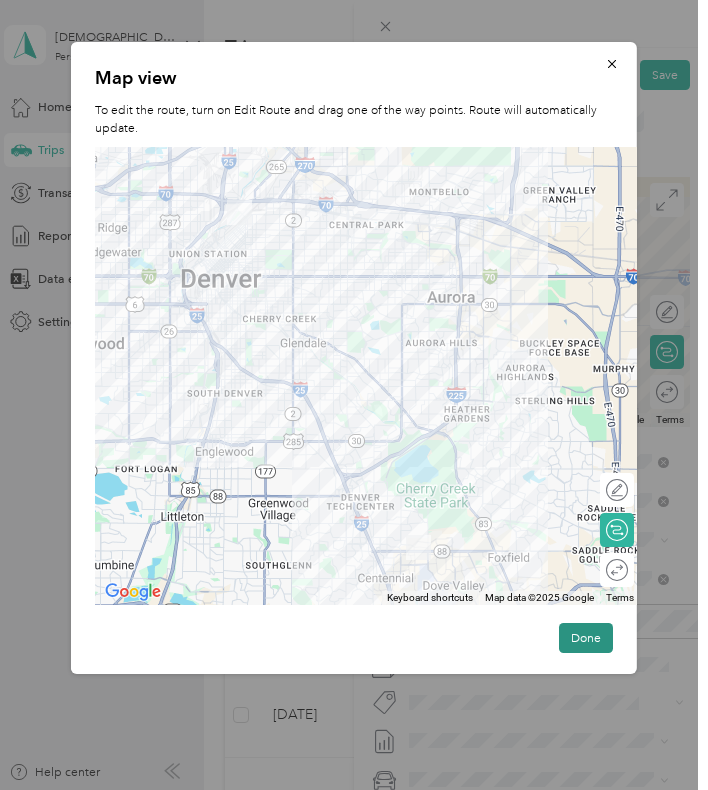 click on "Done" at bounding box center [586, 638] 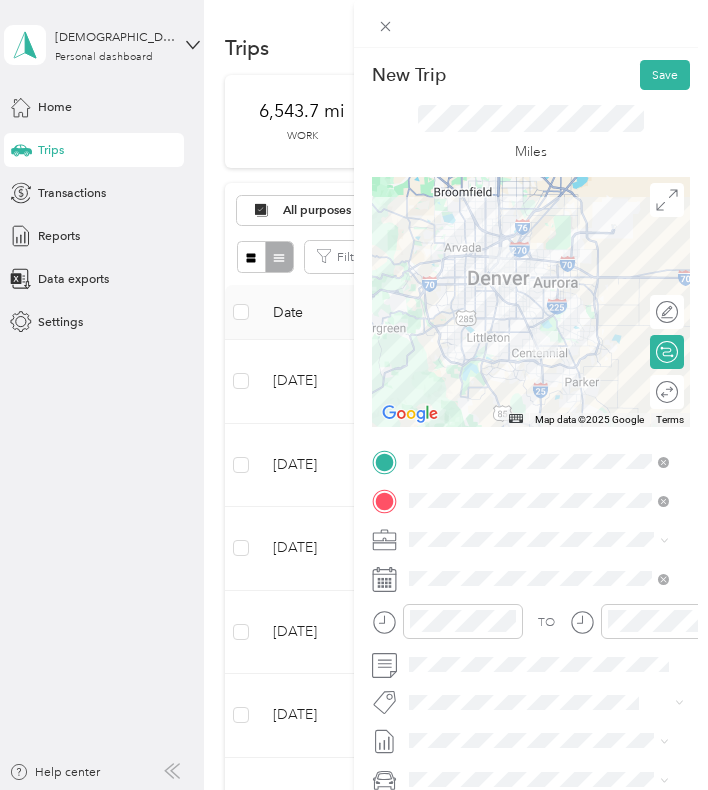 click at bounding box center (545, 343) 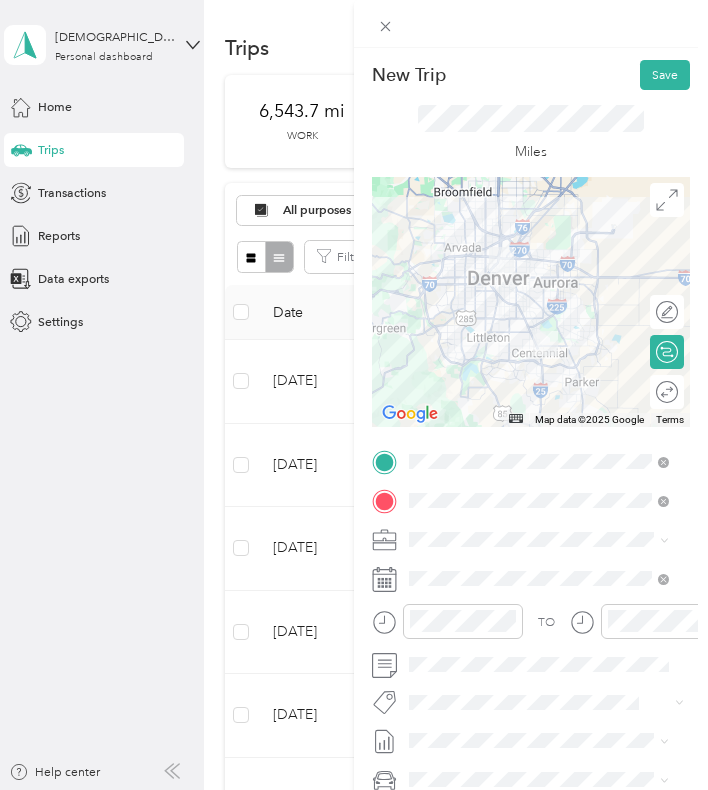click at bounding box center (545, 343) 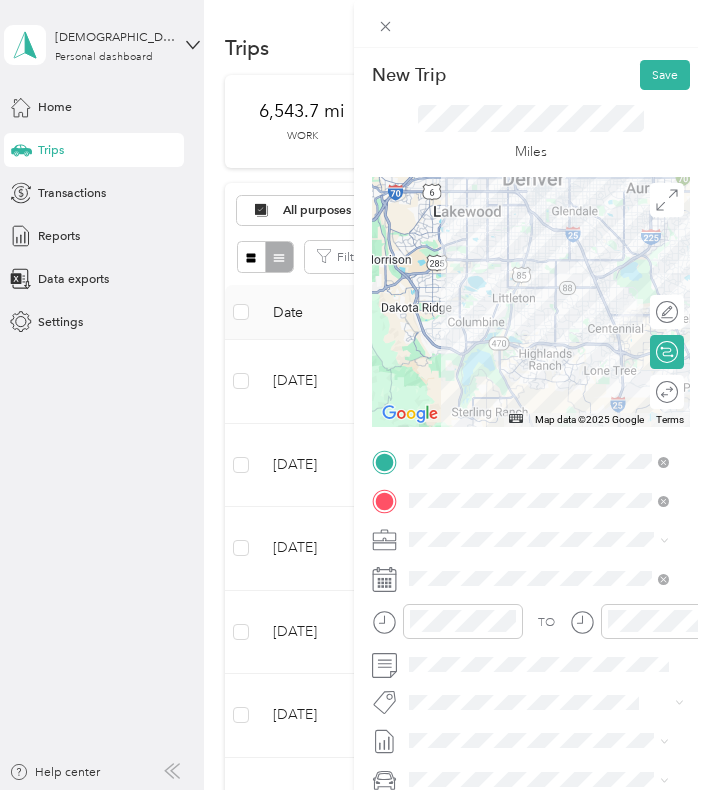 click on "To navigate, press the arrow keys." at bounding box center [531, 302] 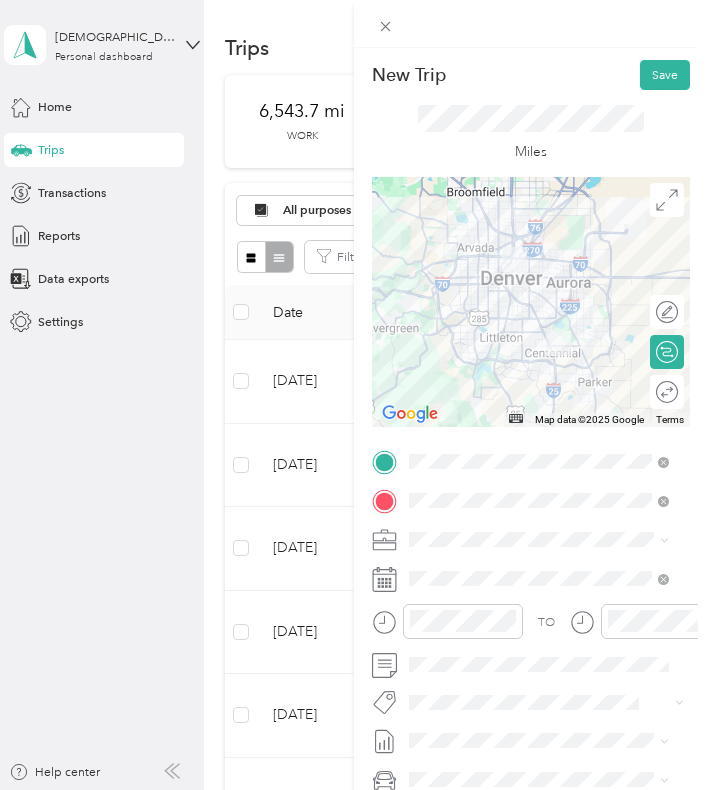 click on "To navigate, press the arrow keys." at bounding box center [531, 302] 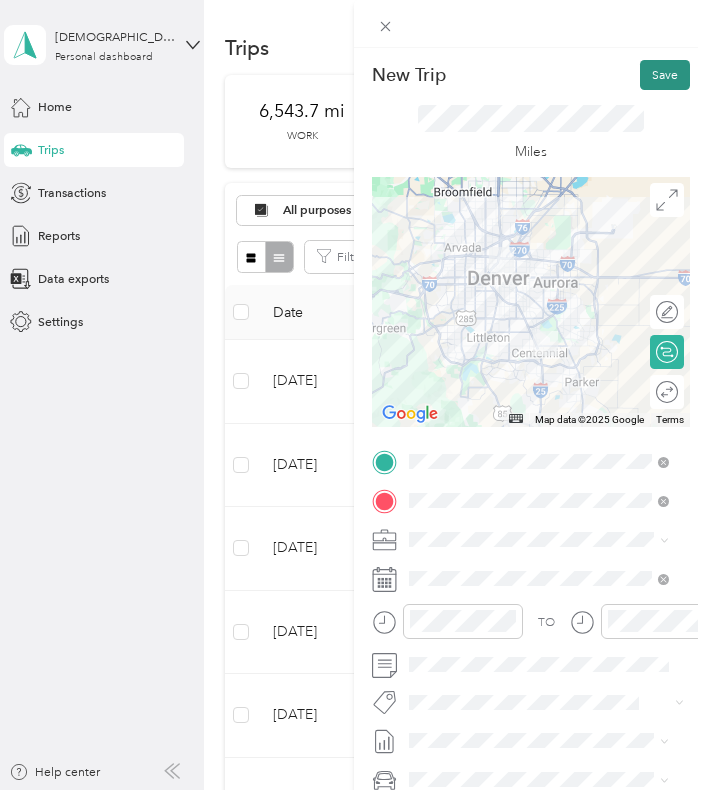 click on "Save" at bounding box center (665, 75) 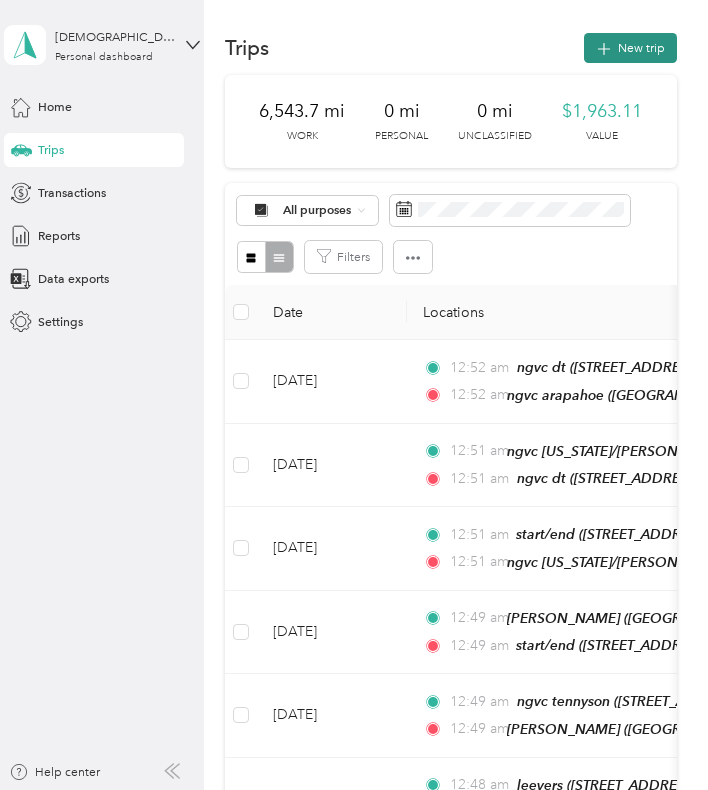 click on "New trip" at bounding box center [630, 48] 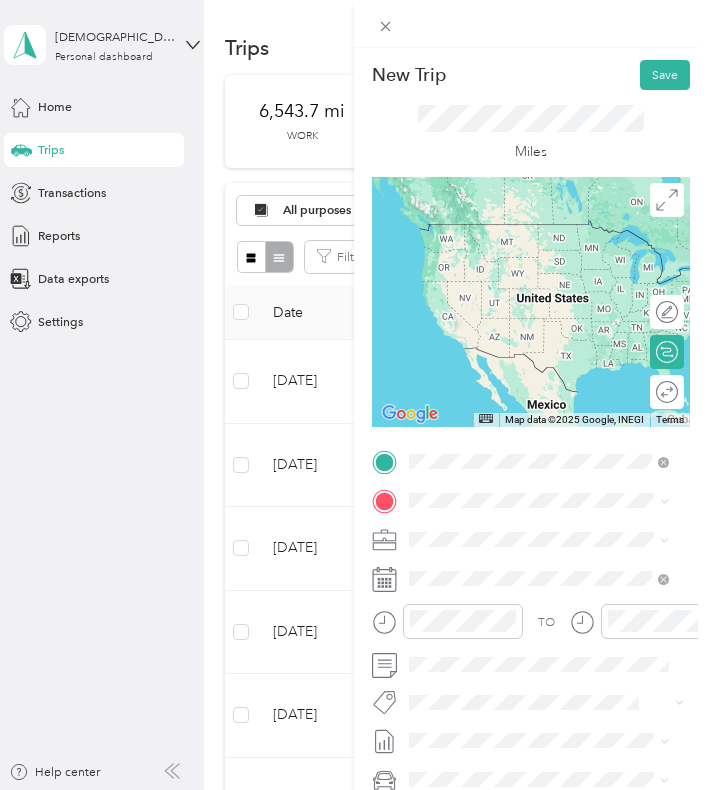 click on "[STREET_ADDRESS][US_STATE]" at bounding box center [531, 550] 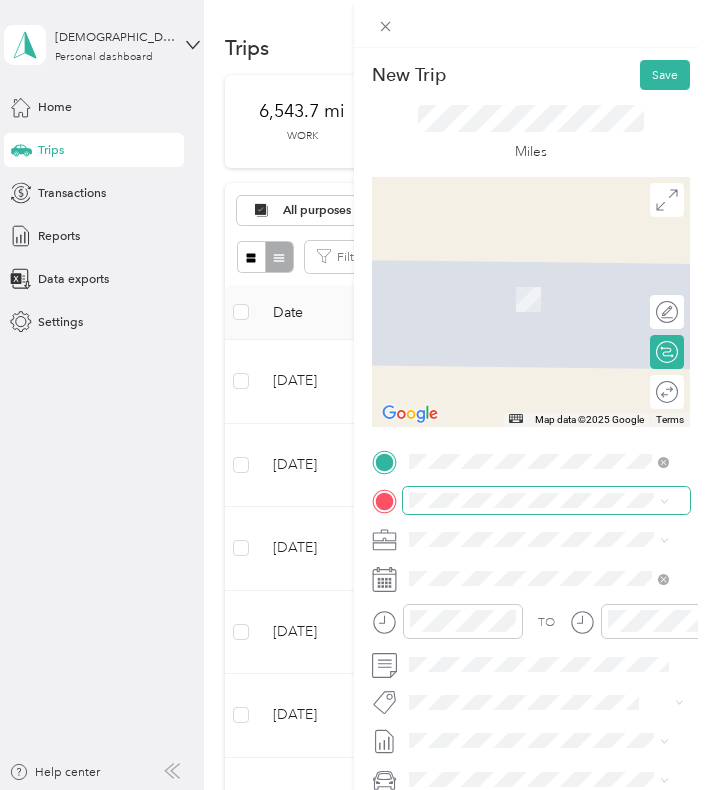 click at bounding box center [546, 500] 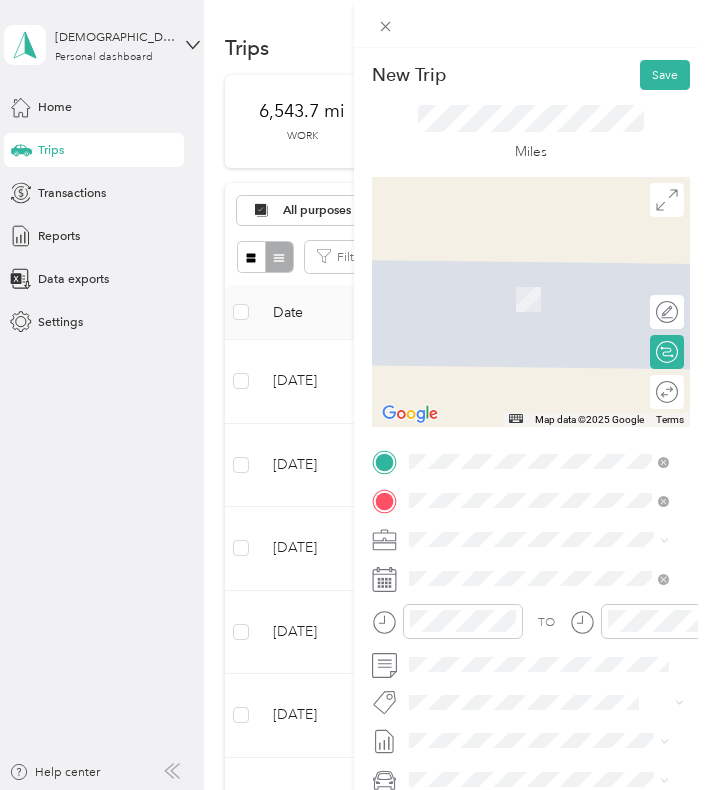 click on "start/end [STREET_ADDRESS][US_STATE]" at bounding box center [539, 581] 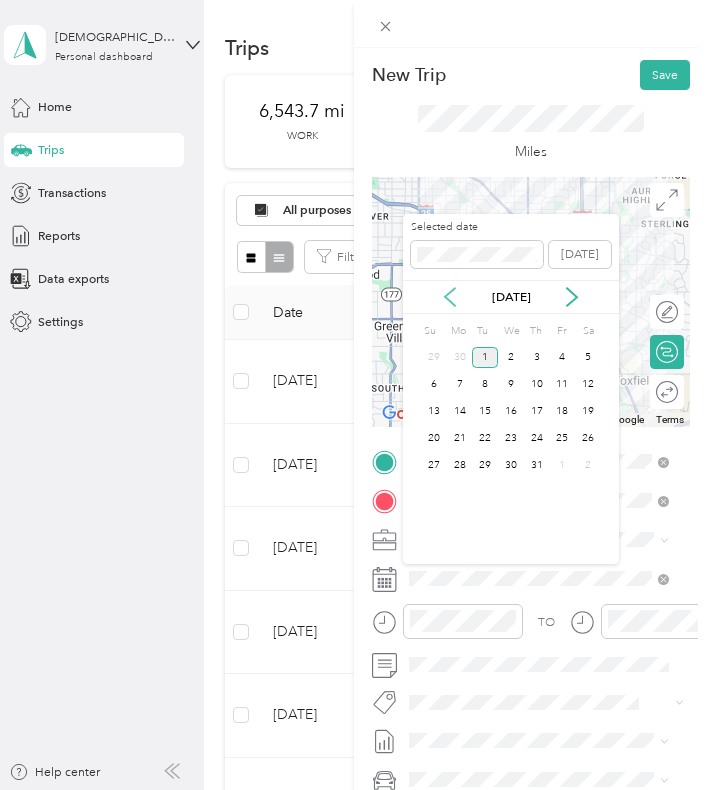 click 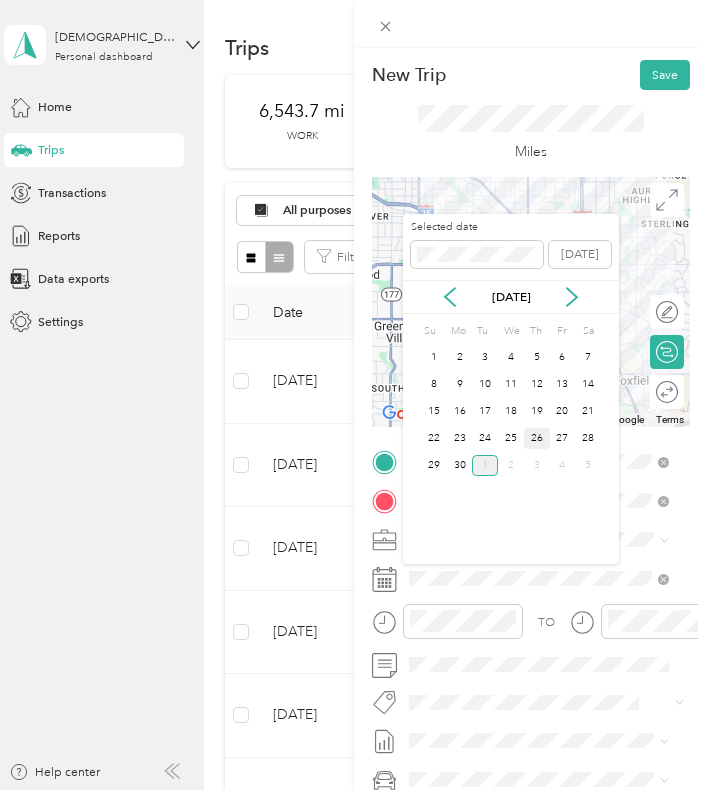 click on "26" at bounding box center (537, 438) 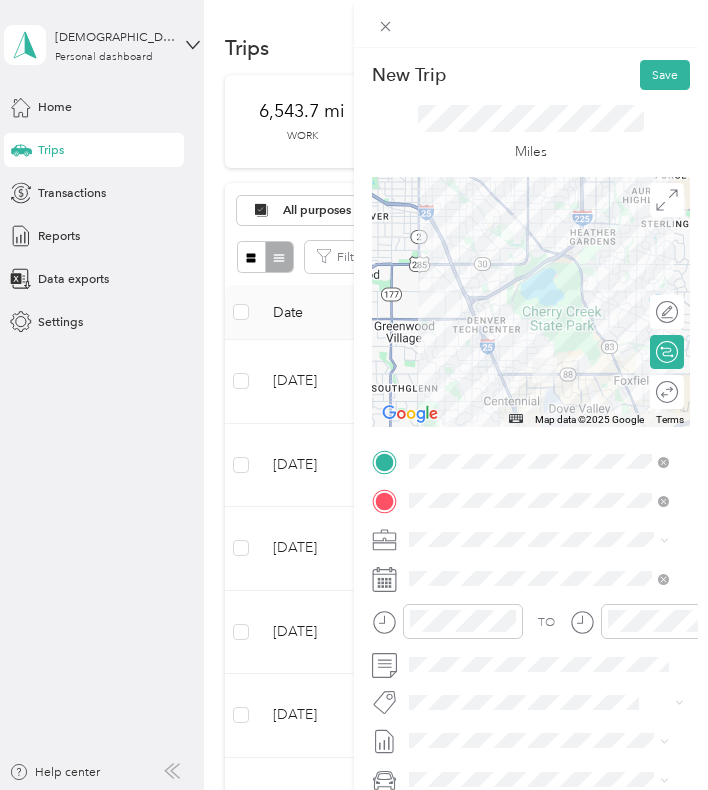 click on "To navigate, press the arrow keys." at bounding box center (531, 302) 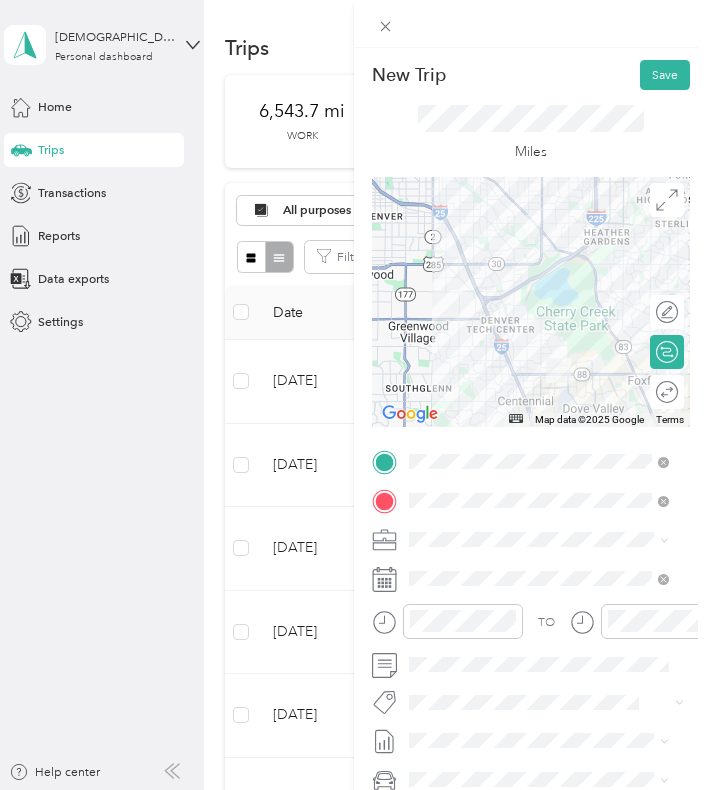 click on "To navigate, press the arrow keys." at bounding box center [531, 302] 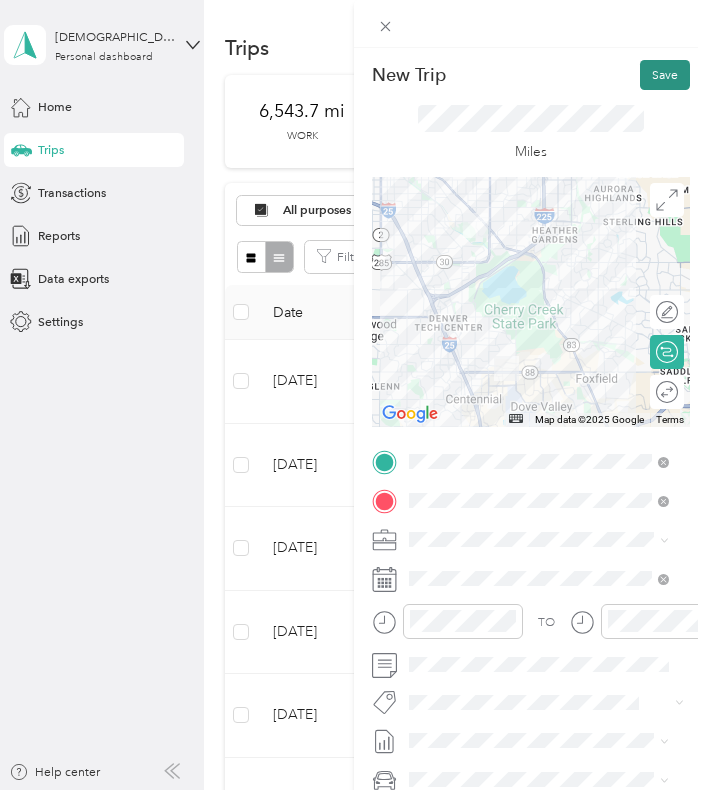 click on "Save" at bounding box center (665, 75) 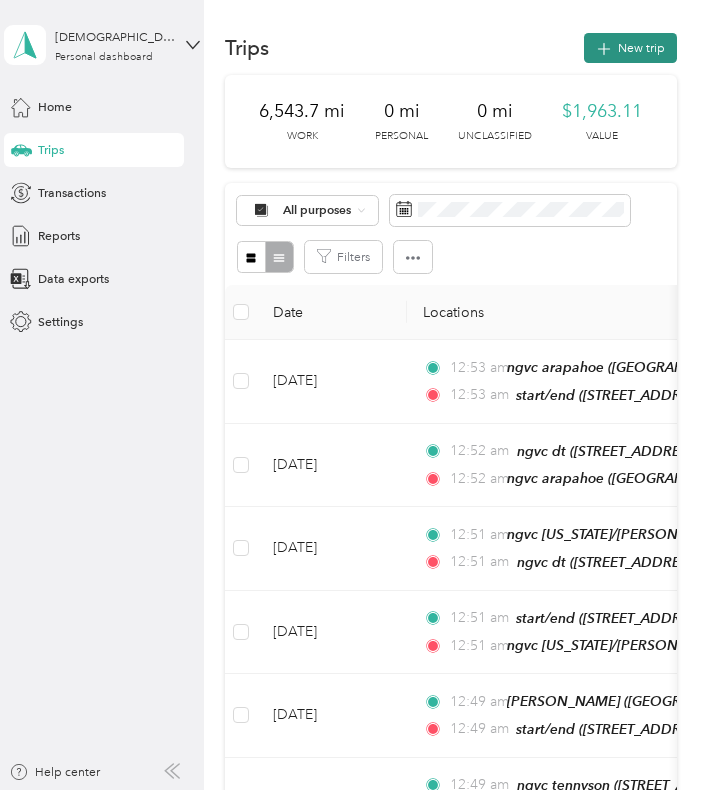 click on "New trip" at bounding box center [630, 48] 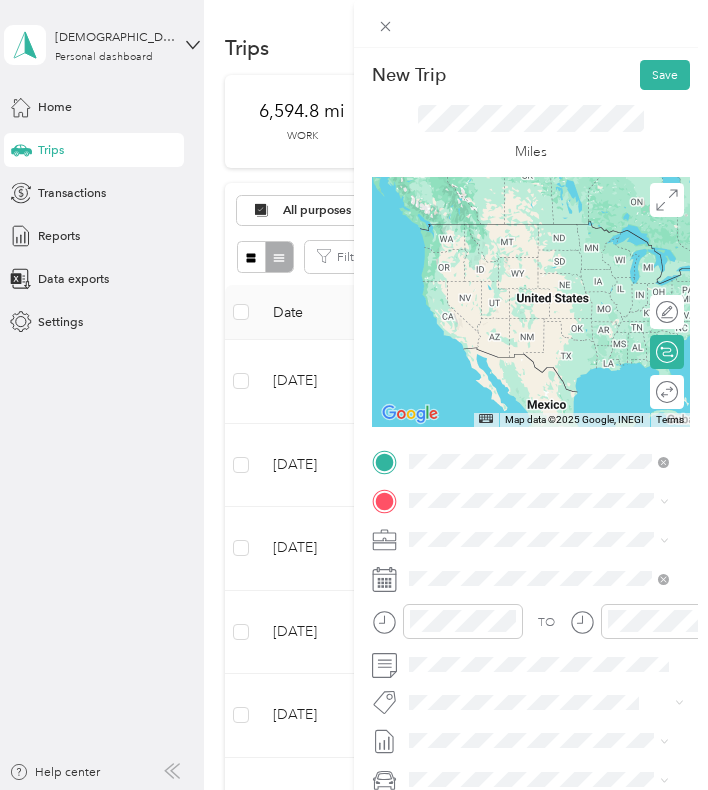 click on "[STREET_ADDRESS][US_STATE]" at bounding box center [531, 550] 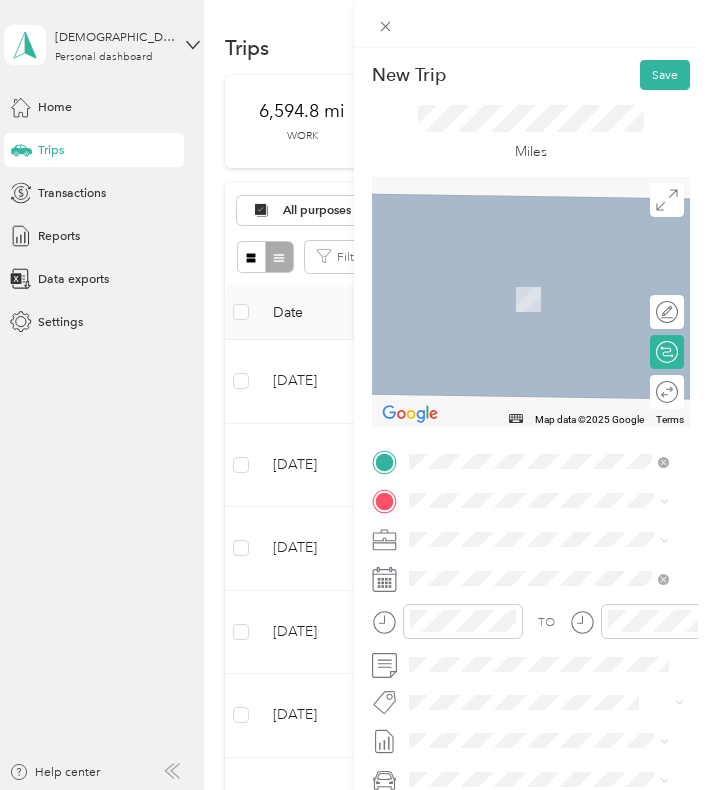 click on "ngvc brighton [STREET_ADDRESS][US_STATE]" at bounding box center (531, 632) 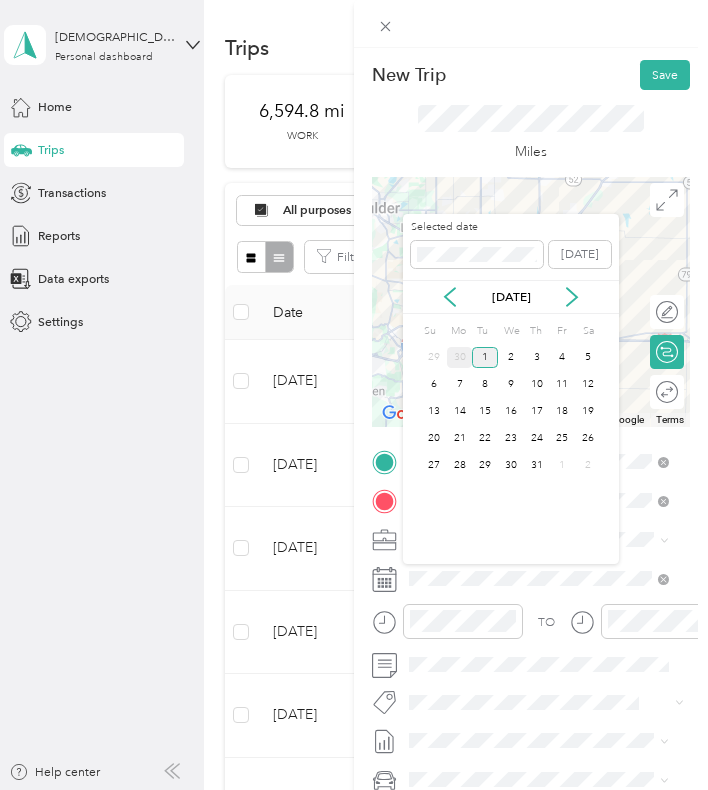 click on "30" at bounding box center (460, 357) 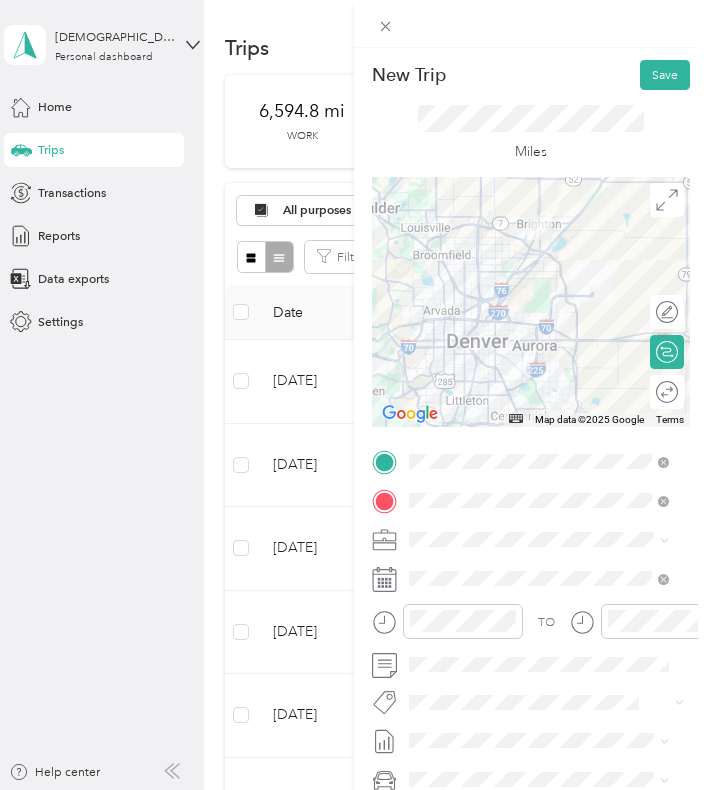 click on "To navigate, press the arrow keys." at bounding box center [531, 302] 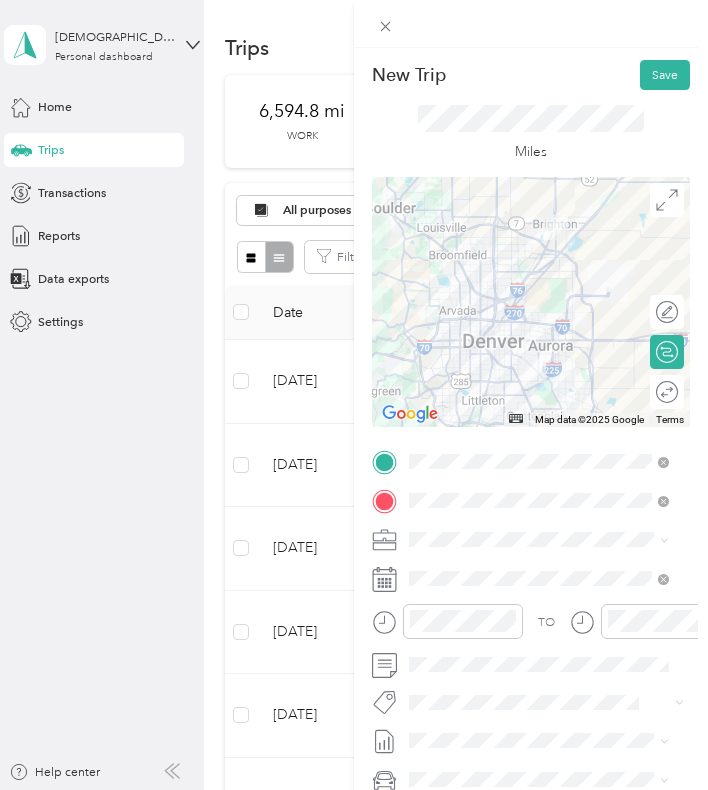 click on "To navigate, press the arrow keys." at bounding box center (531, 302) 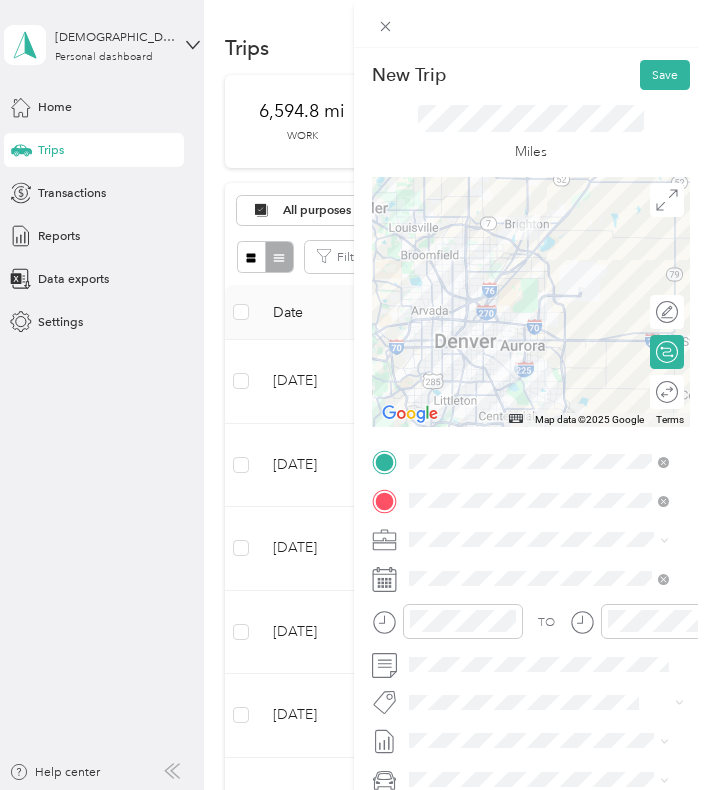 click on "To navigate, press the arrow keys." at bounding box center (531, 302) 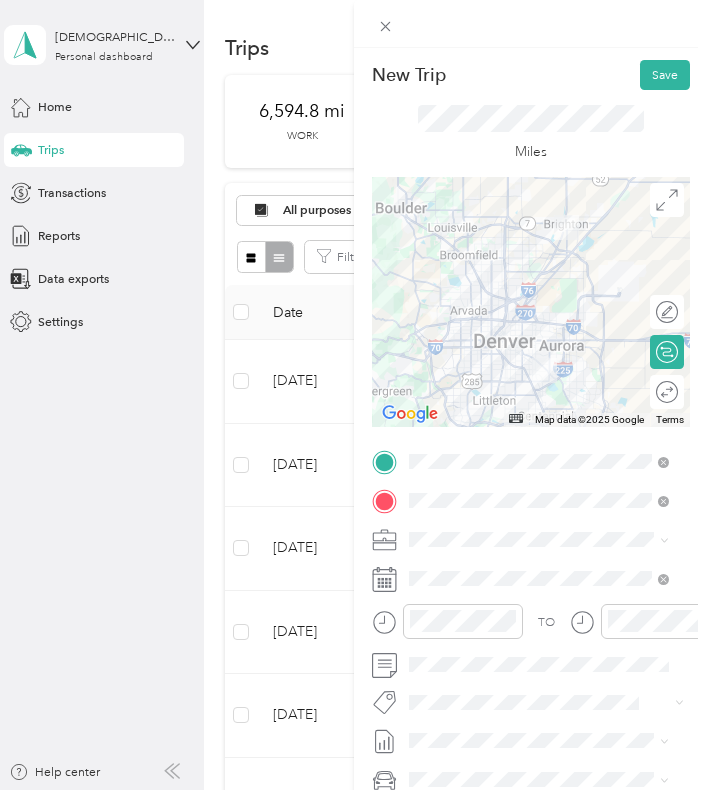 click on "To navigate, press the arrow keys." at bounding box center [531, 302] 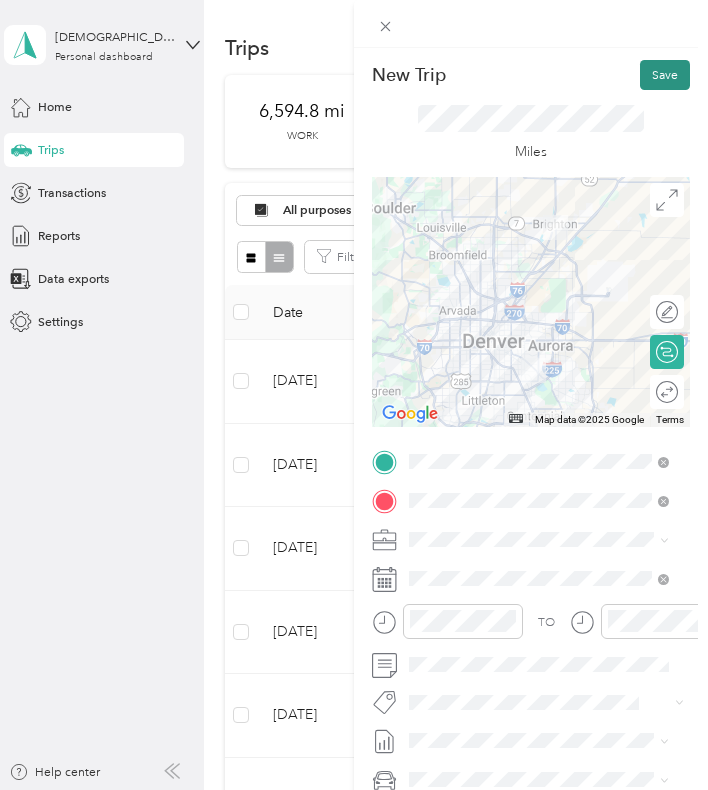click on "Save" at bounding box center (665, 75) 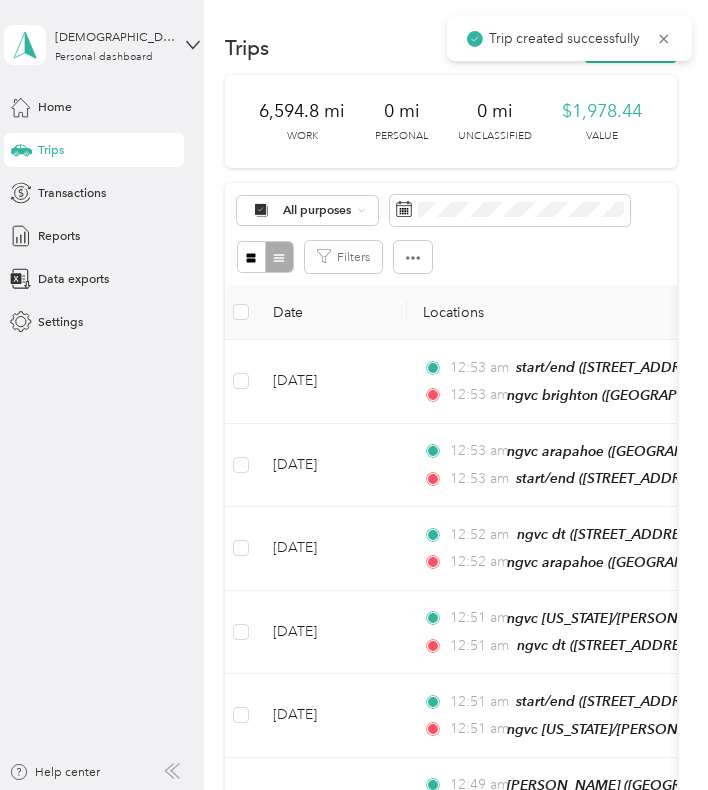 click on "Trip created successfully" at bounding box center [569, 38] 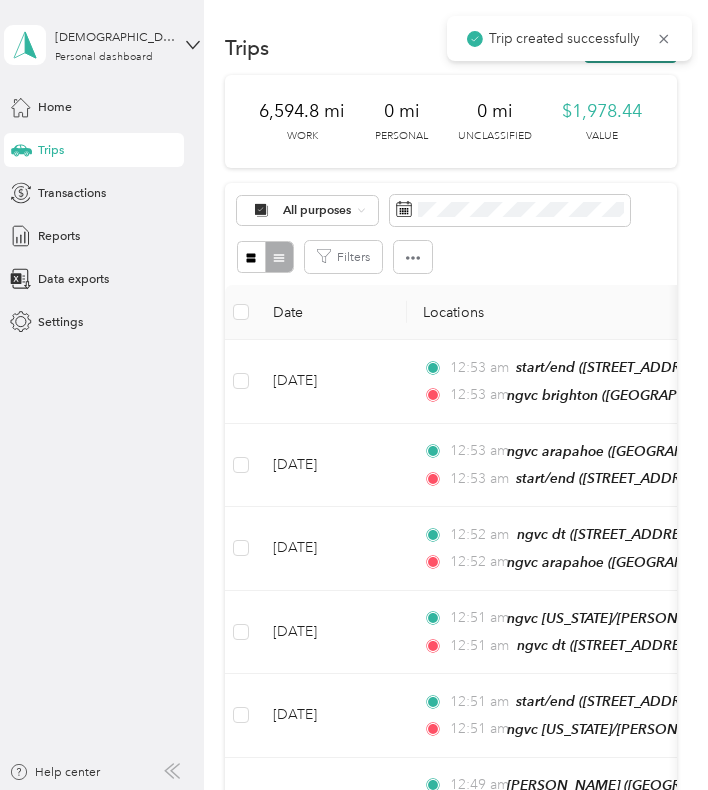 click on "New trip" at bounding box center [630, 48] 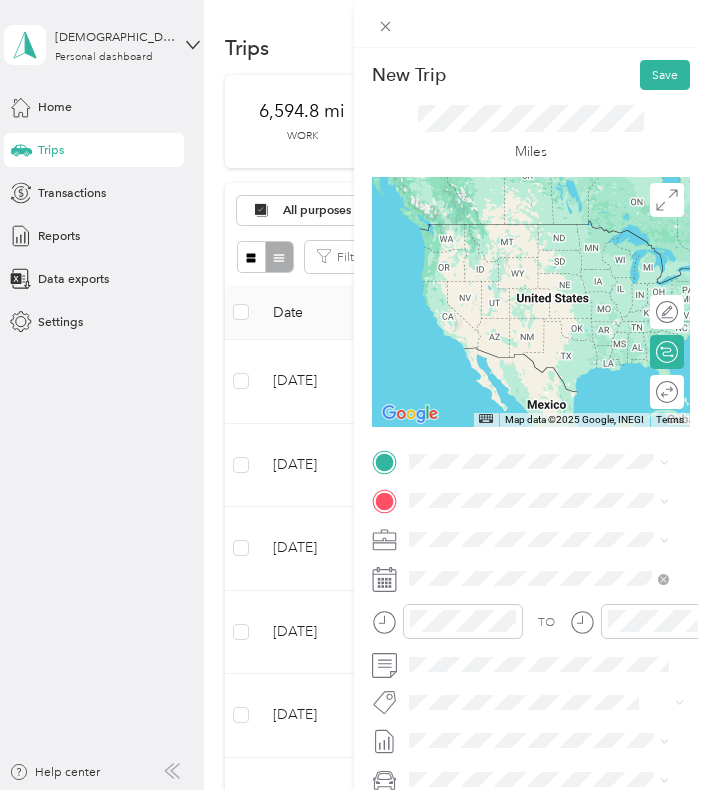 click on "ngvc brighton [STREET_ADDRESS][US_STATE]" at bounding box center [531, 594] 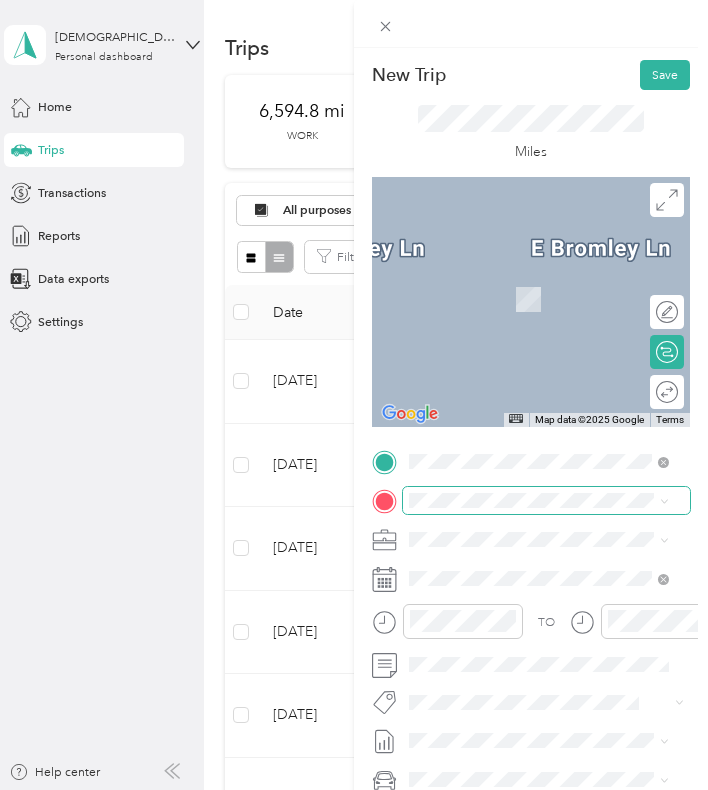 click at bounding box center (546, 500) 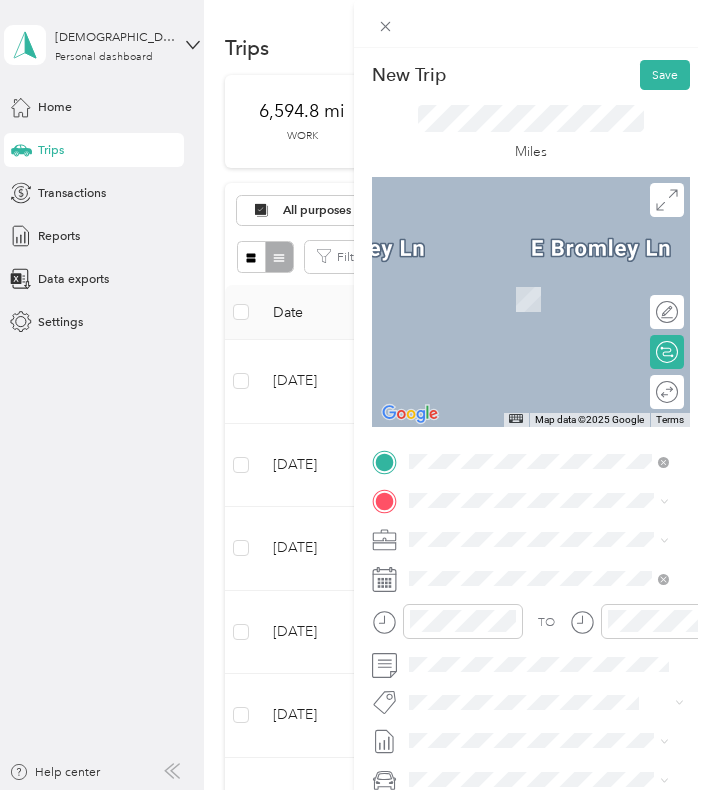 click on "niwot market [STREET_ADDRESS][US_STATE]" at bounding box center [531, 630] 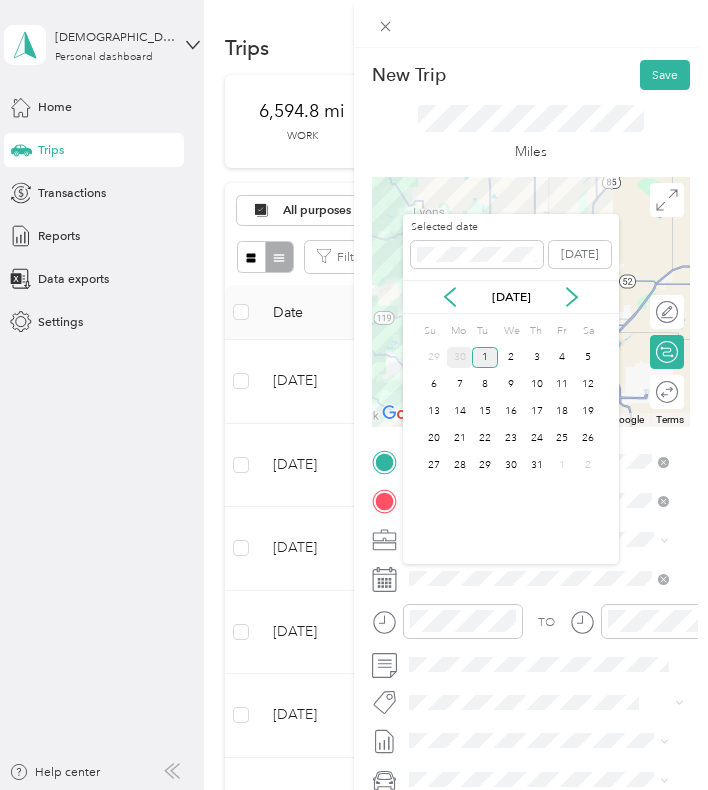 click on "30" at bounding box center (460, 357) 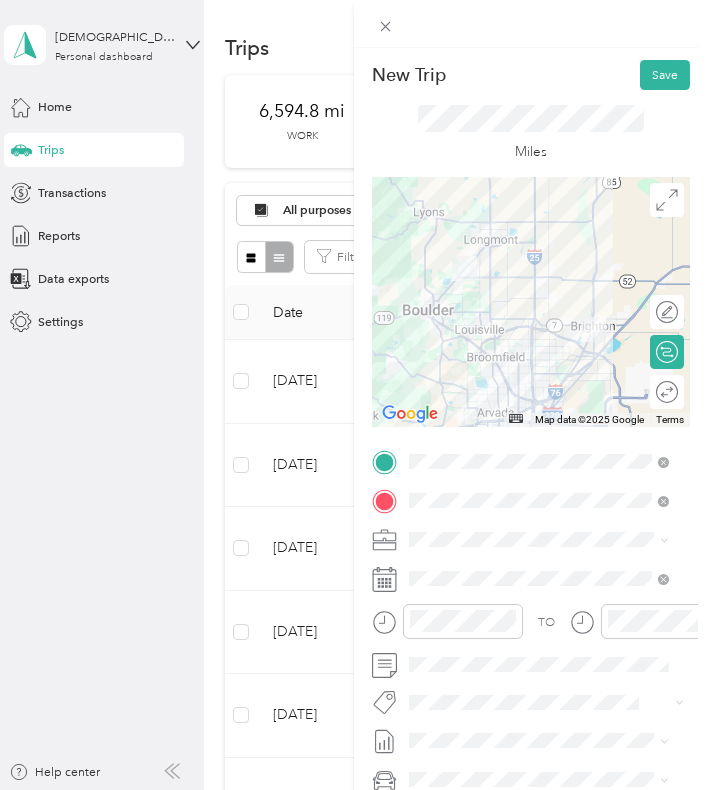 click on "To navigate, press the arrow keys." at bounding box center (531, 302) 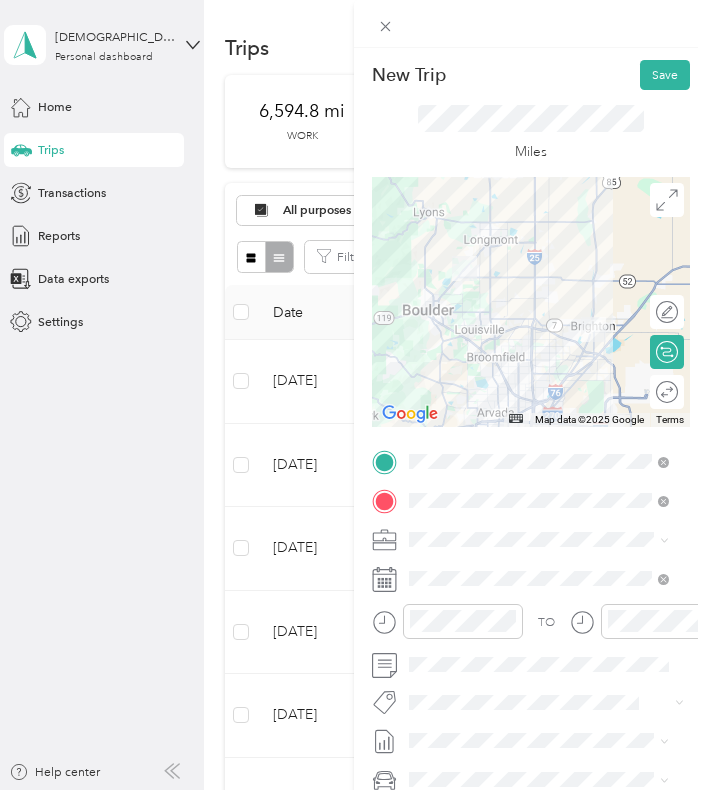 click on "To navigate, press the arrow keys." at bounding box center (531, 302) 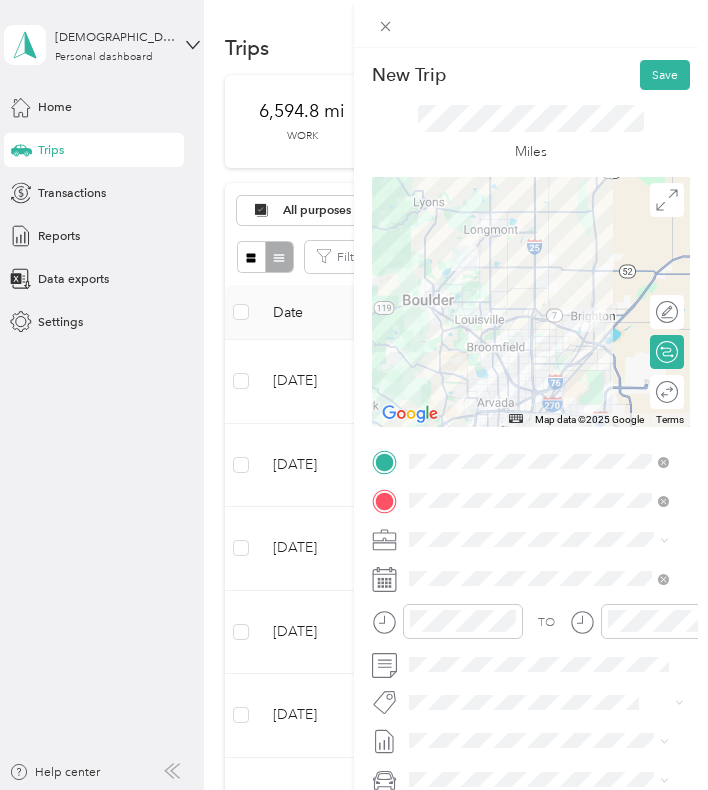 click on "To navigate, press the arrow keys." at bounding box center [531, 302] 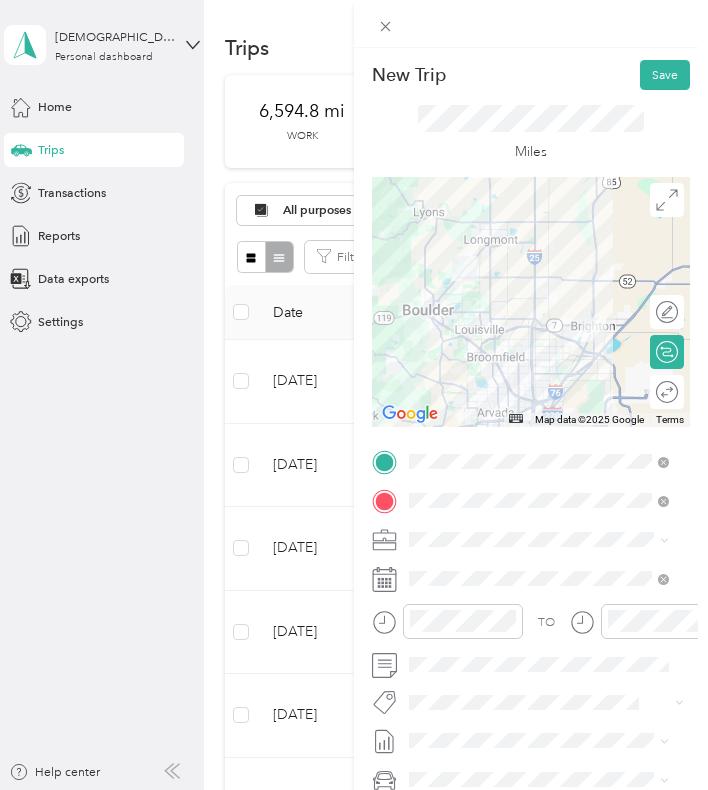 click on "To navigate, press the arrow keys." at bounding box center [531, 302] 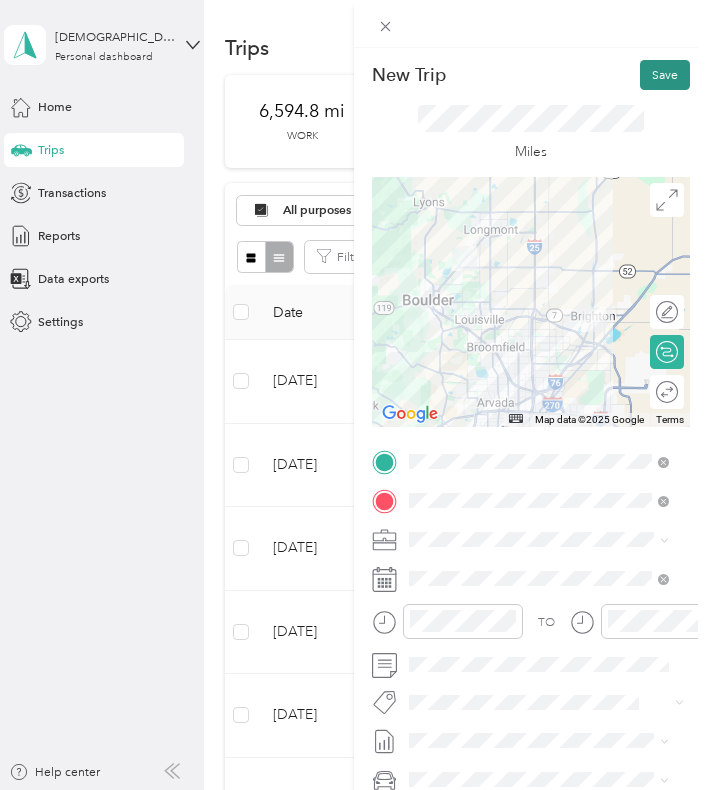 click on "Save" at bounding box center [665, 75] 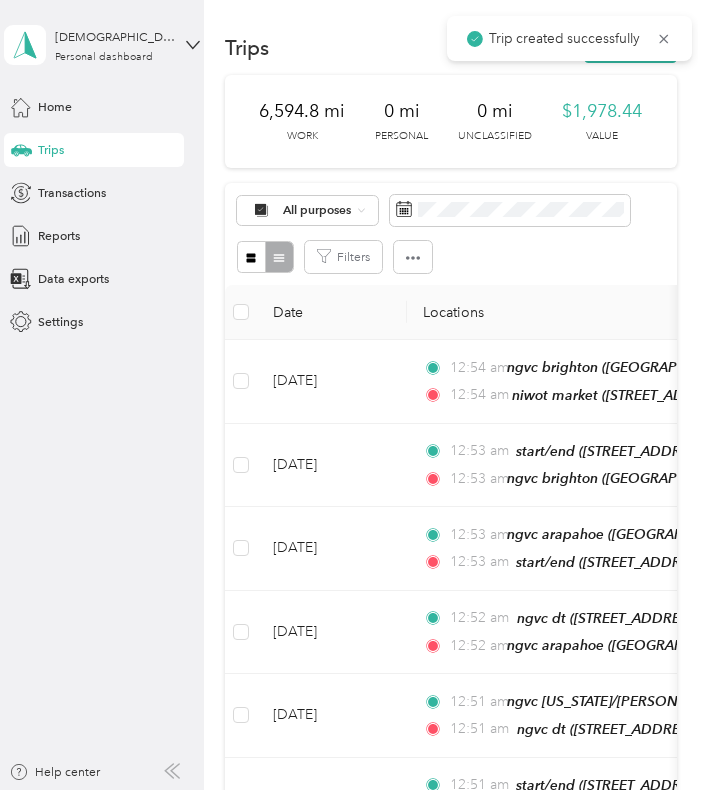 click on "Trip created successfully" at bounding box center (569, 38) 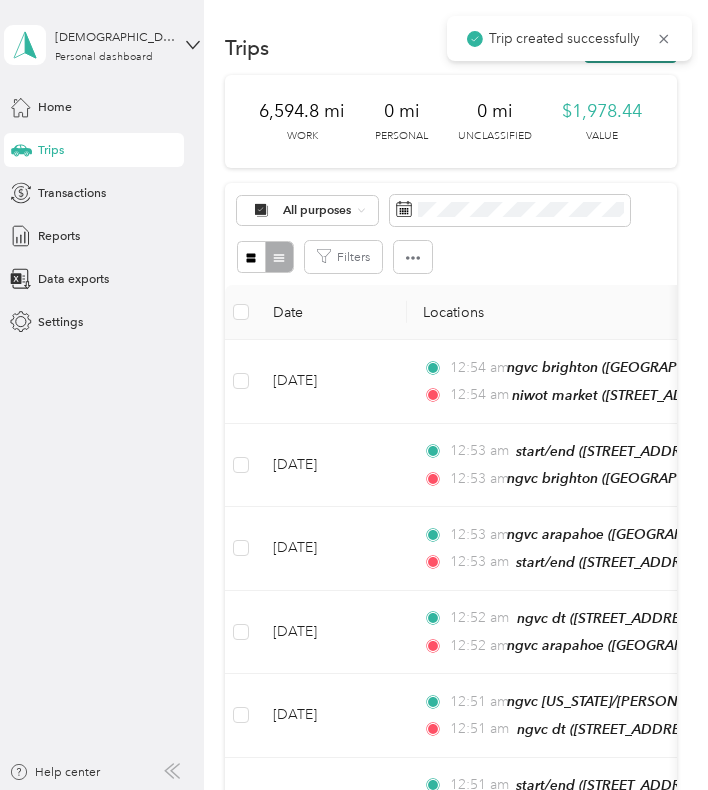 click on "New trip" at bounding box center (630, 48) 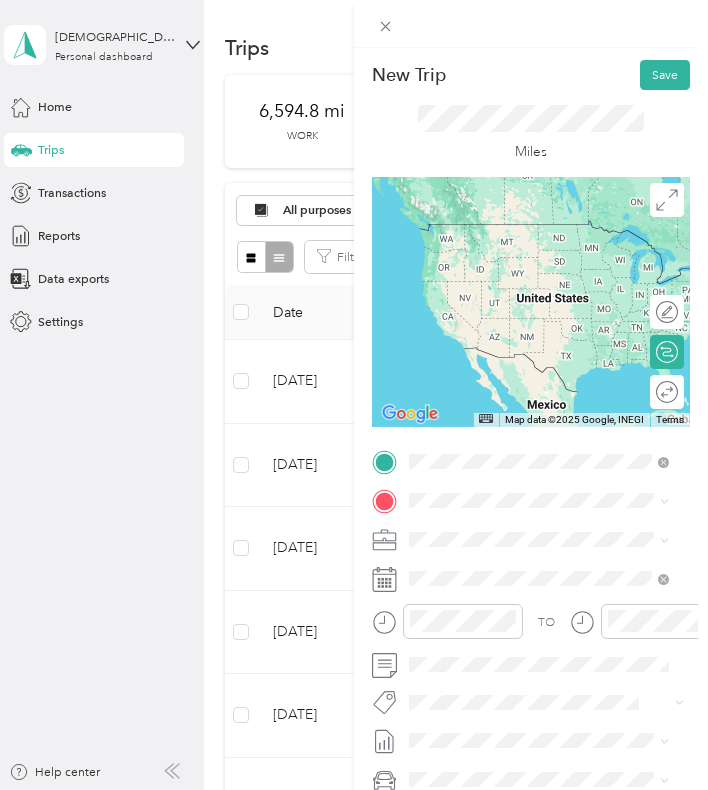 click on "niwot market [STREET_ADDRESS][US_STATE]" at bounding box center (531, 602) 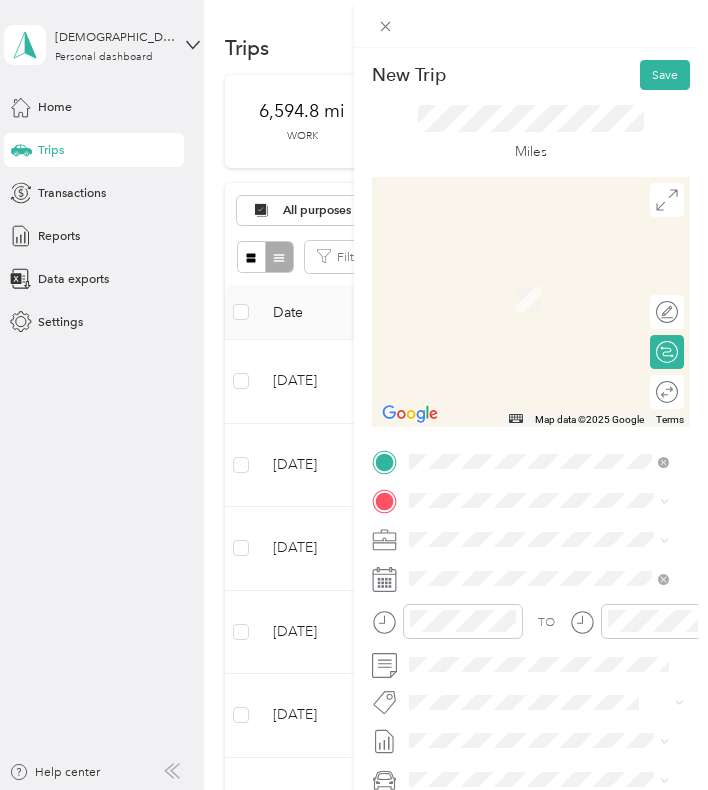 click on "[STREET_ADDRESS][US_STATE]" at bounding box center [531, 579] 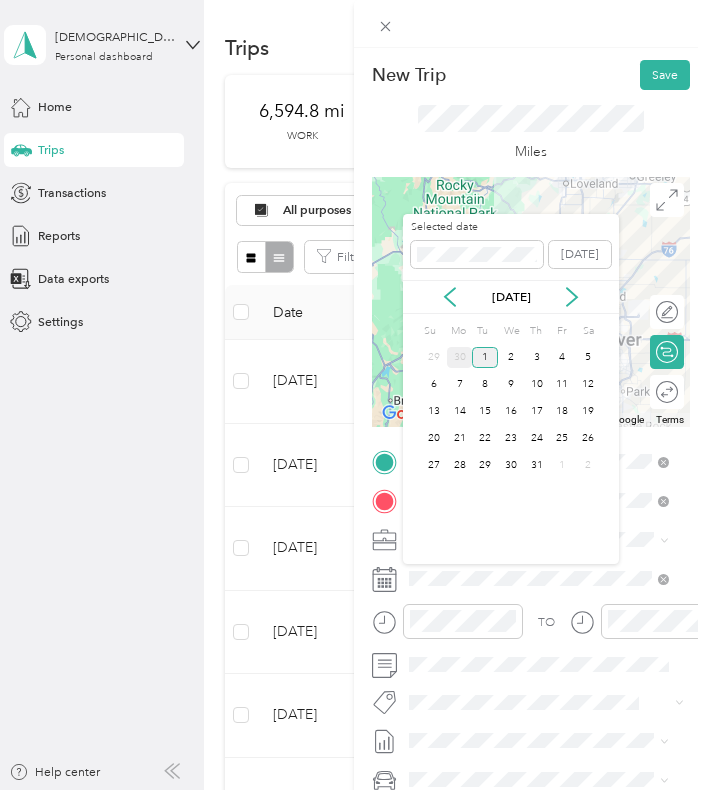 click on "30" at bounding box center [460, 357] 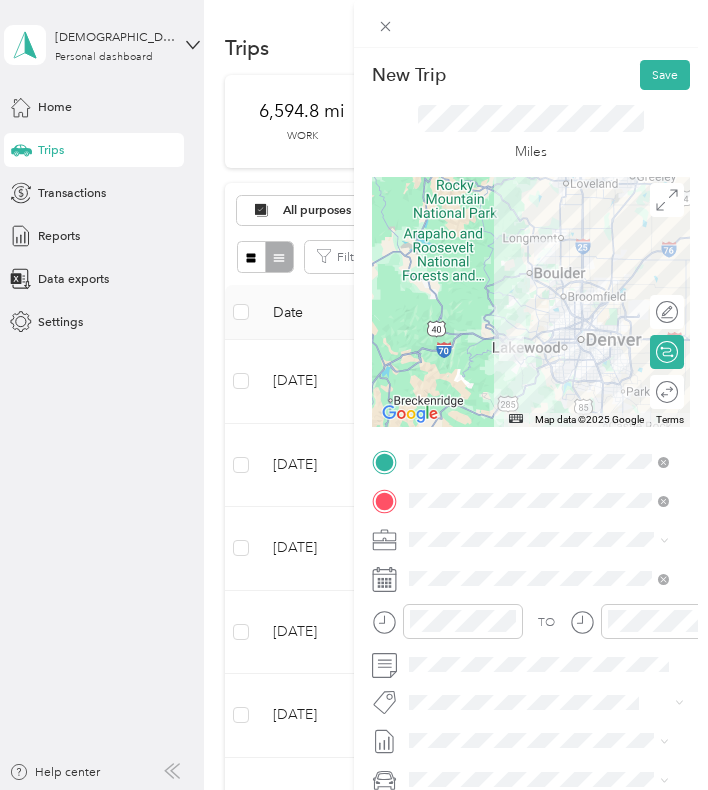 click on "To navigate, press the arrow keys." at bounding box center [531, 302] 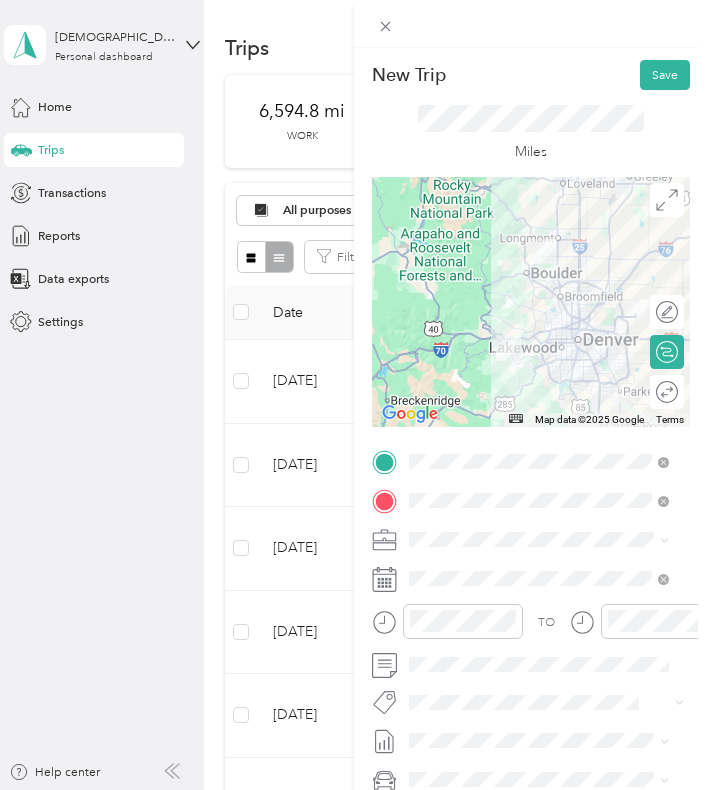 click on "To navigate, press the arrow keys." at bounding box center [531, 302] 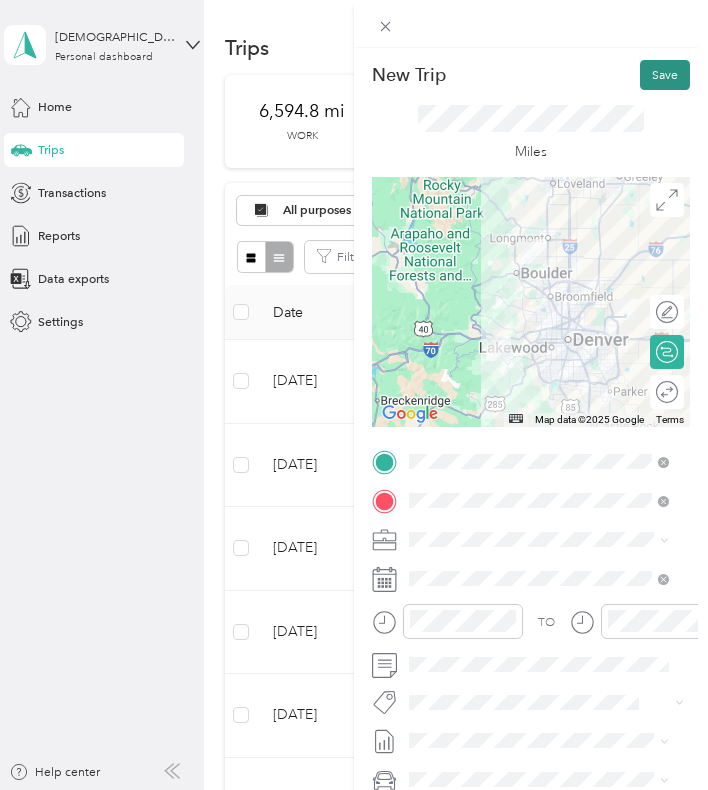 click on "Save" at bounding box center [665, 75] 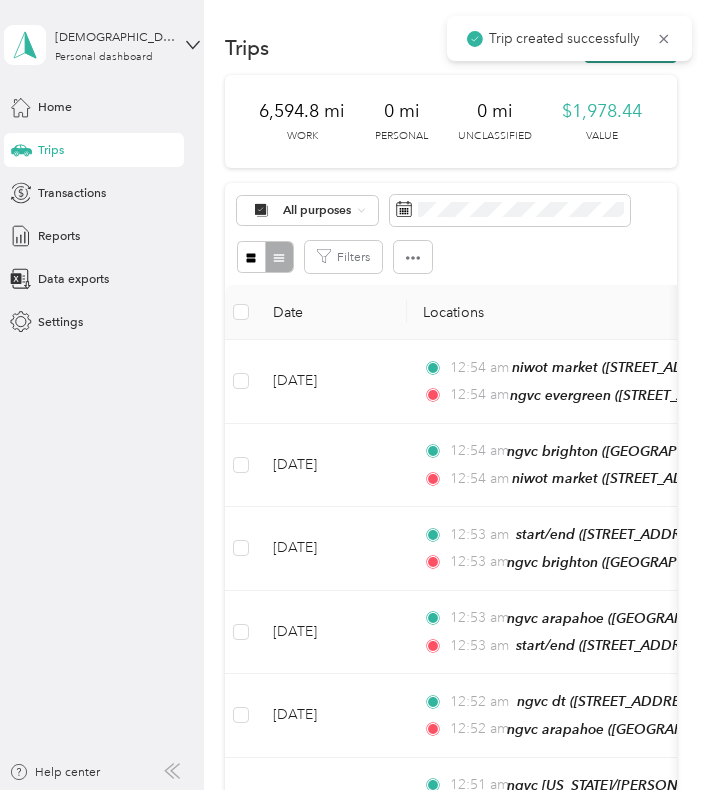 click on "New trip" at bounding box center (630, 48) 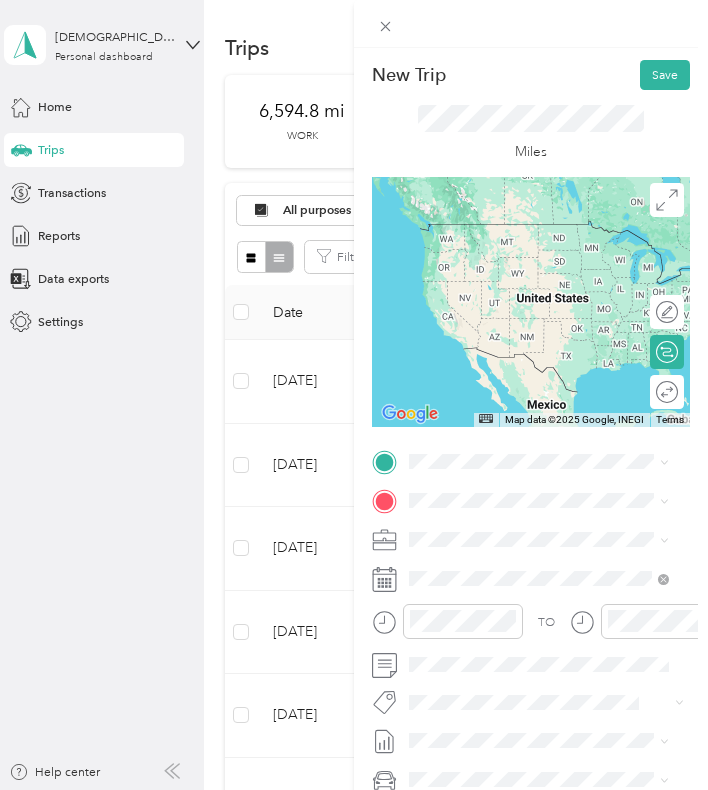 click on "ngvc evergreen" at bounding box center [487, 530] 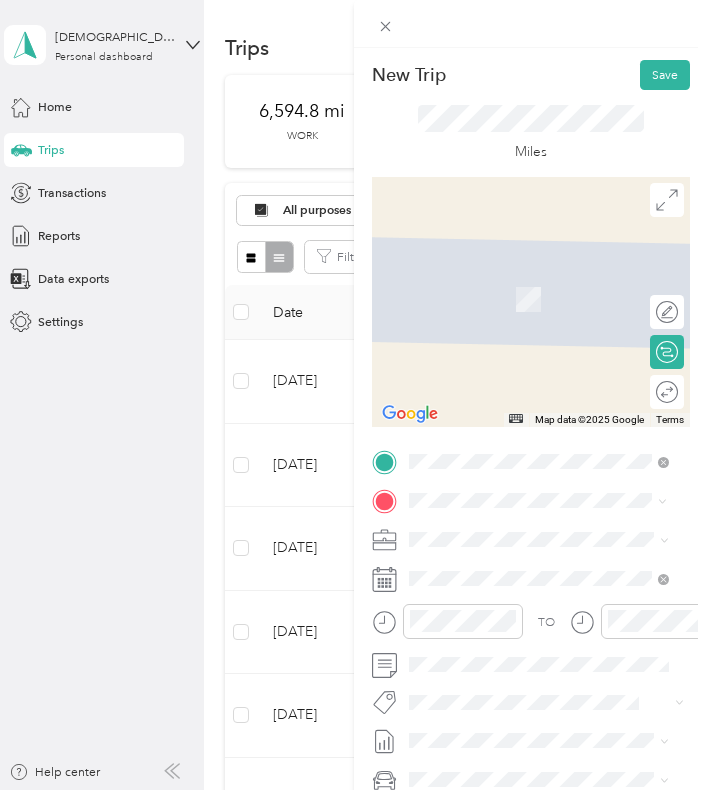 click on "[STREET_ADDRESS][US_STATE]" at bounding box center [531, 589] 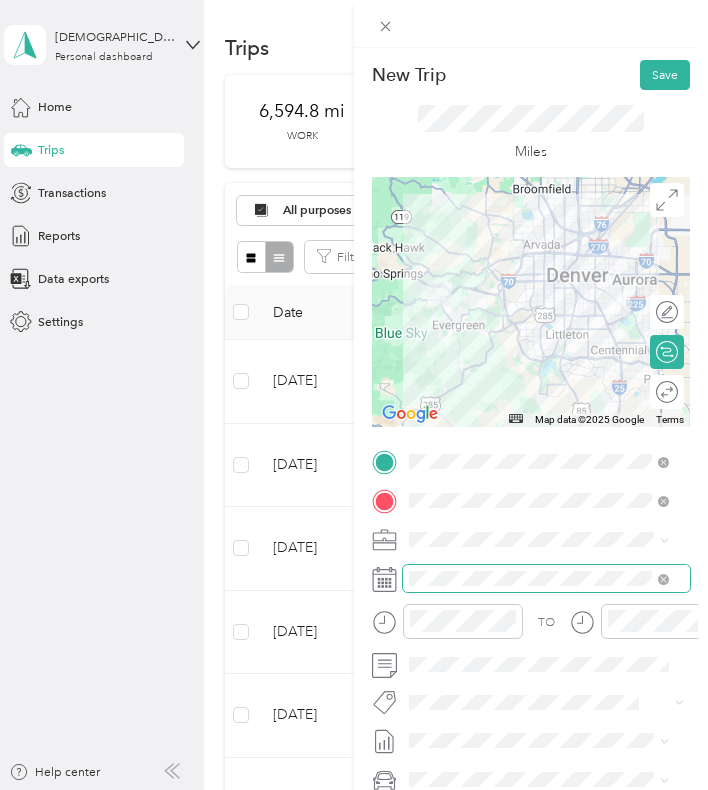 click at bounding box center (546, 578) 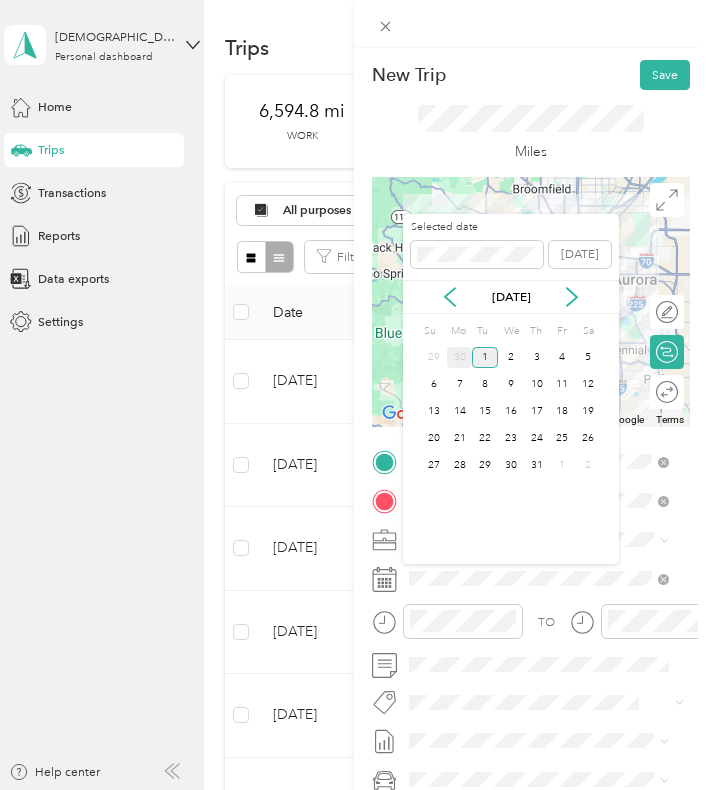 click on "30" at bounding box center [460, 357] 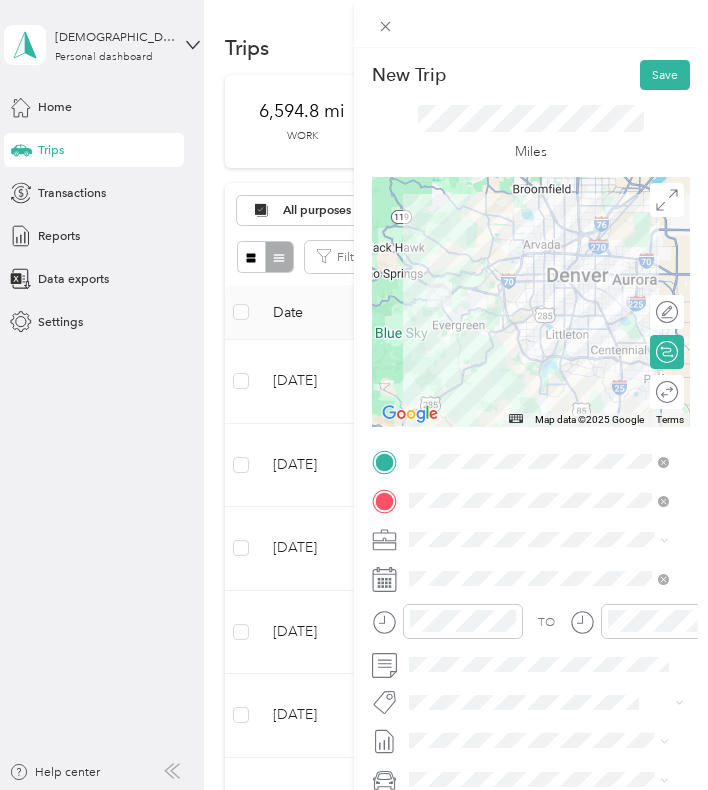 click on "To navigate, press the arrow keys." at bounding box center [531, 302] 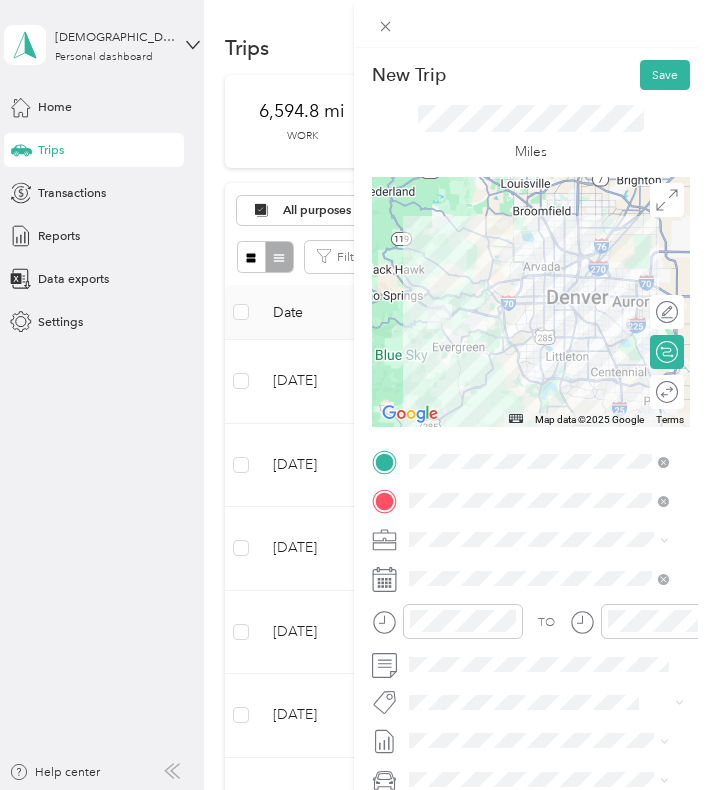 click on "To navigate, press the arrow keys." at bounding box center (531, 302) 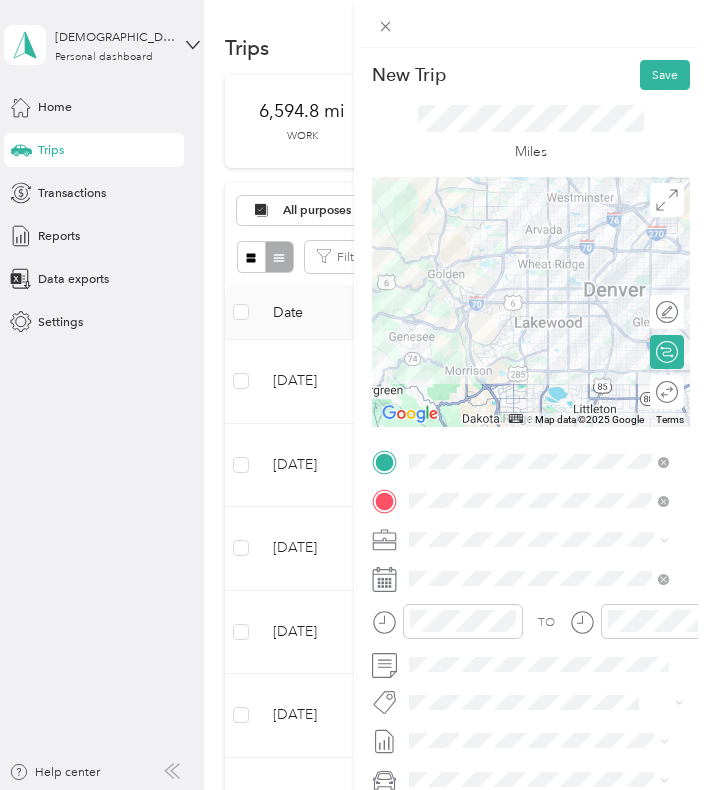 click on "To navigate, press the arrow keys." at bounding box center (531, 302) 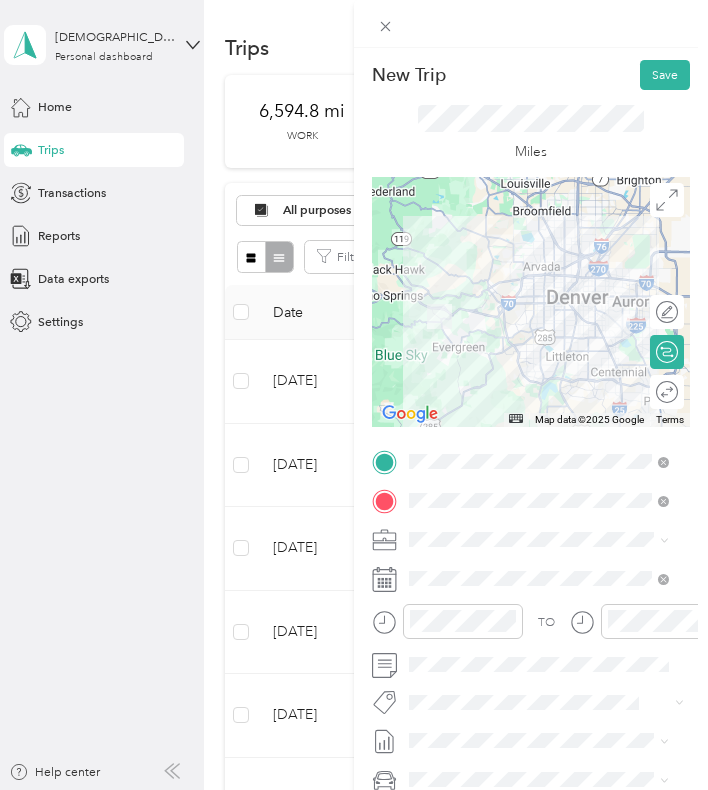click on "To navigate, press the arrow keys." at bounding box center (531, 302) 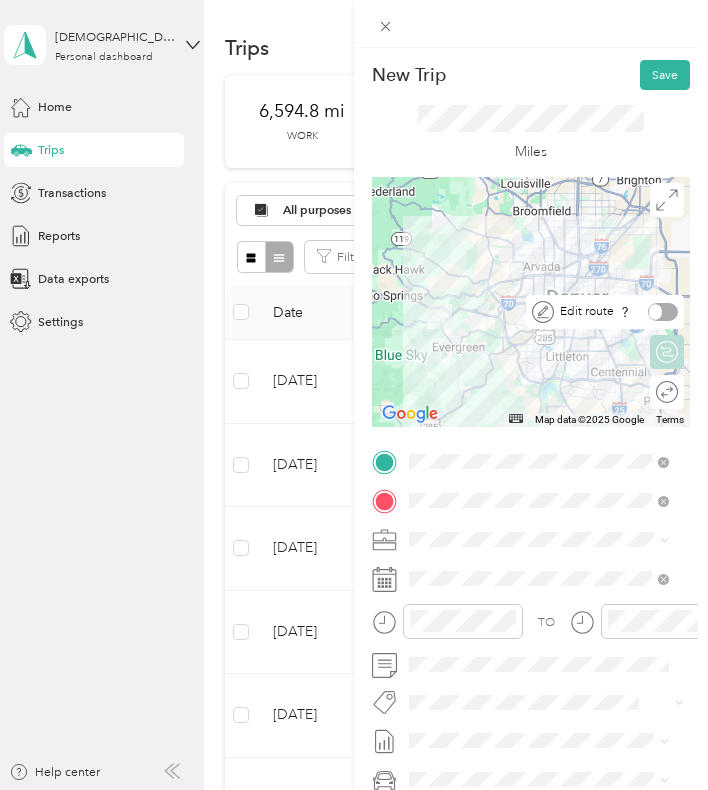 click on "Edit route" at bounding box center [605, 312] 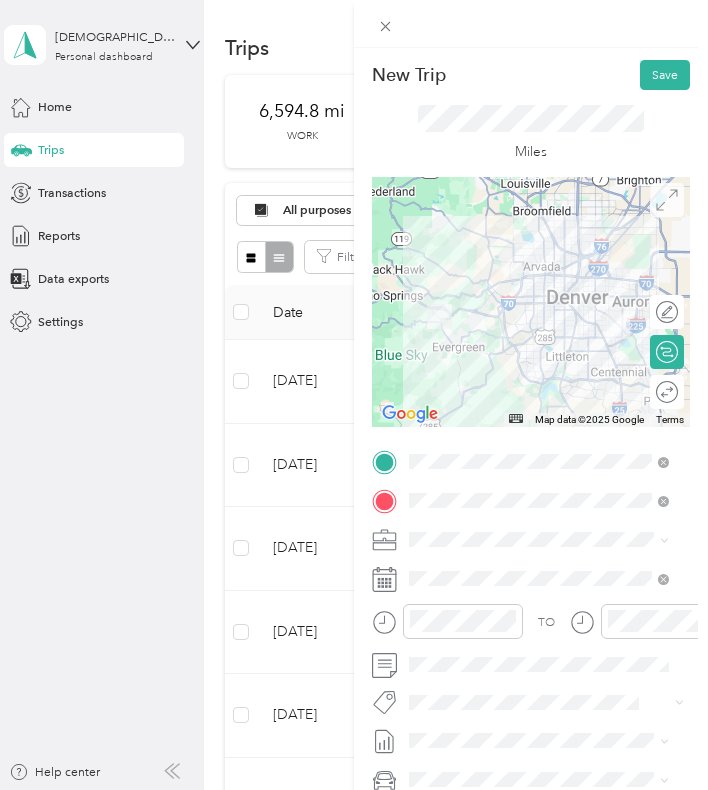 click at bounding box center [667, 200] 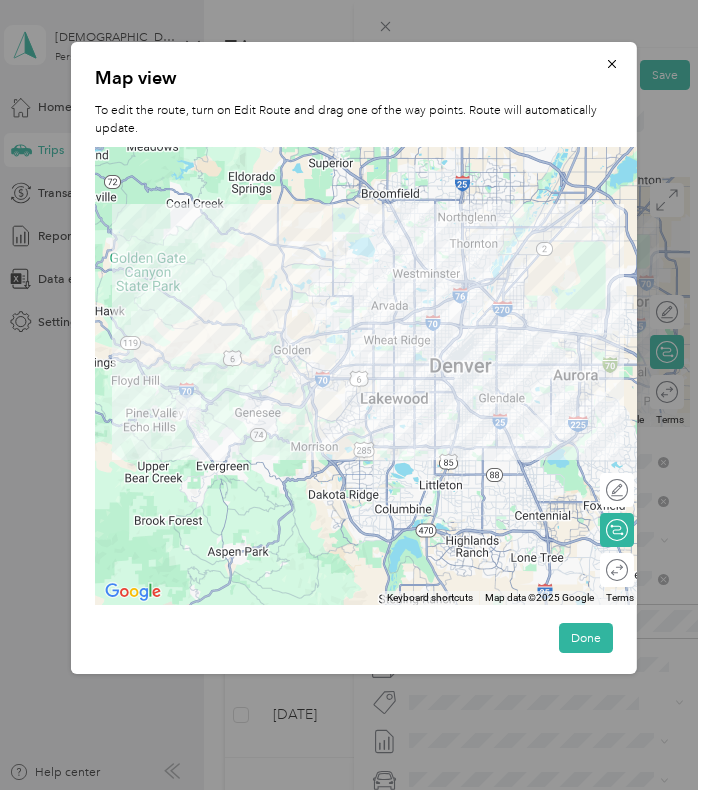 click on "To navigate, press the arrow keys." at bounding box center [367, 376] 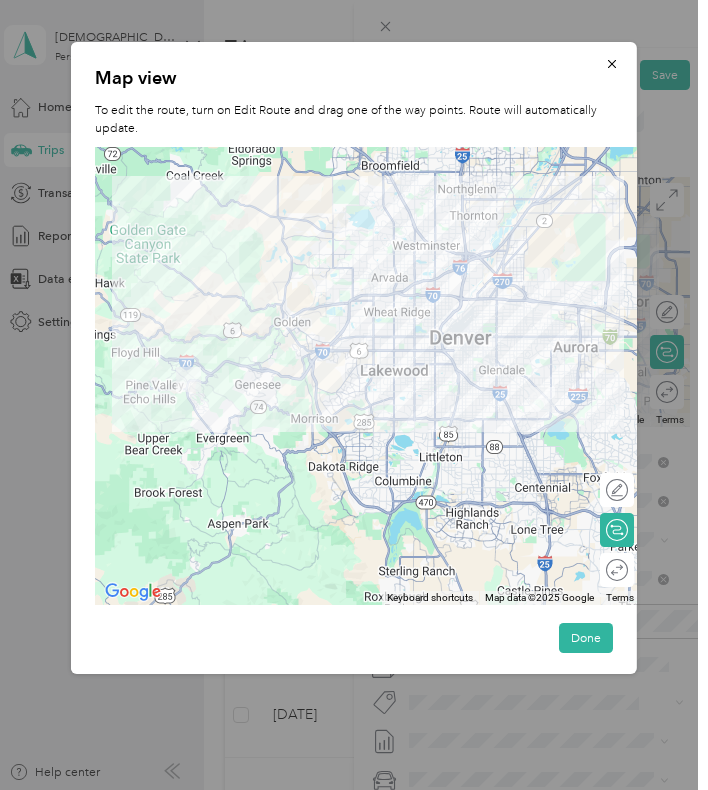 click on "To navigate, press the arrow keys." at bounding box center (367, 376) 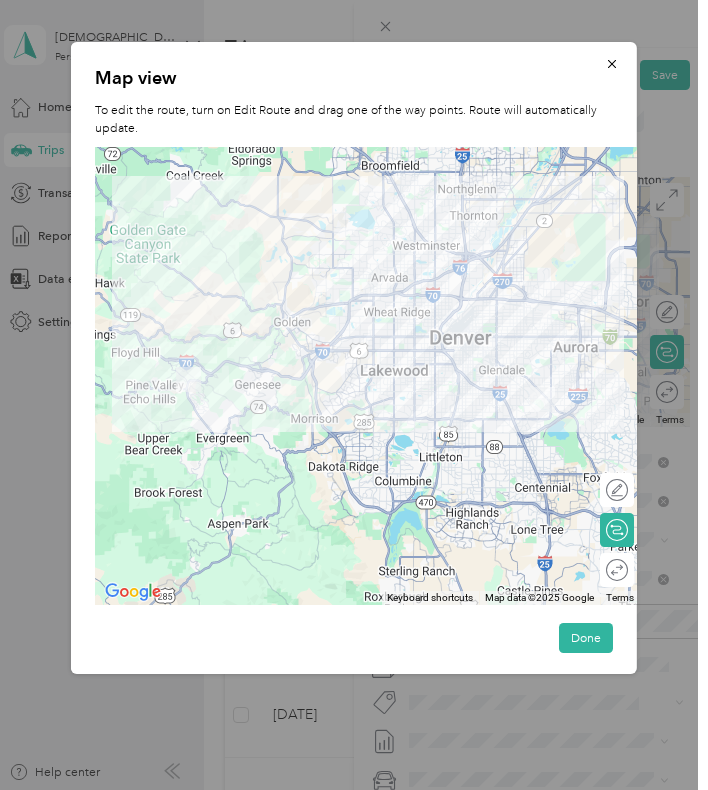 click on "To navigate, press the arrow keys." at bounding box center [367, 376] 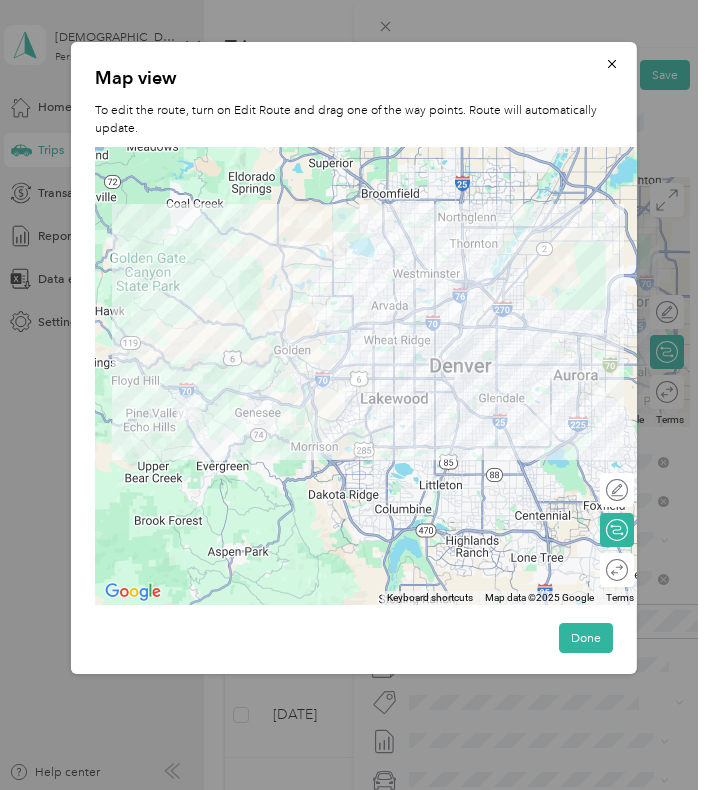 click on "To navigate, press the arrow keys." at bounding box center [367, 376] 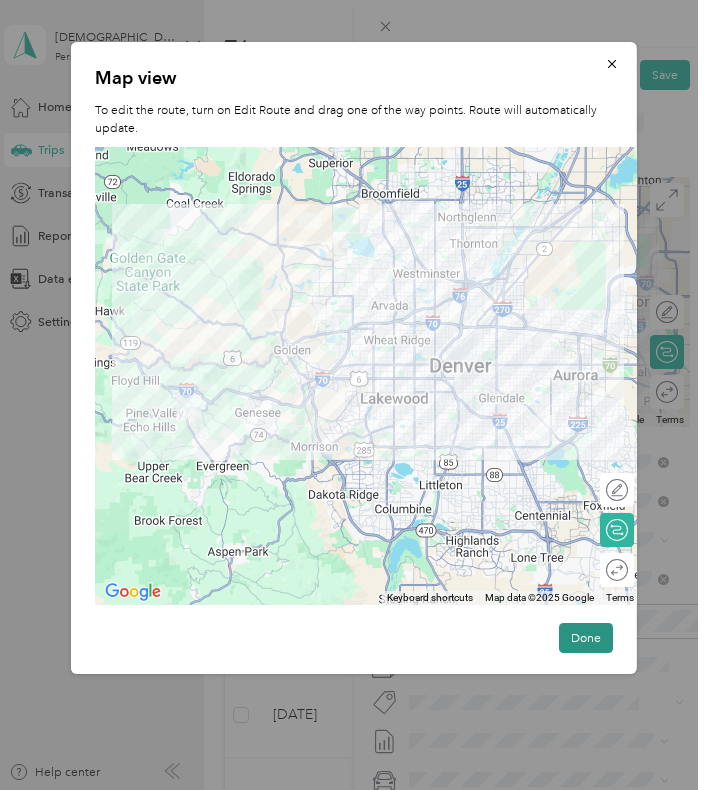 click on "Done" at bounding box center (586, 638) 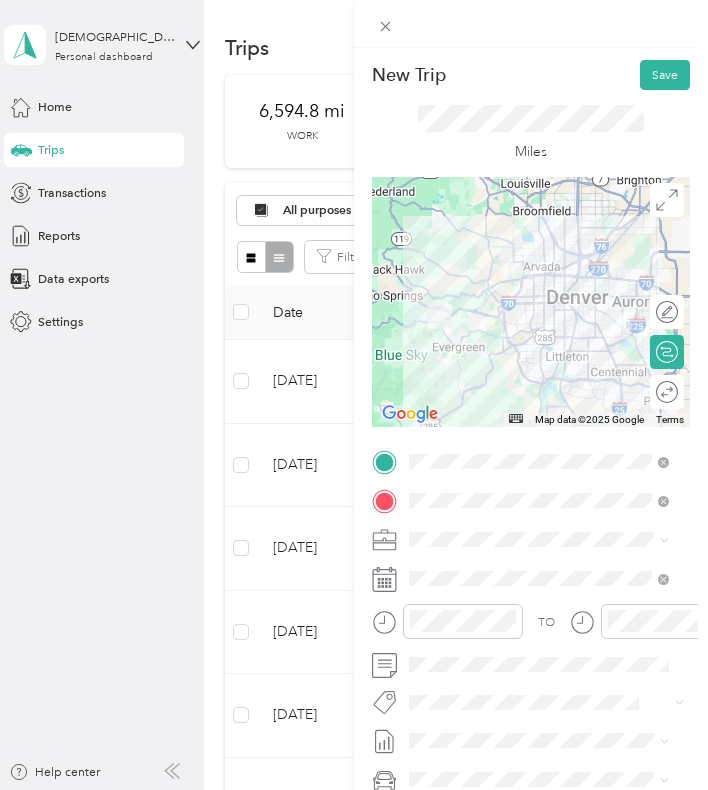 click on "To navigate, press the arrow keys." at bounding box center (531, 302) 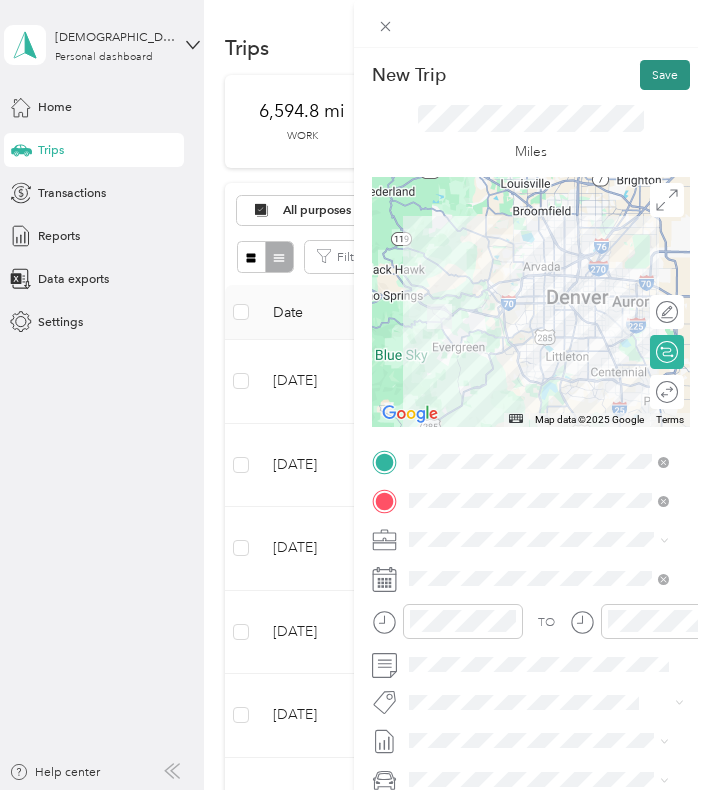 click on "Save" at bounding box center (665, 75) 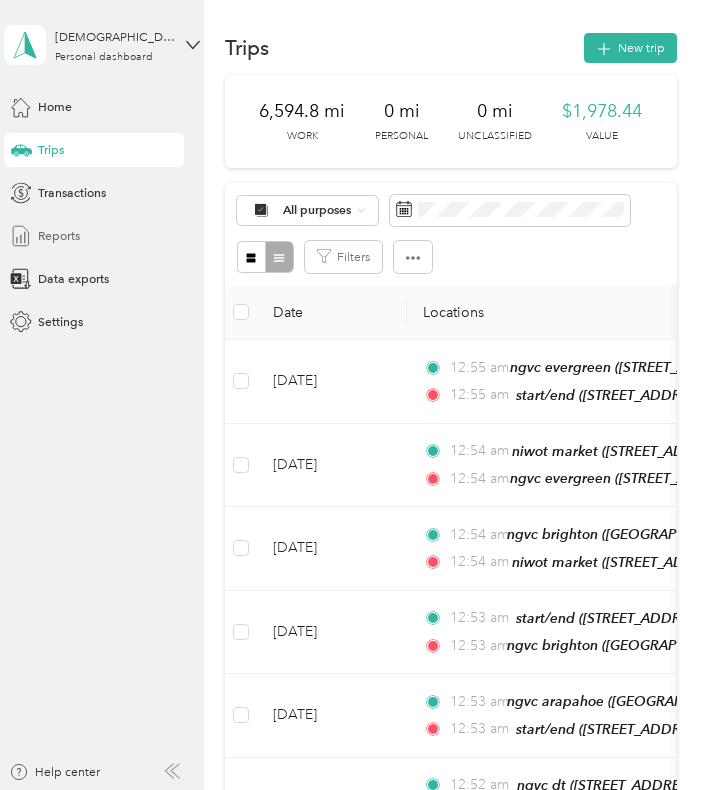 click on "Reports" at bounding box center (59, 236) 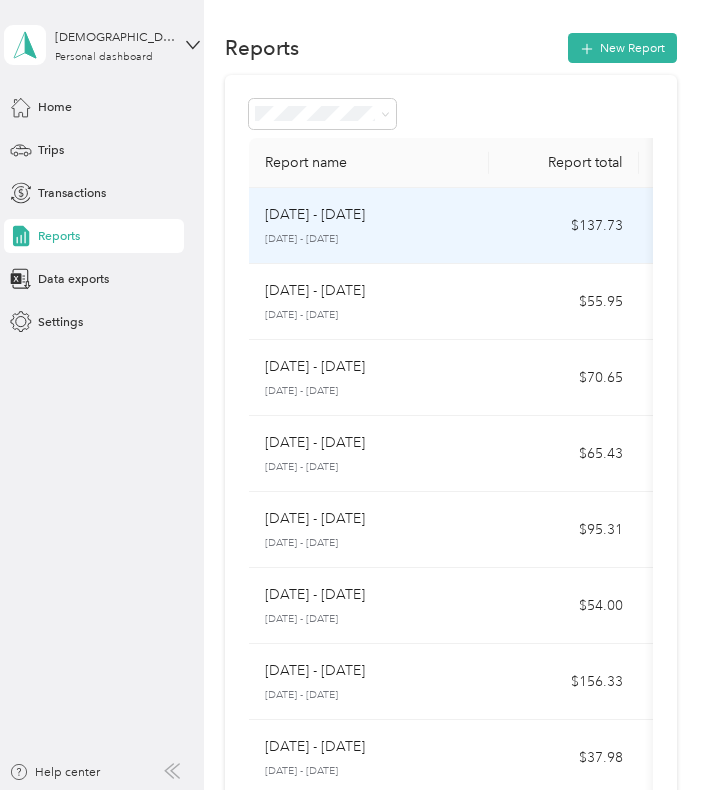click on "[DATE] - [DATE] [DATE] - [DATE]" at bounding box center (369, 226) 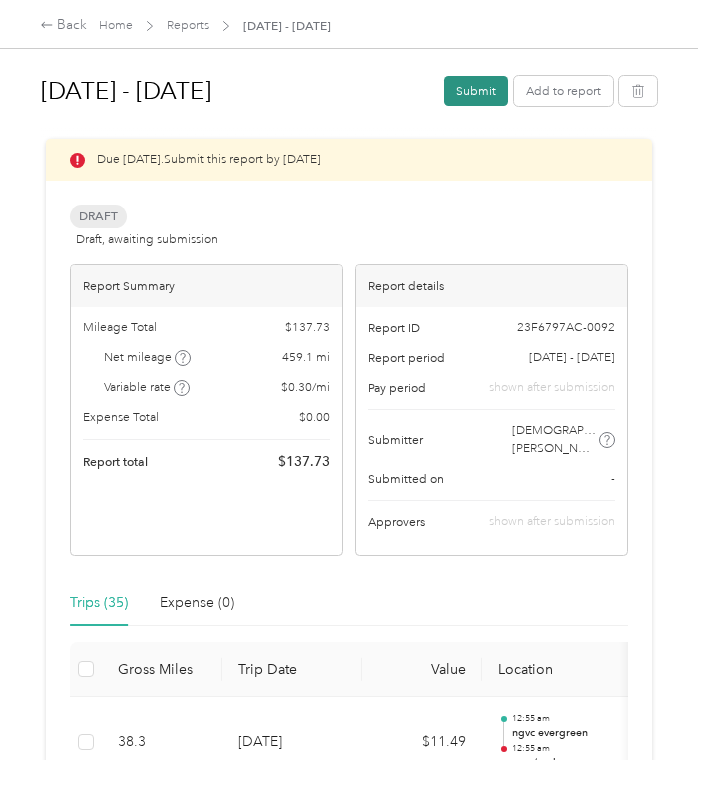 click on "Submit" at bounding box center (476, 91) 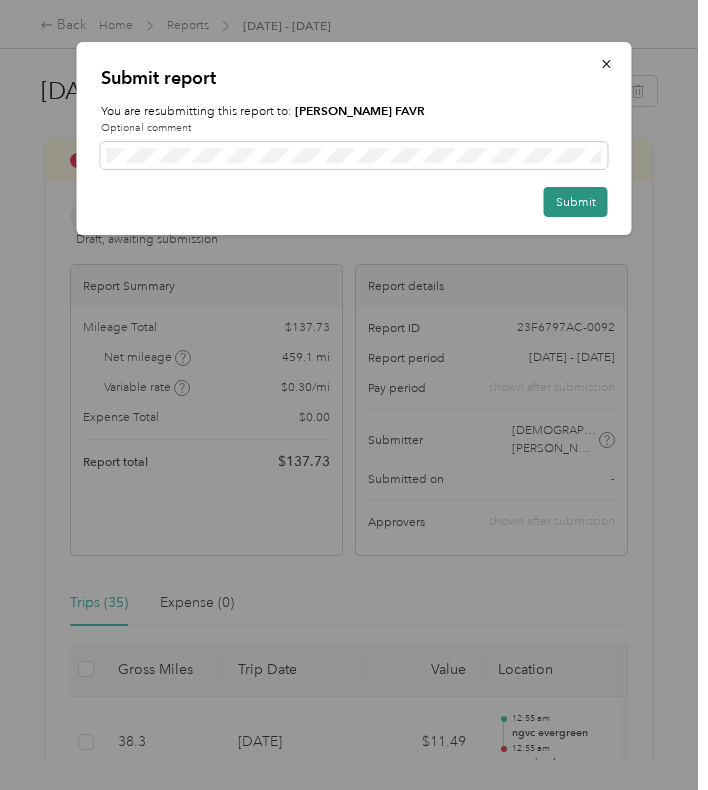 click on "Submit" at bounding box center (576, 202) 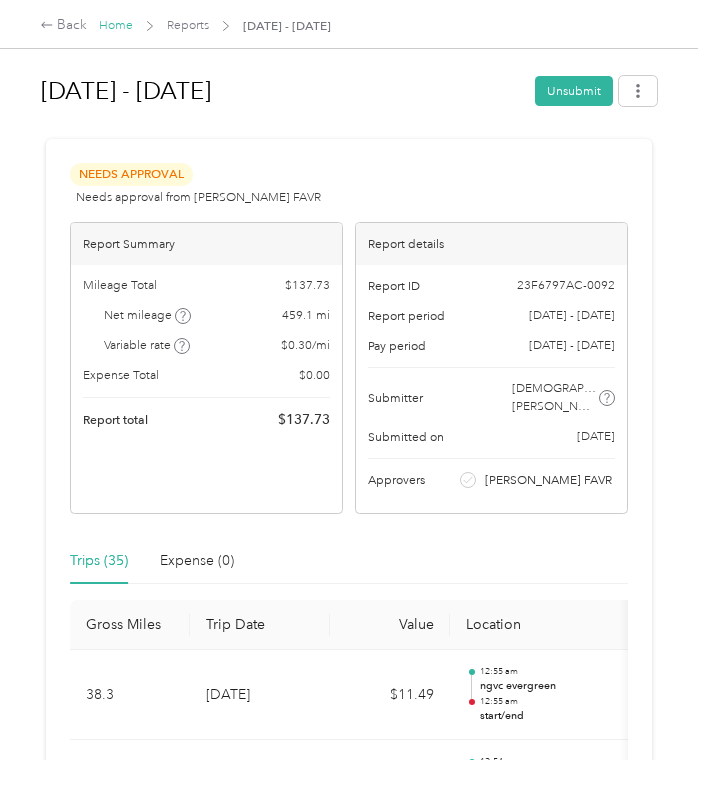 click on "Home" at bounding box center (116, 25) 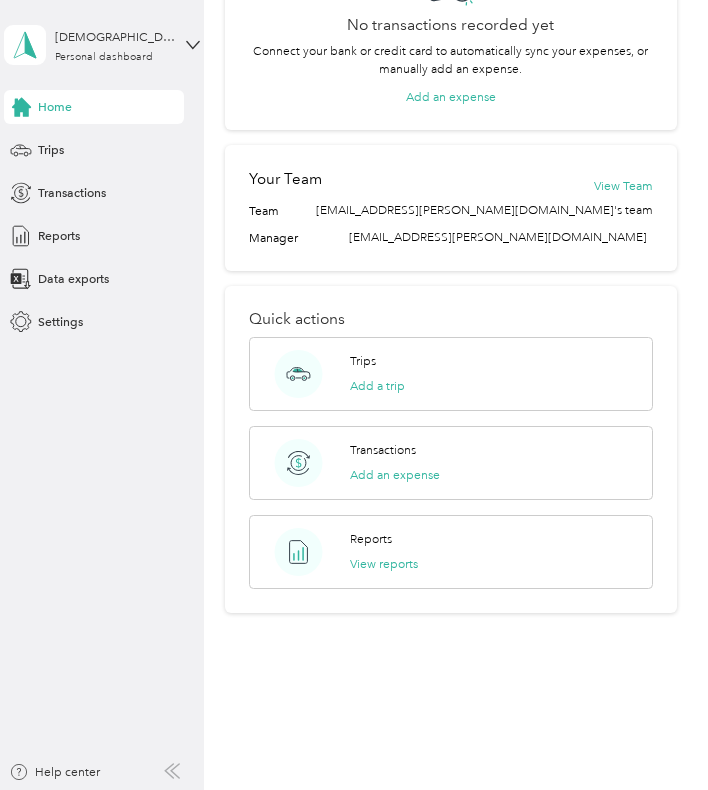 scroll, scrollTop: 577, scrollLeft: 0, axis: vertical 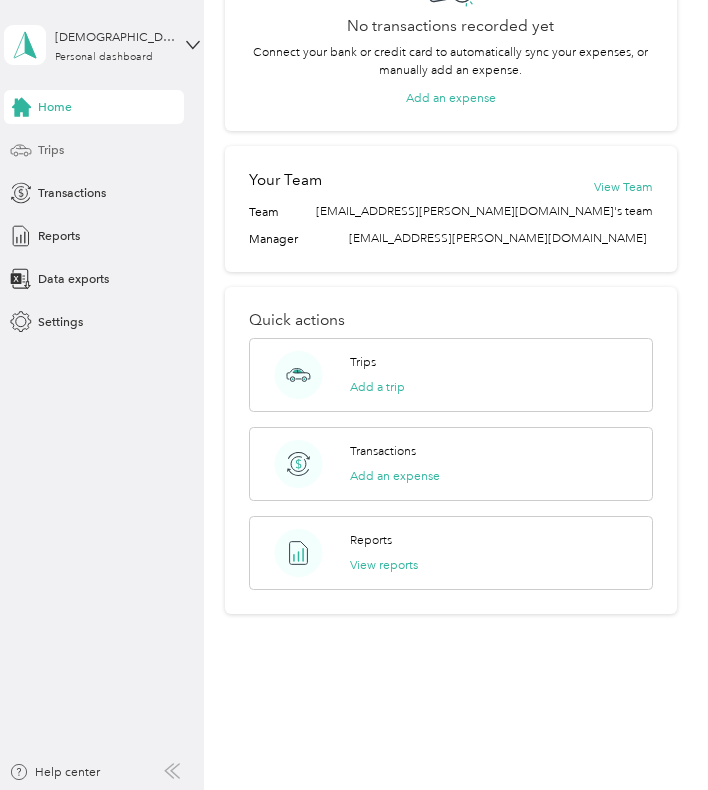 click on "Trips" at bounding box center (94, 150) 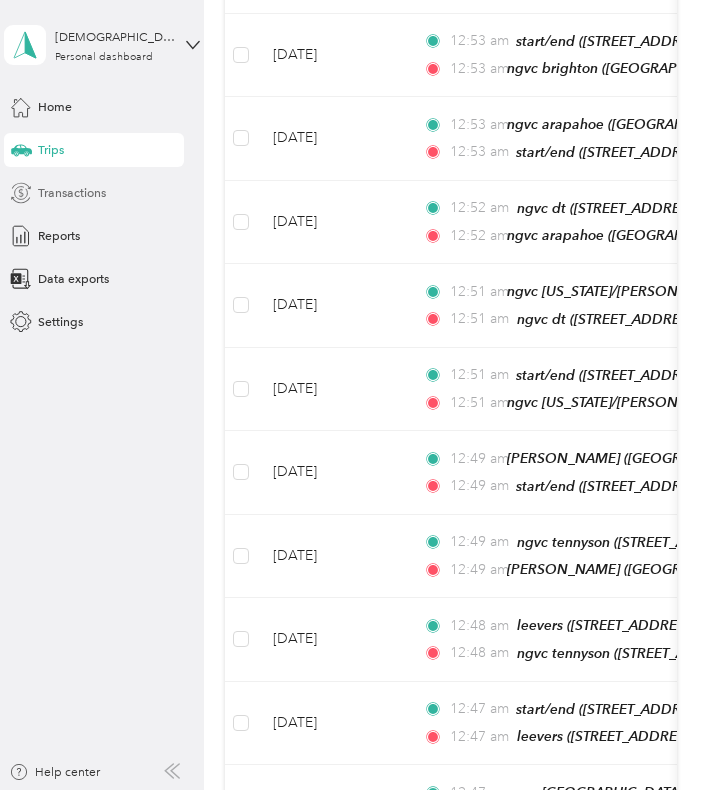 click on "Transactions" at bounding box center (72, 193) 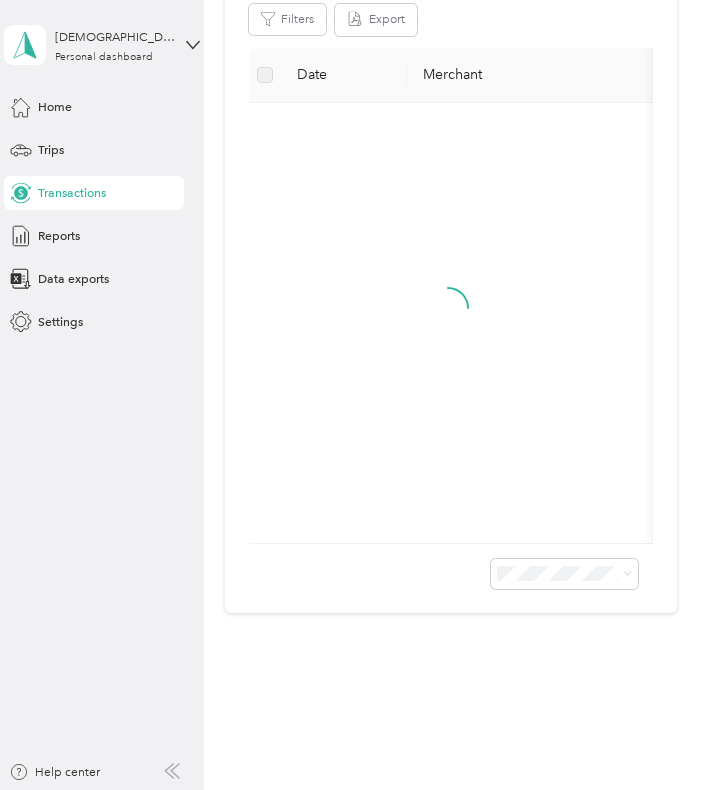scroll, scrollTop: 266, scrollLeft: 0, axis: vertical 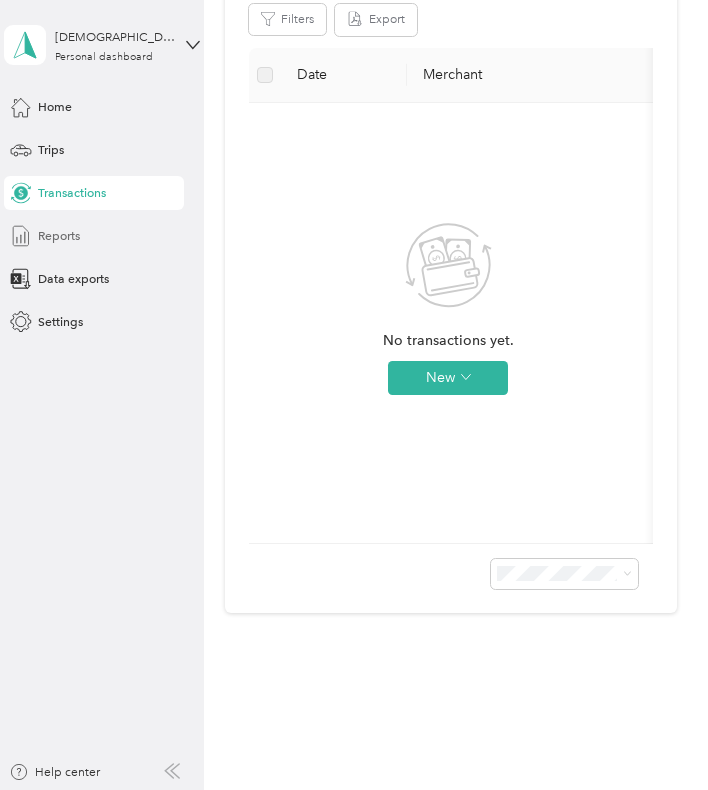 click on "Reports" at bounding box center [59, 236] 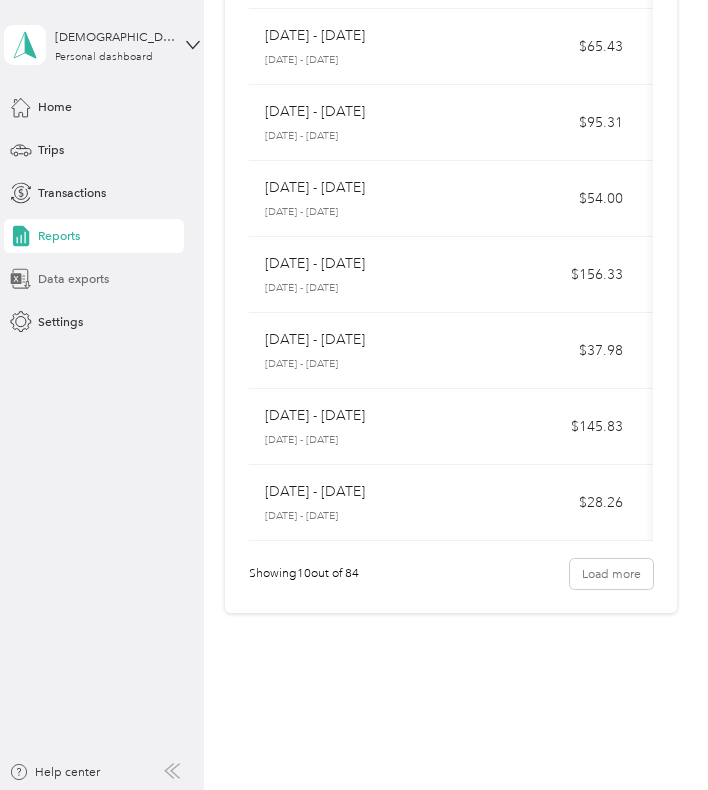 scroll, scrollTop: 425, scrollLeft: 0, axis: vertical 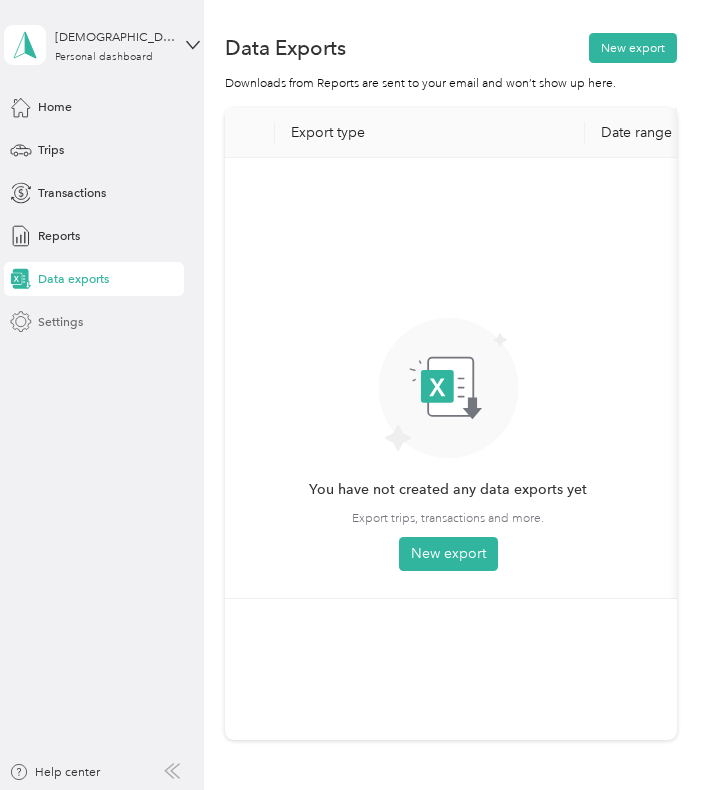 click on "Settings" at bounding box center [94, 322] 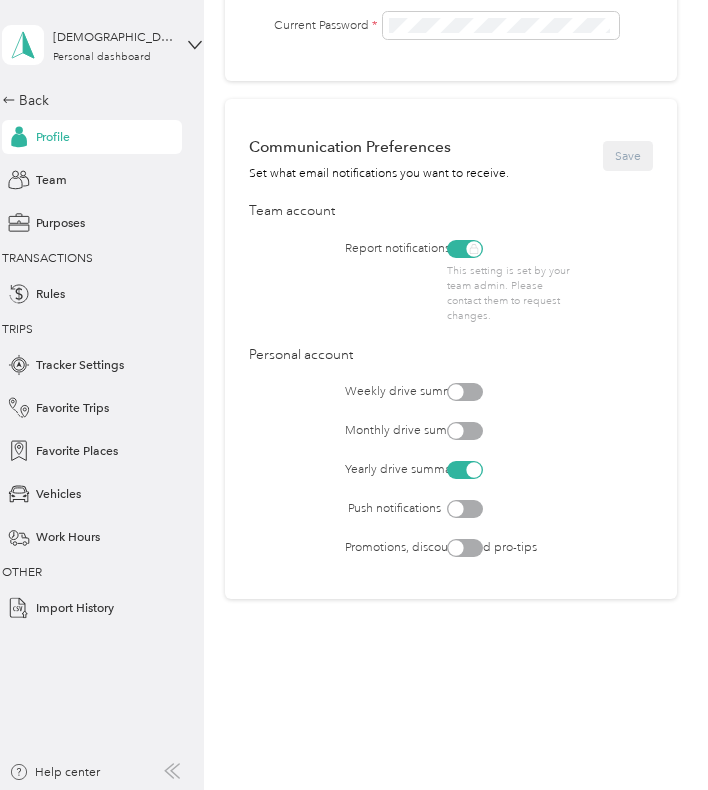 scroll, scrollTop: 622, scrollLeft: 0, axis: vertical 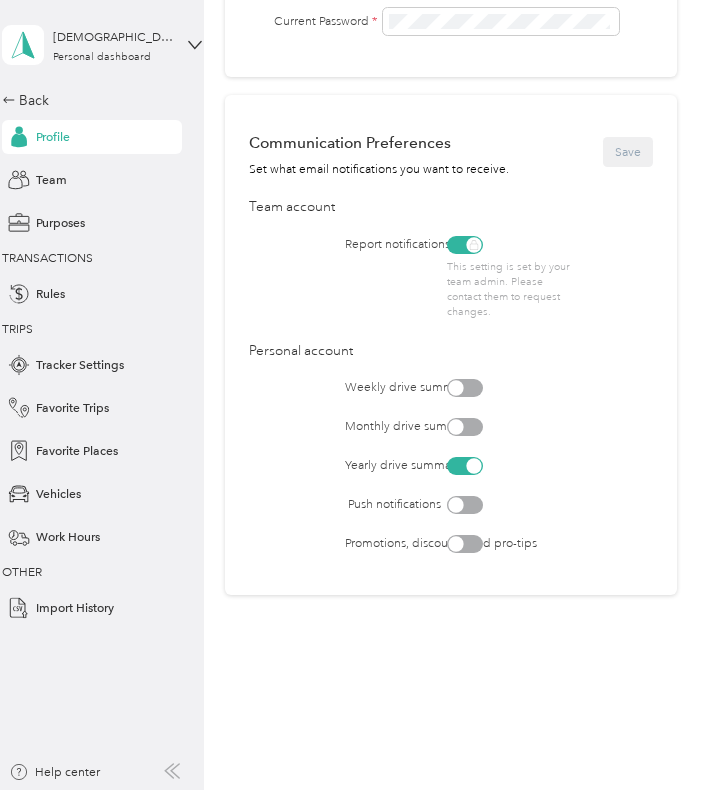 click at bounding box center (456, 426) 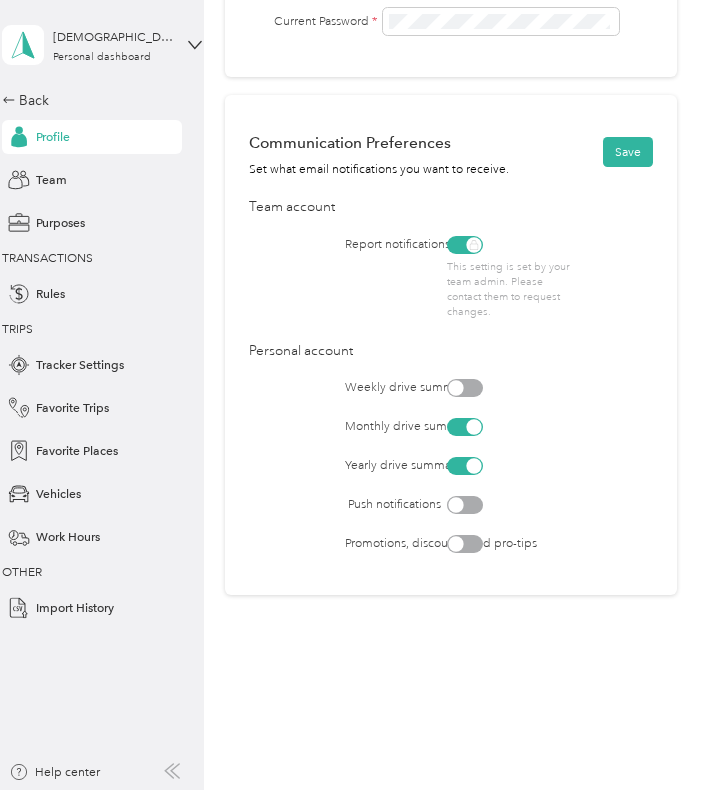 click on "Communication Preferences Set what email notifications you want to receive. Save Team account Report notifications   This setting is set by your team admin. Please contact them to request changes. Personal account Weekly drive summary   Monthly drive summary   Yearly drive summary   Push notifications   Promotions, discounts, and pro-tips" at bounding box center (451, 345) 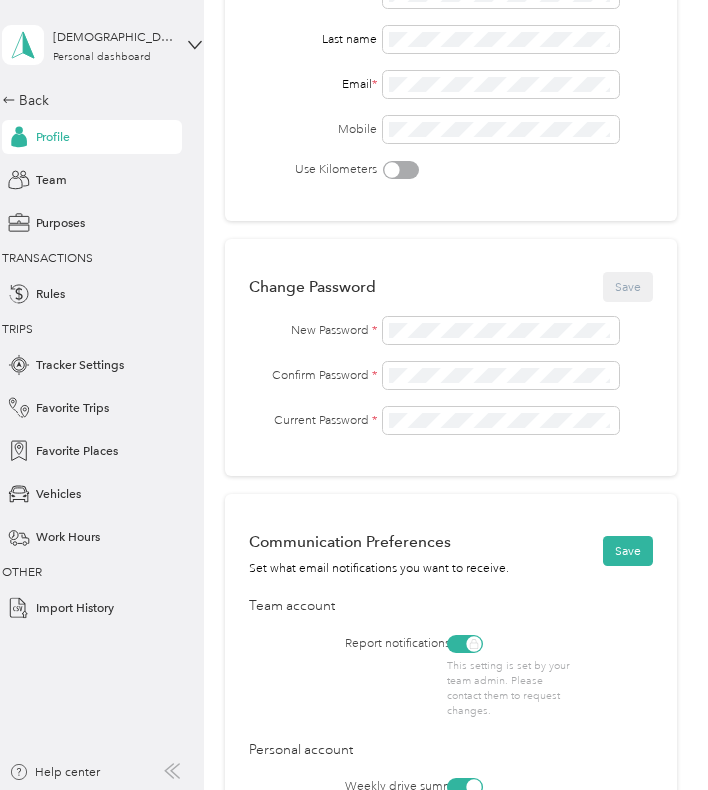 scroll, scrollTop: 223, scrollLeft: 0, axis: vertical 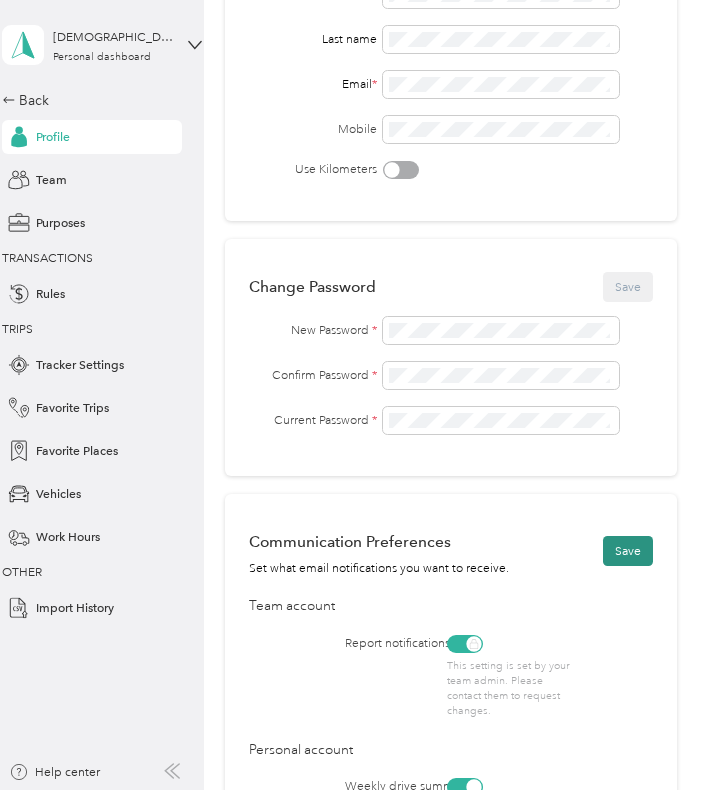 click on "Save" at bounding box center (628, 551) 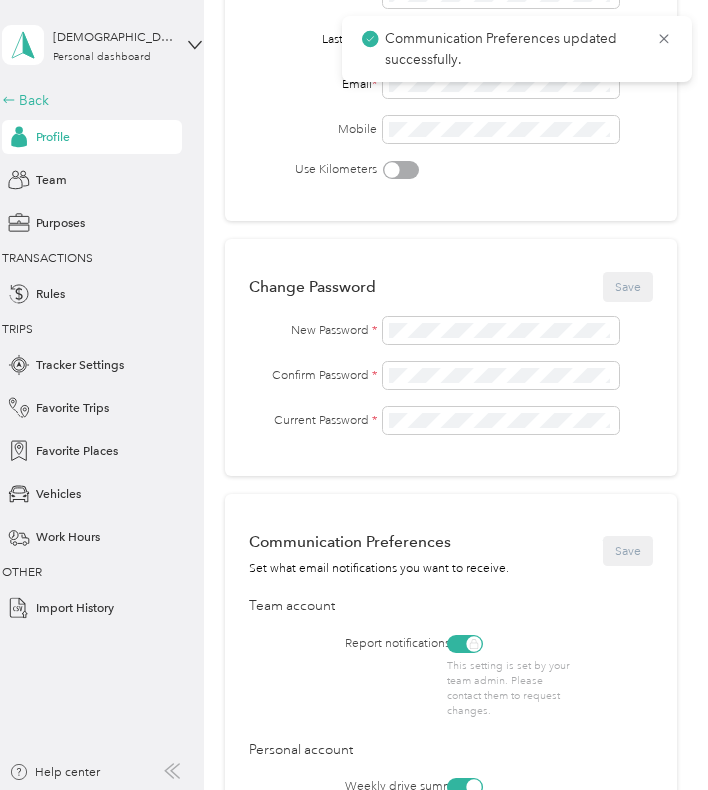click on "Back" at bounding box center [102, 100] 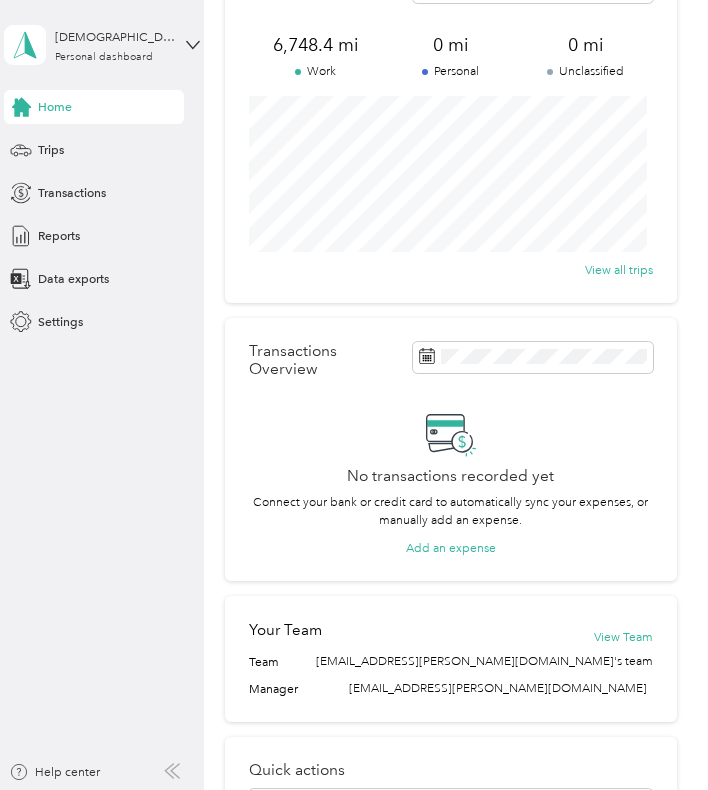 scroll, scrollTop: 0, scrollLeft: 0, axis: both 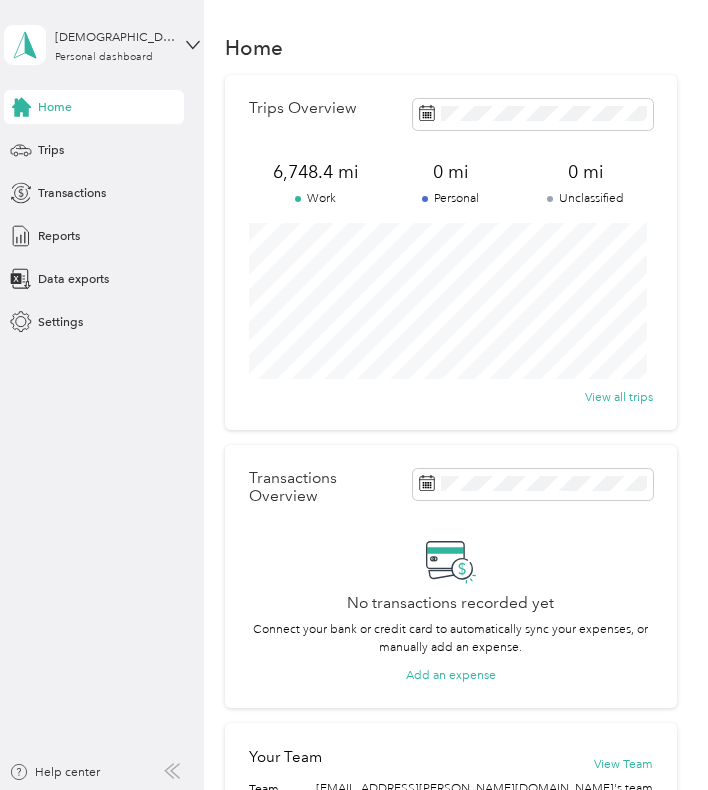 click on "Home" at bounding box center [94, 107] 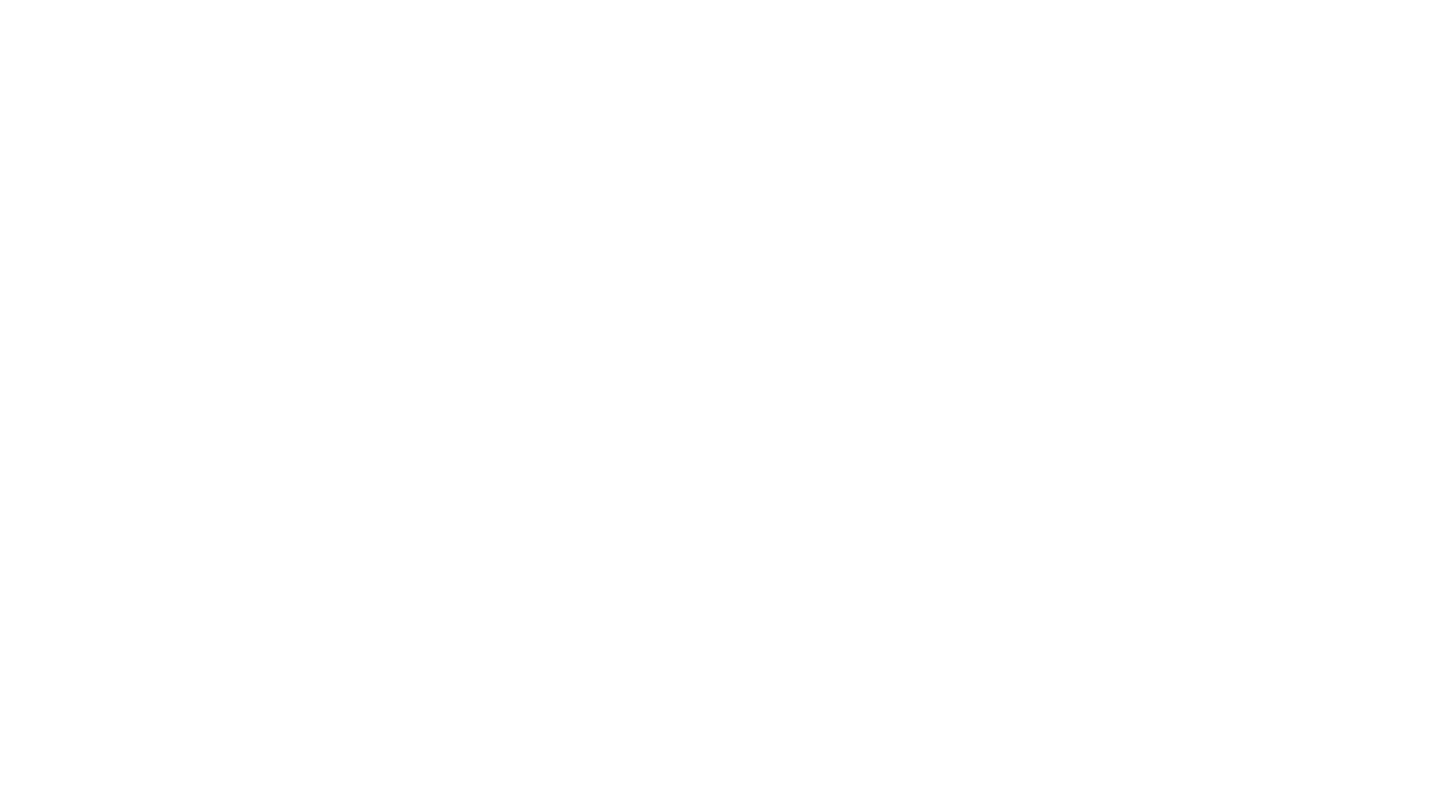 scroll, scrollTop: 0, scrollLeft: 0, axis: both 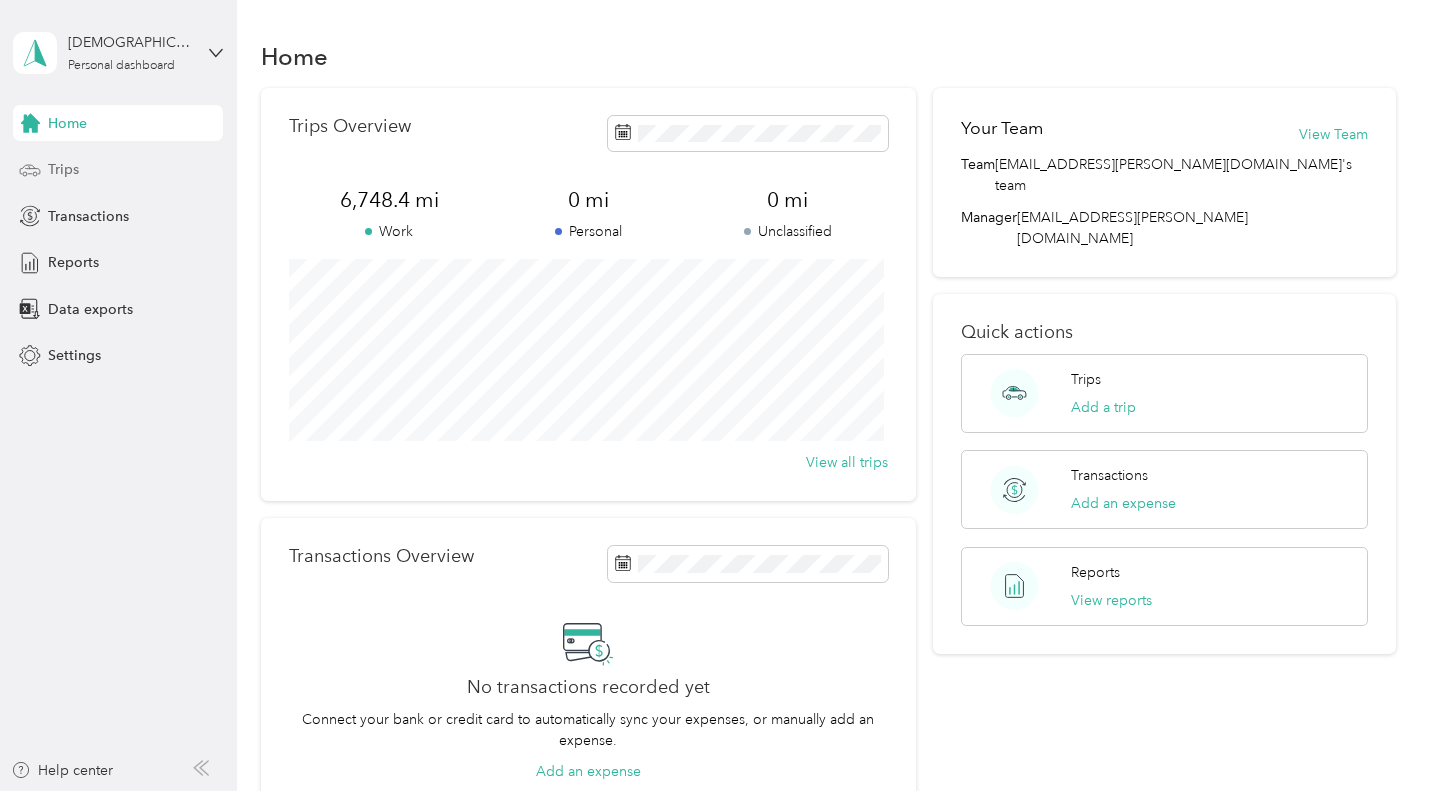 click on "Trips" at bounding box center (118, 170) 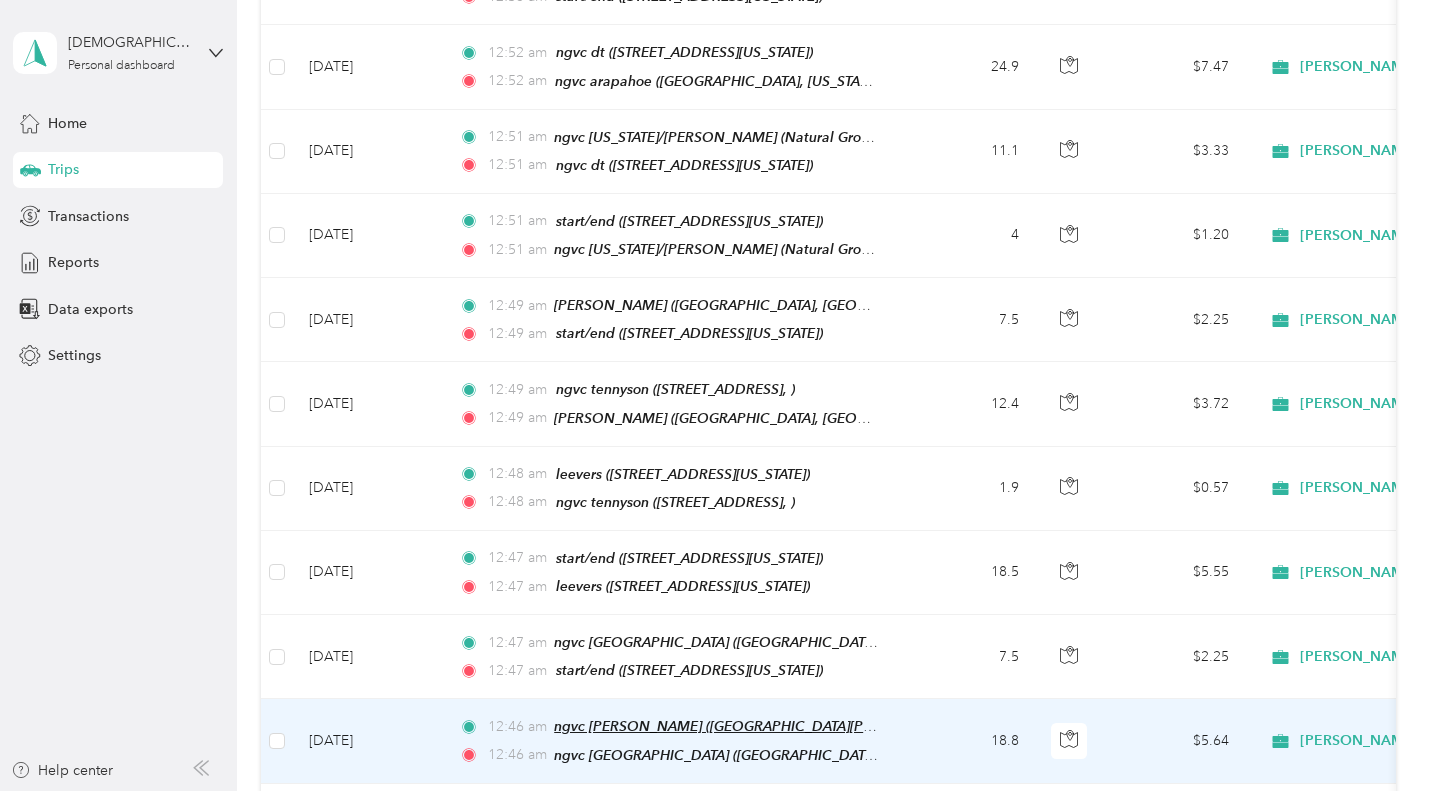 scroll, scrollTop: 729, scrollLeft: 0, axis: vertical 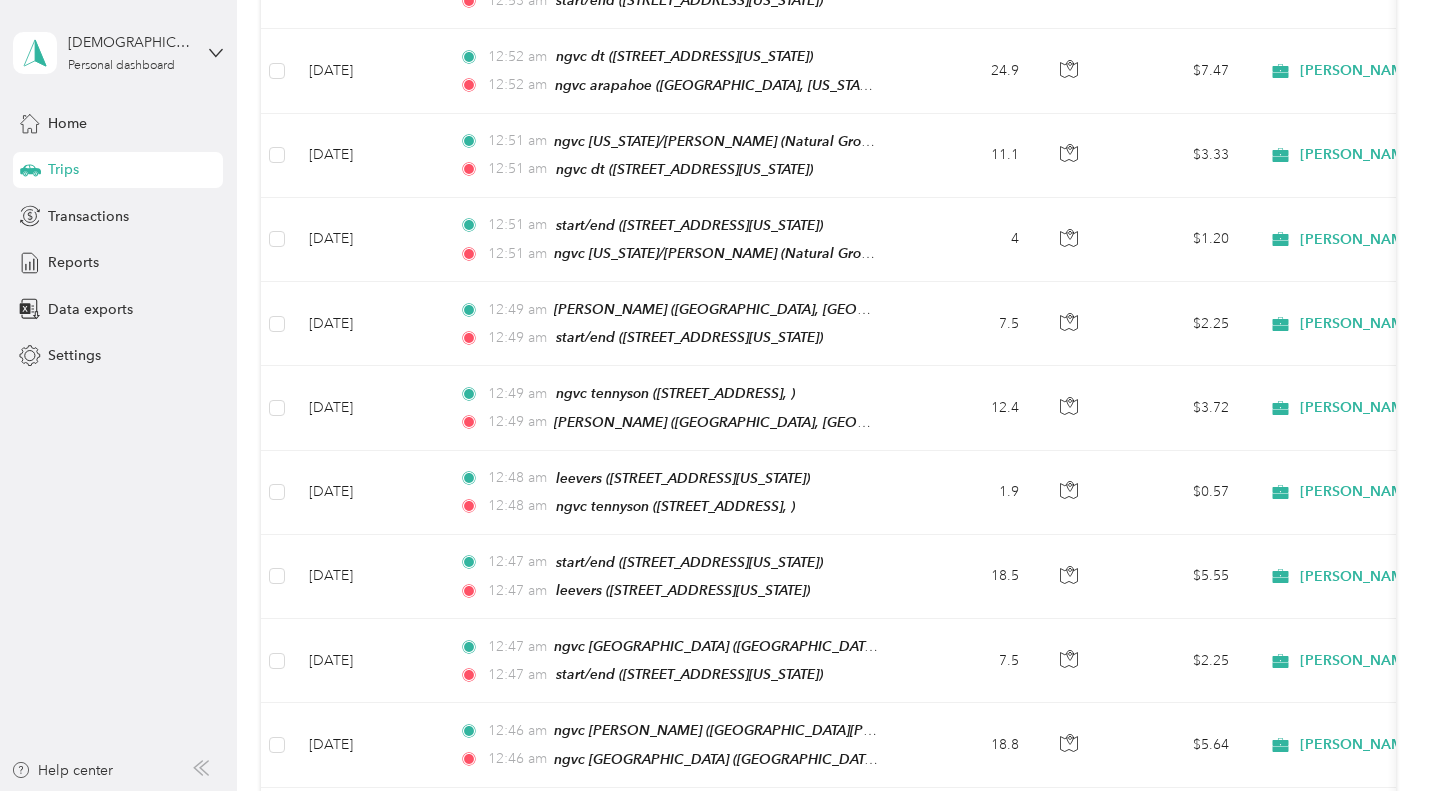 click on "Kristafa Kennedy Personal dashboard Home Trips Transactions Reports Data exports Settings   Help center" at bounding box center (118, 395) 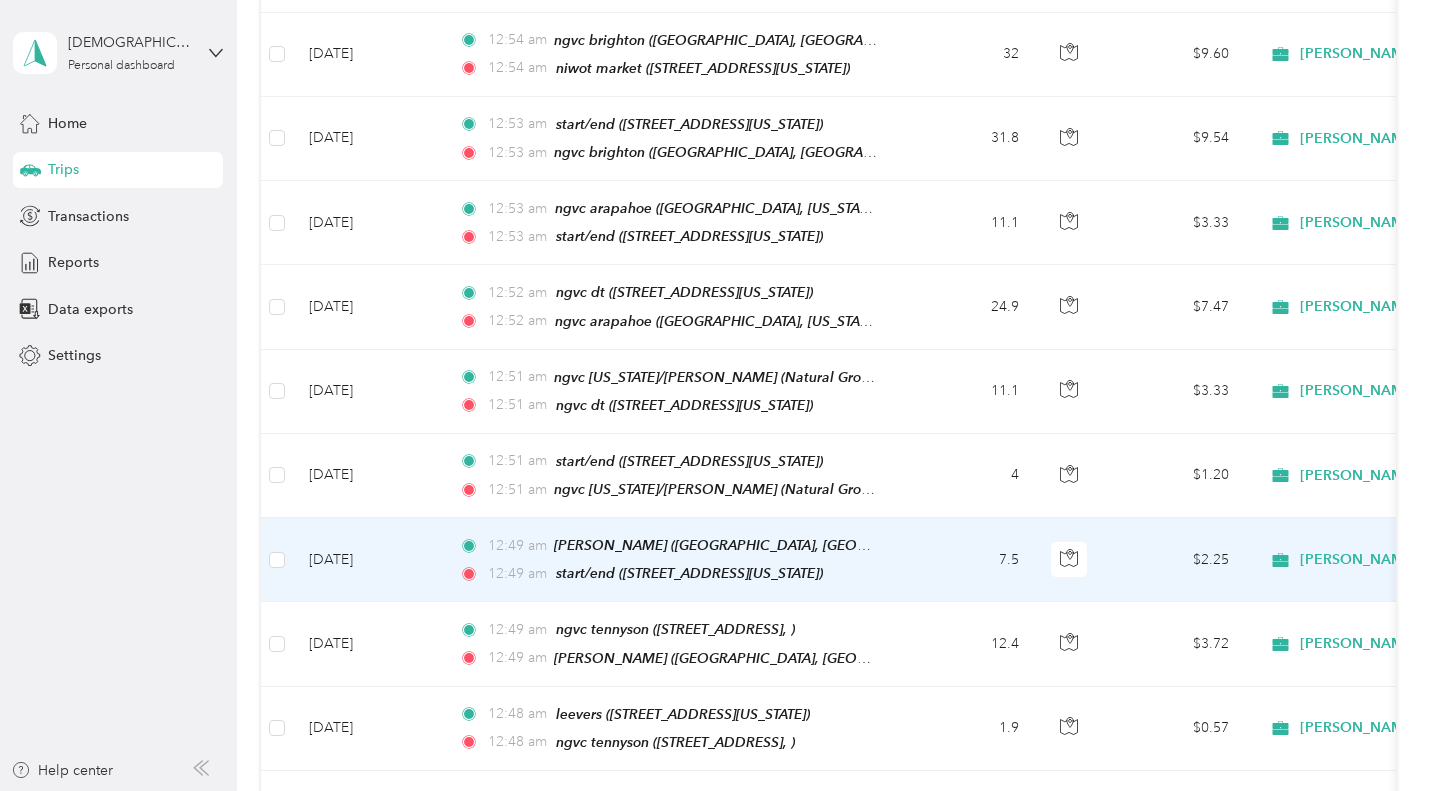 scroll, scrollTop: 504, scrollLeft: 0, axis: vertical 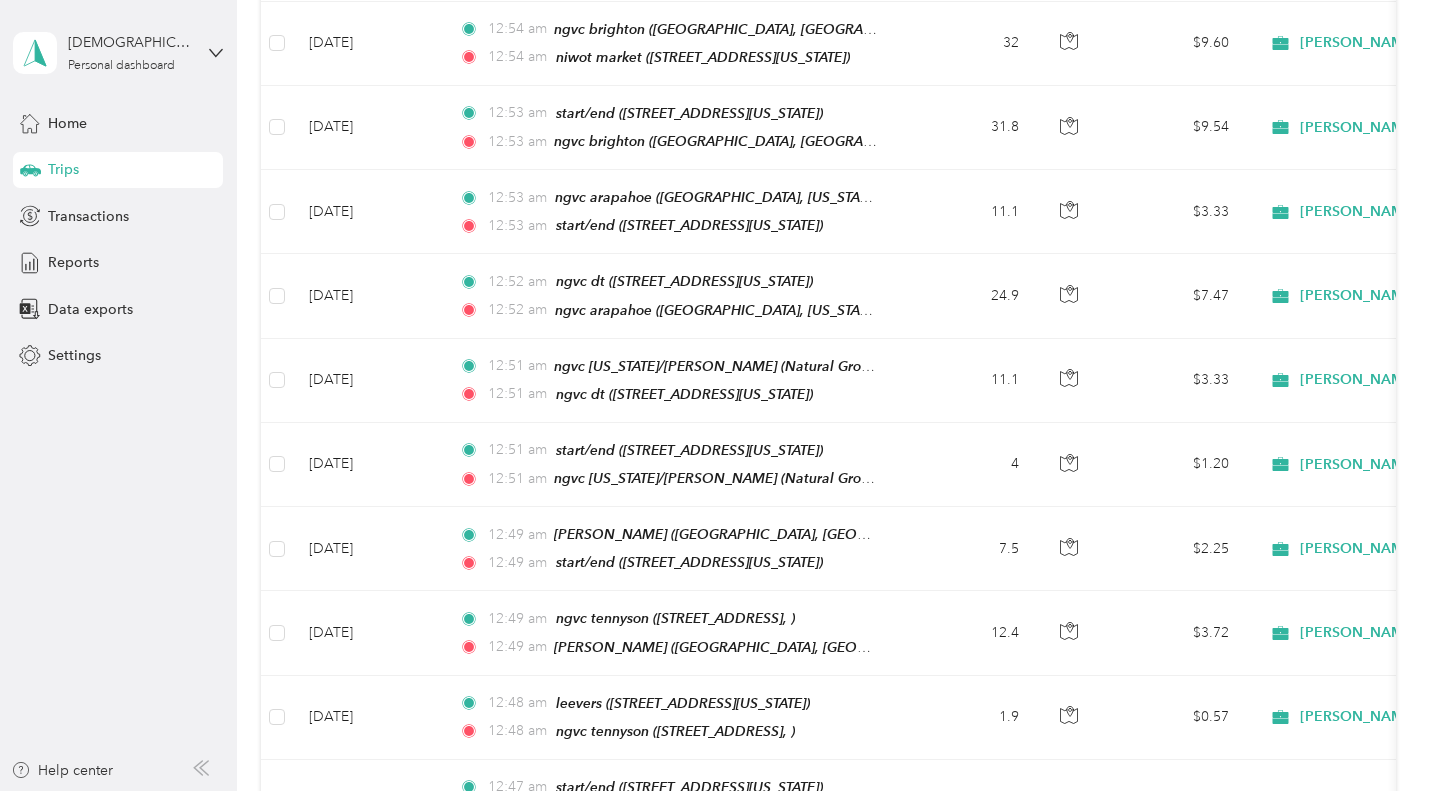 click on "Kristafa Kennedy Personal dashboard Home Trips Transactions Reports Data exports Settings   Help center" at bounding box center [118, 395] 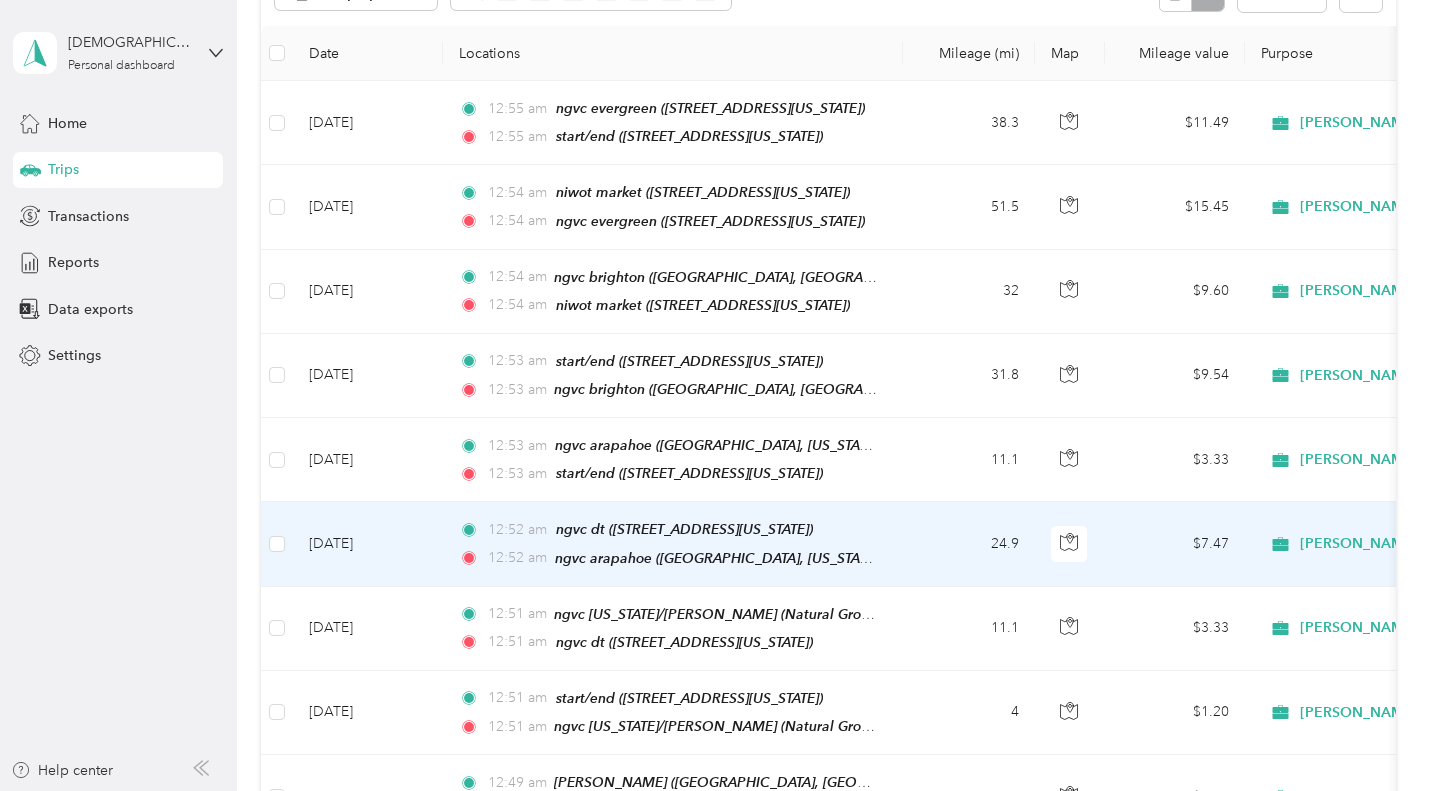 scroll, scrollTop: 252, scrollLeft: 0, axis: vertical 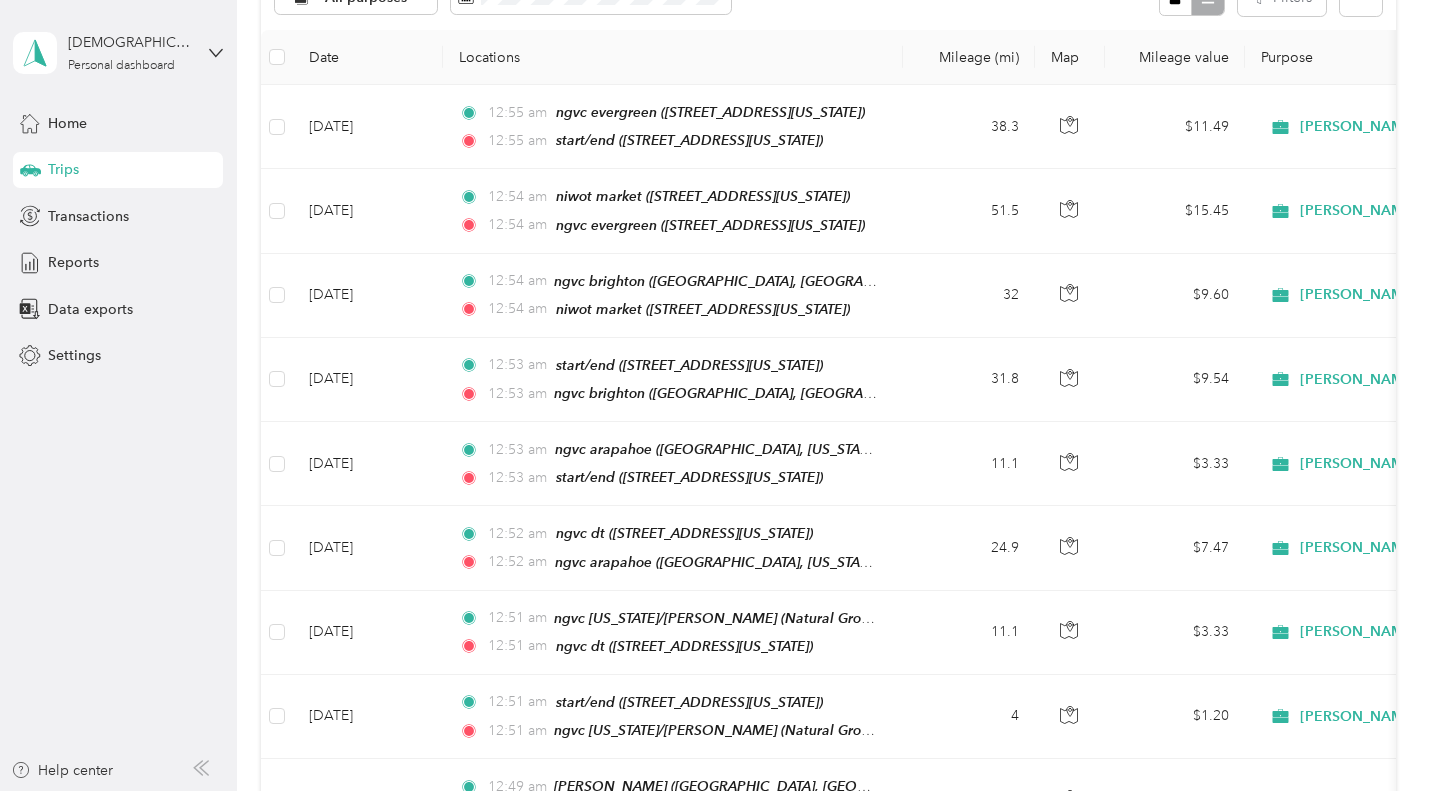 click on "Kristafa Kennedy Personal dashboard Home Trips Transactions Reports Data exports Settings   Help center" at bounding box center [118, 395] 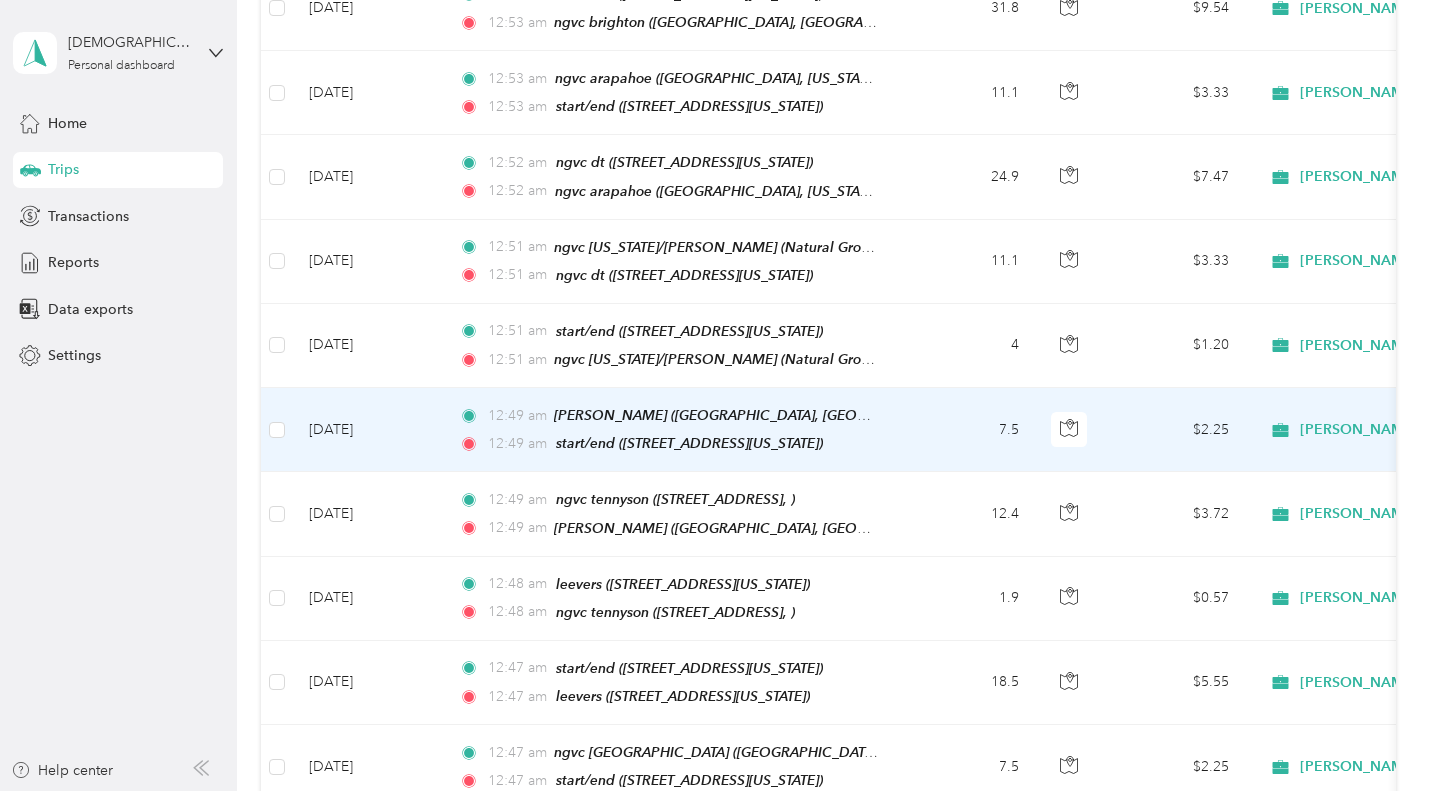 scroll, scrollTop: 624, scrollLeft: 0, axis: vertical 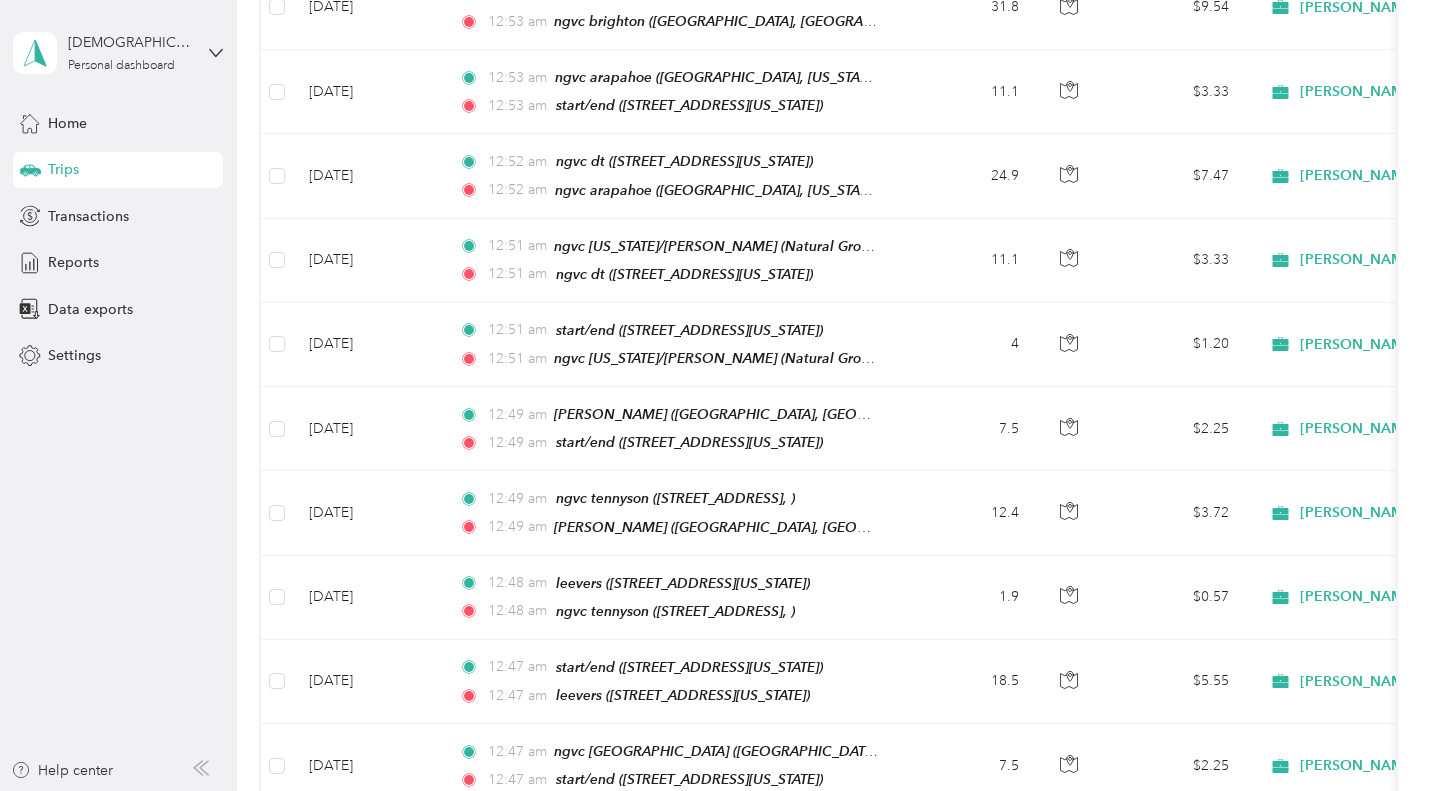 click on "Kristafa Kennedy Personal dashboard Home Trips Transactions Reports Data exports Settings   Help center" at bounding box center [118, 395] 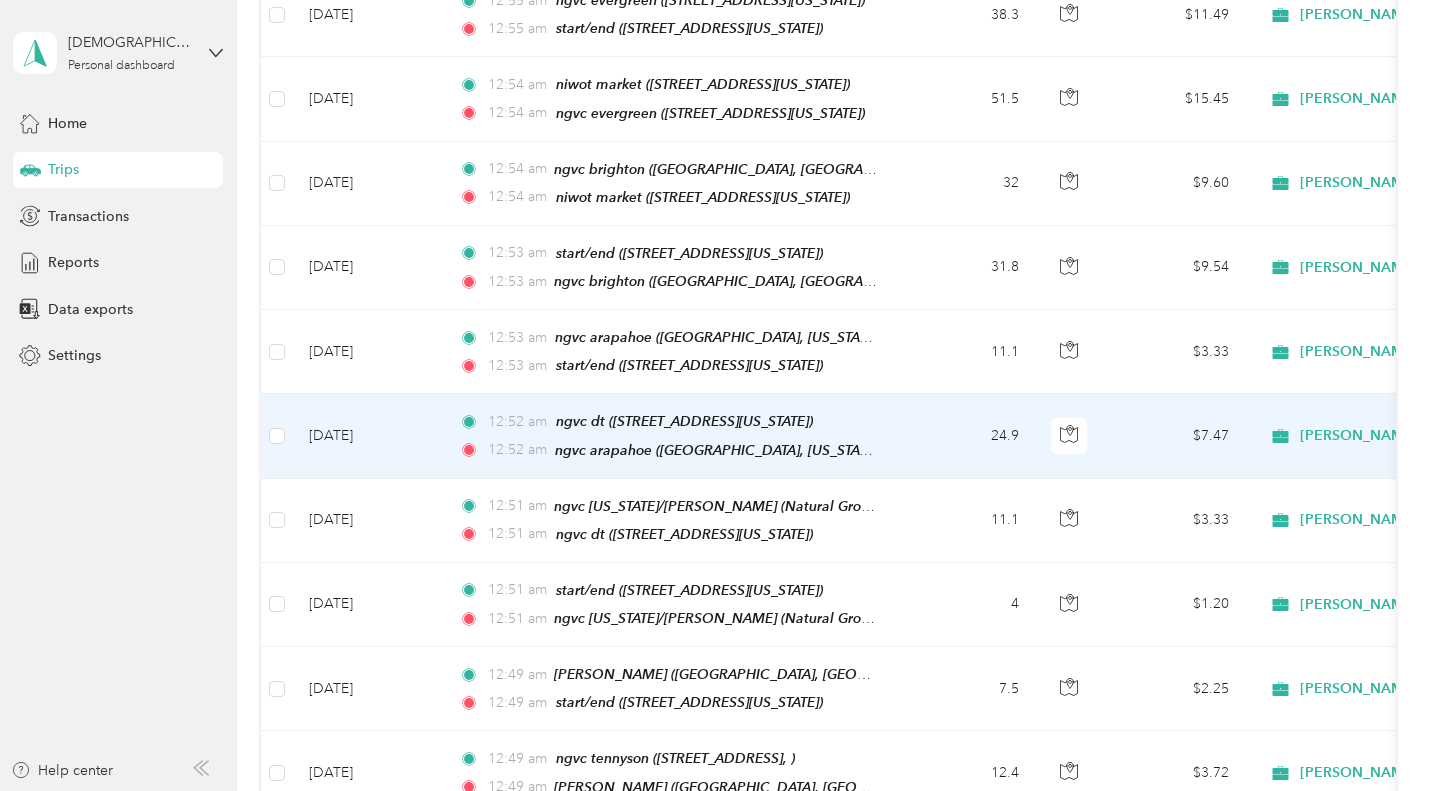 scroll, scrollTop: 366, scrollLeft: 0, axis: vertical 